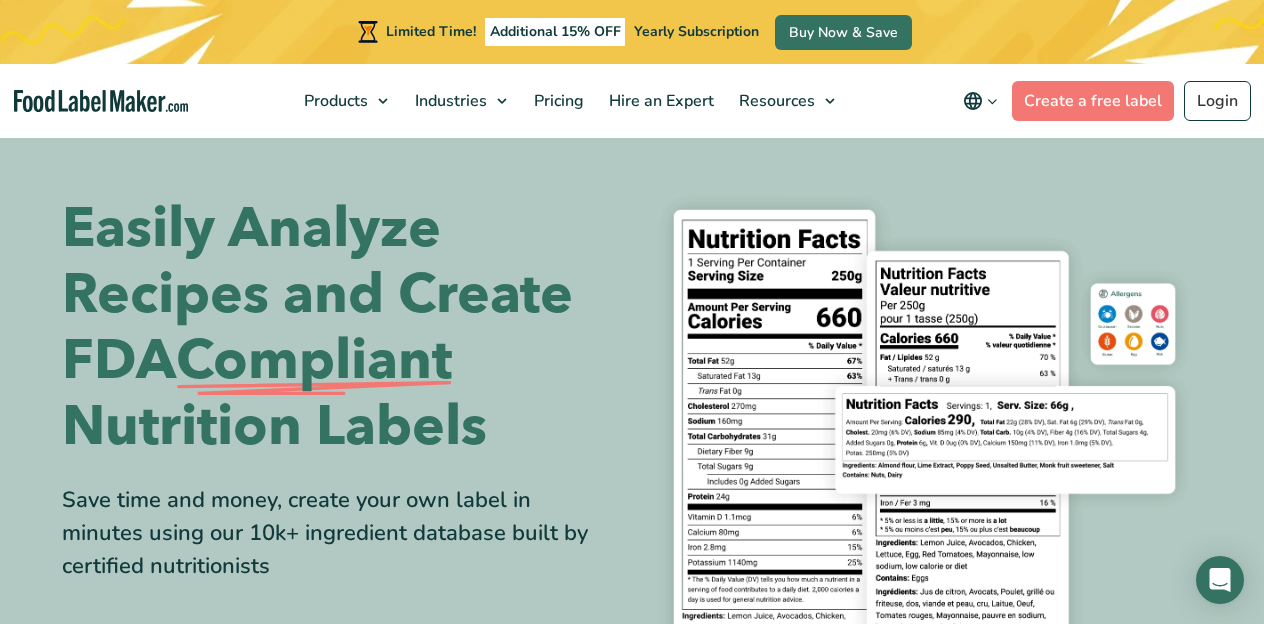 scroll, scrollTop: 0, scrollLeft: 0, axis: both 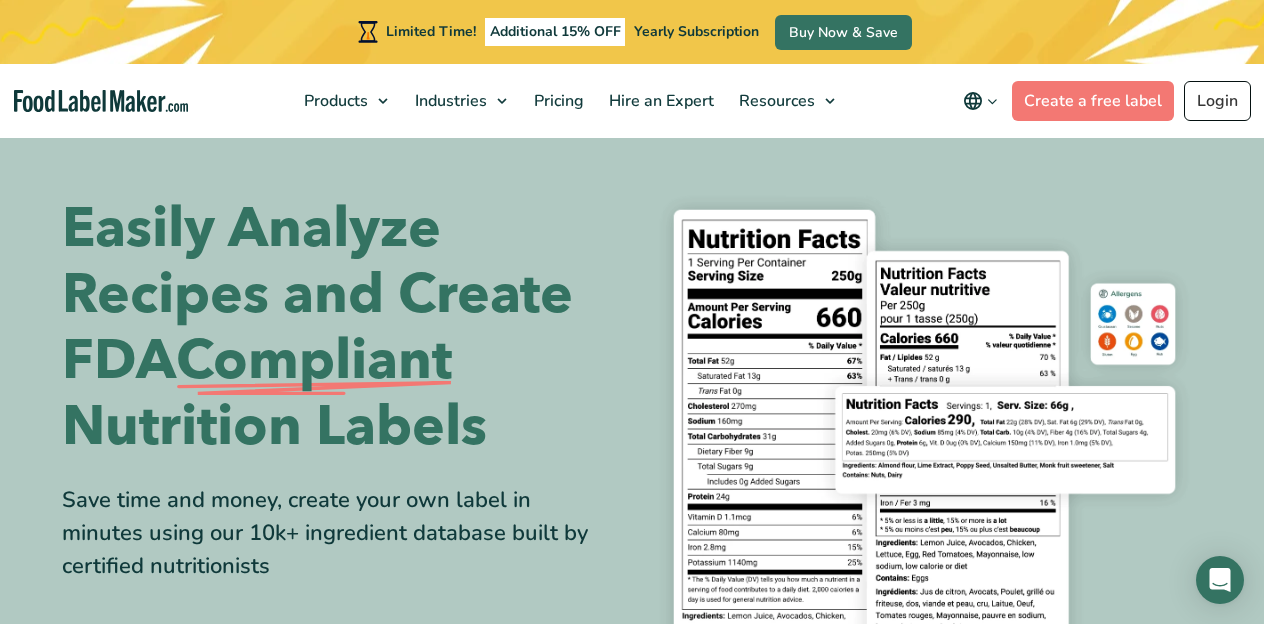 click on "Login" at bounding box center (1217, 101) 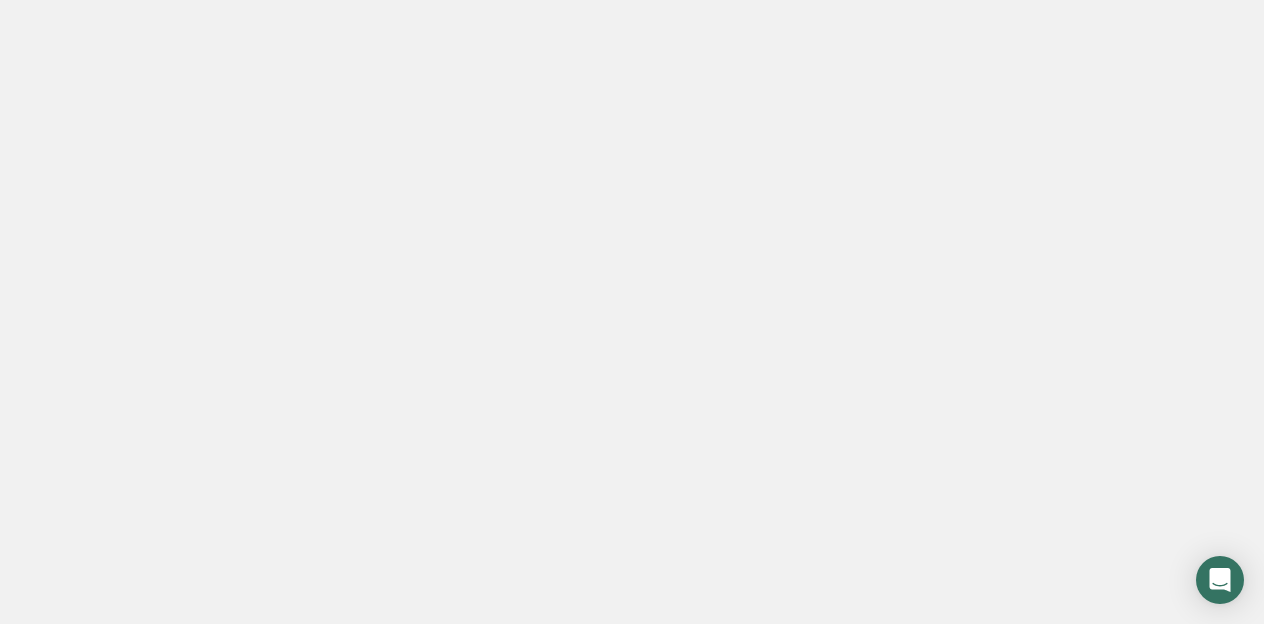 scroll, scrollTop: 0, scrollLeft: 0, axis: both 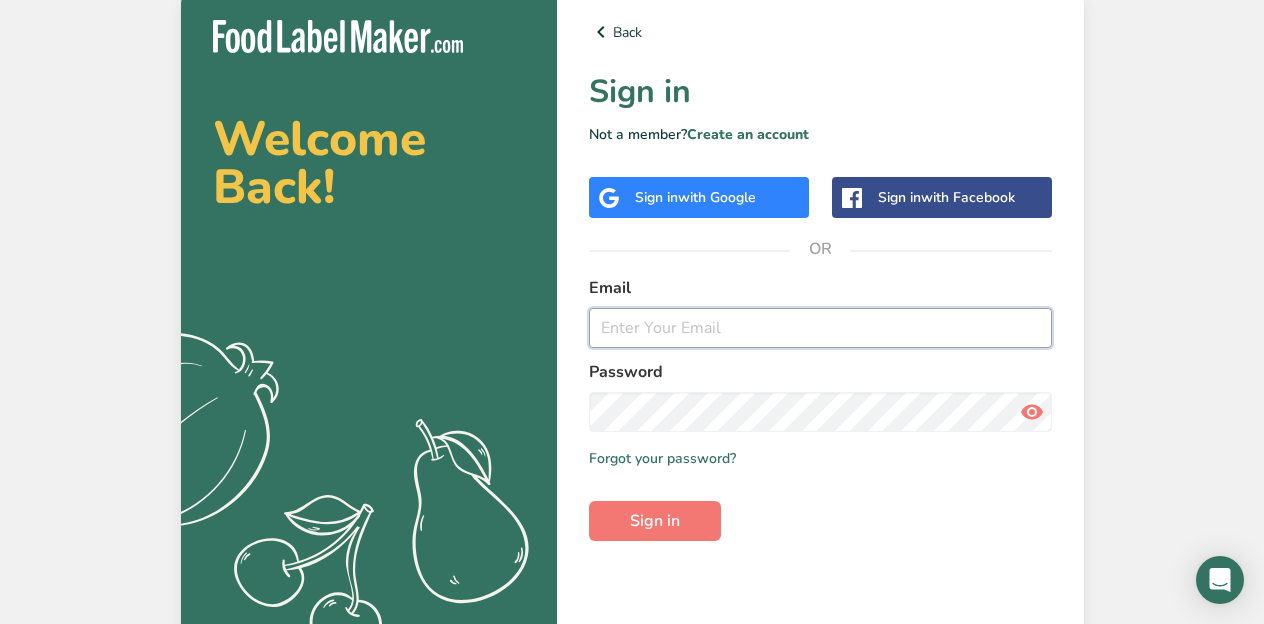 type on "[EMAIL_ADDRESS][DOMAIN_NAME]" 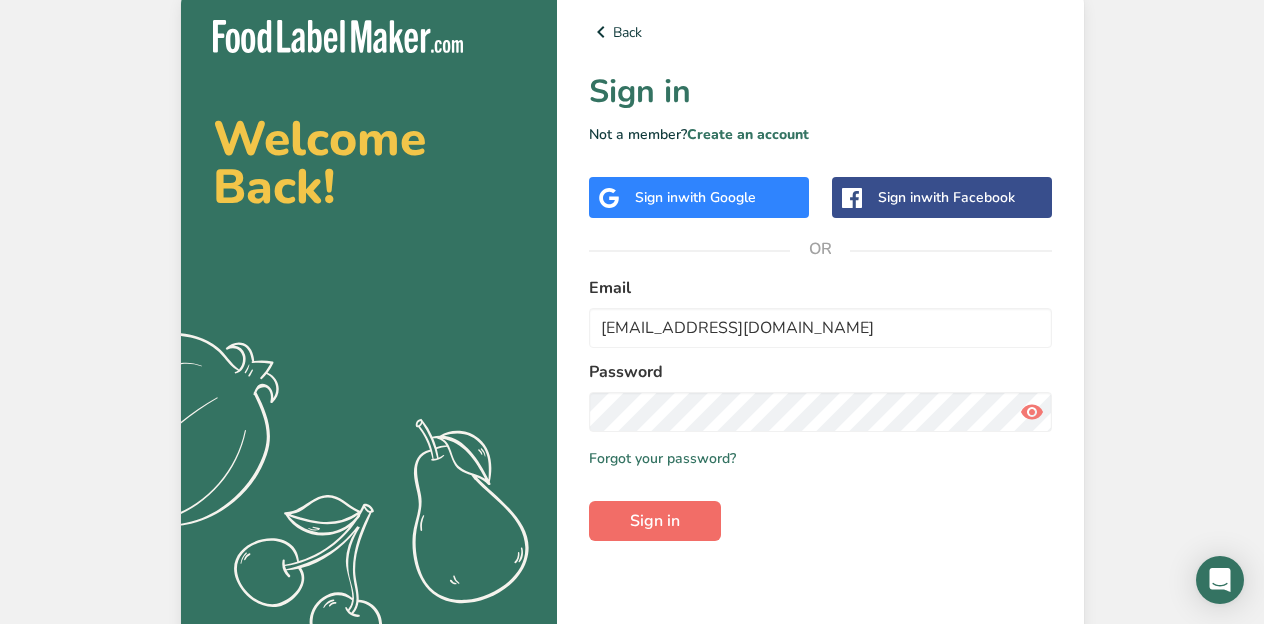 click on "Sign in" at bounding box center [655, 521] 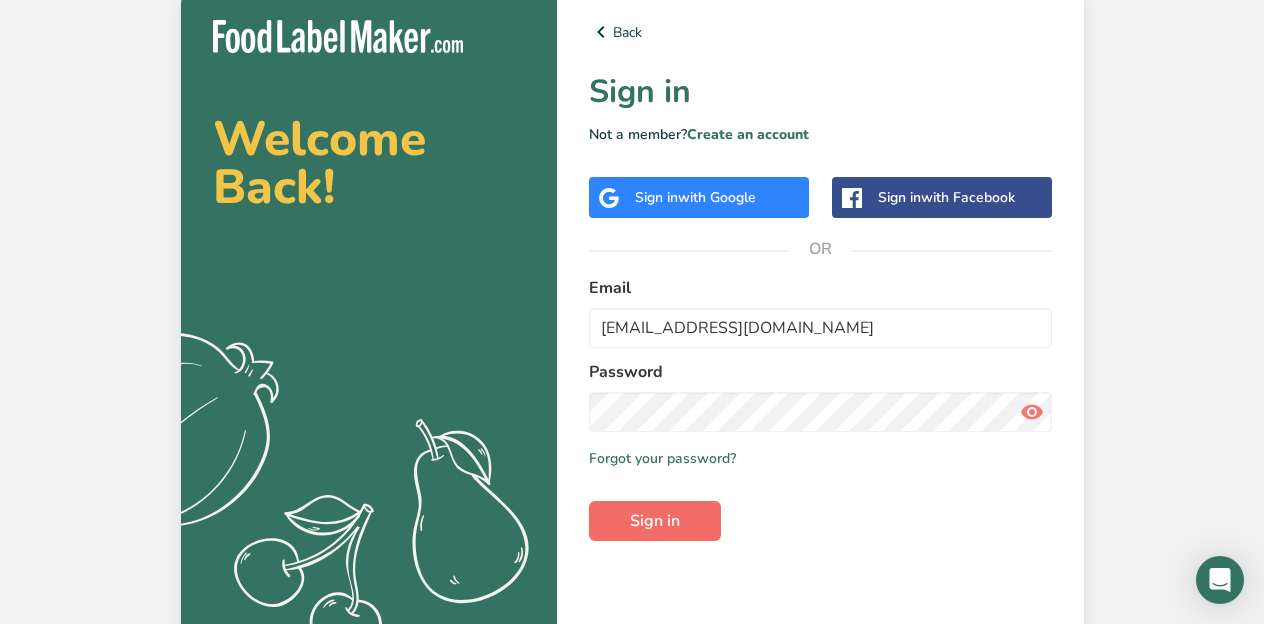 click on "Sign in" at bounding box center (655, 521) 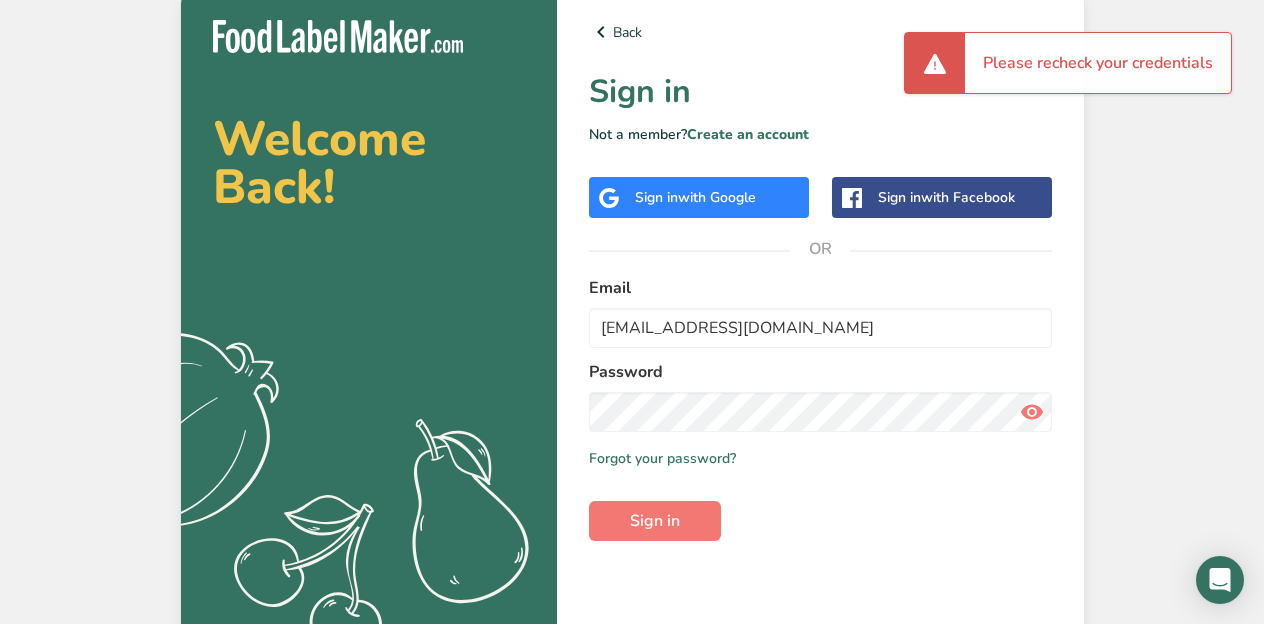 click on "Please recheck your credentials" at bounding box center (1098, 63) 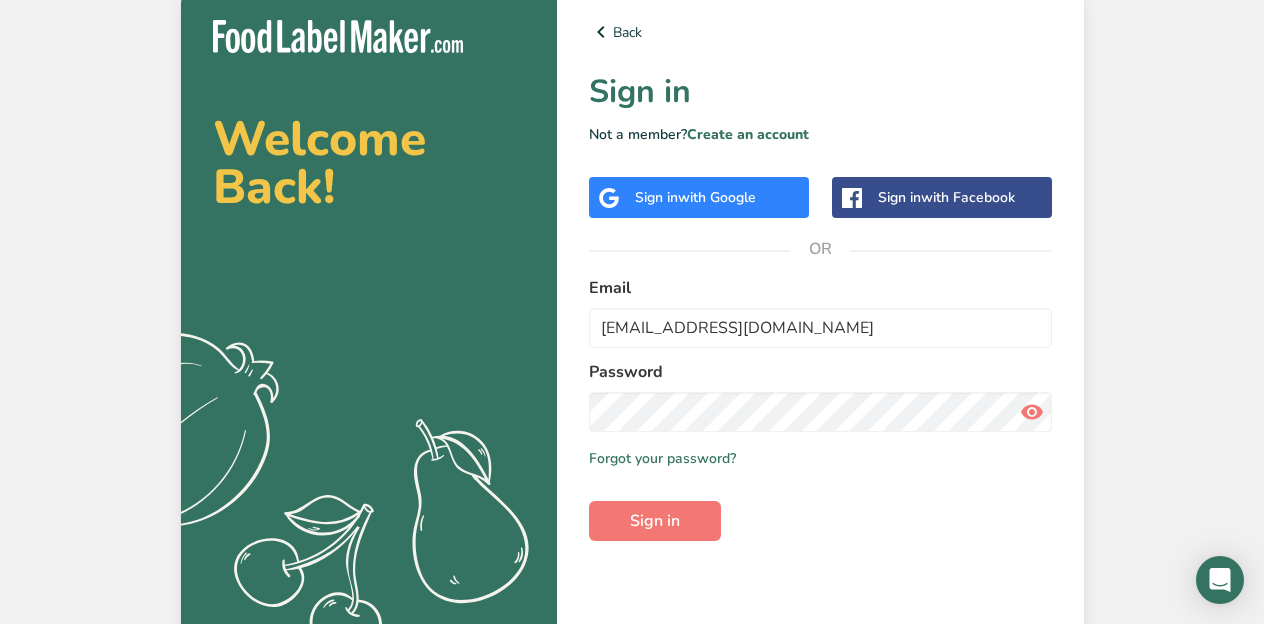 click on "with Google" at bounding box center [717, 197] 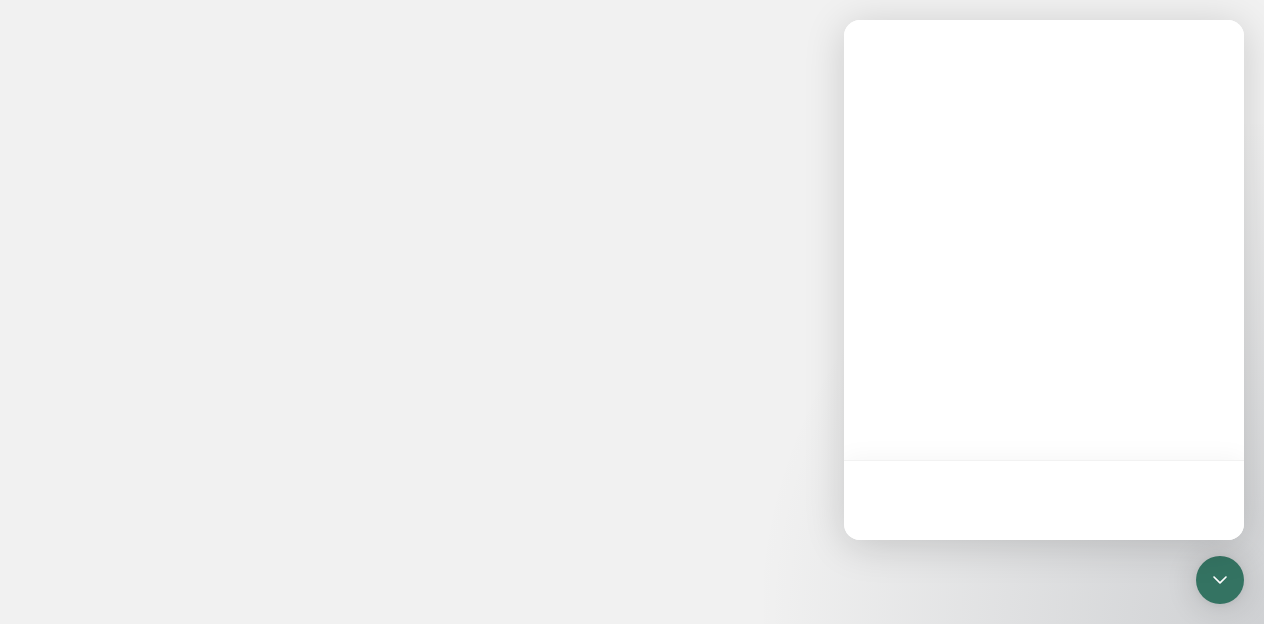 scroll, scrollTop: 0, scrollLeft: 0, axis: both 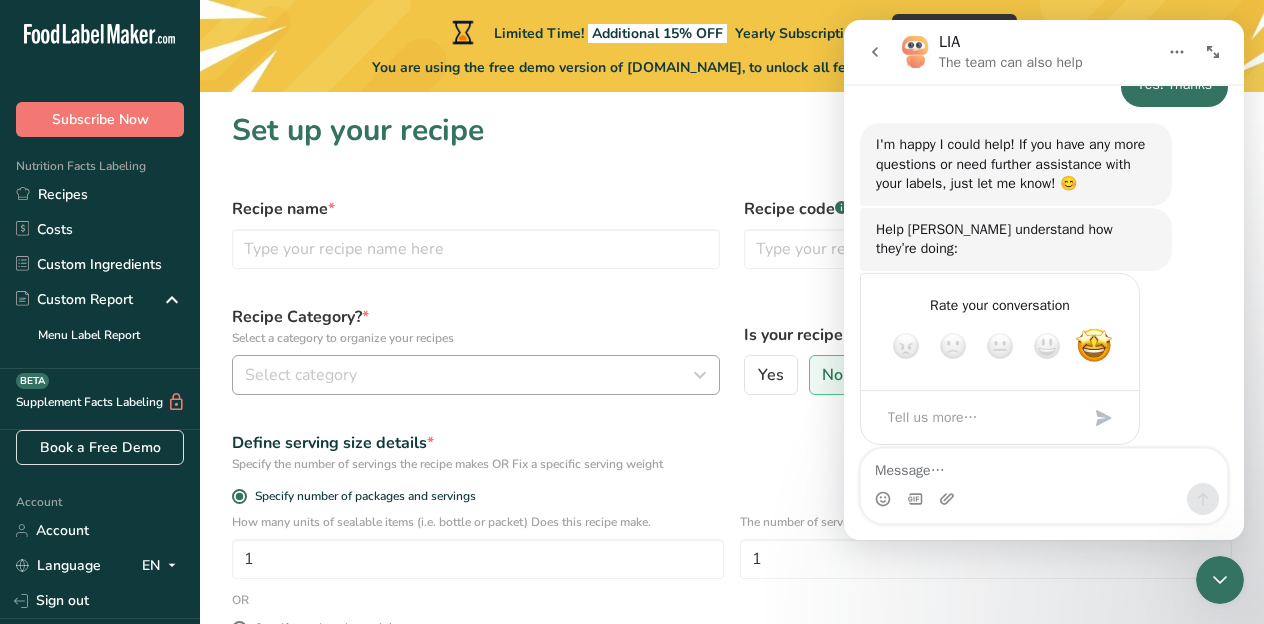 click on "Select category" at bounding box center (301, 375) 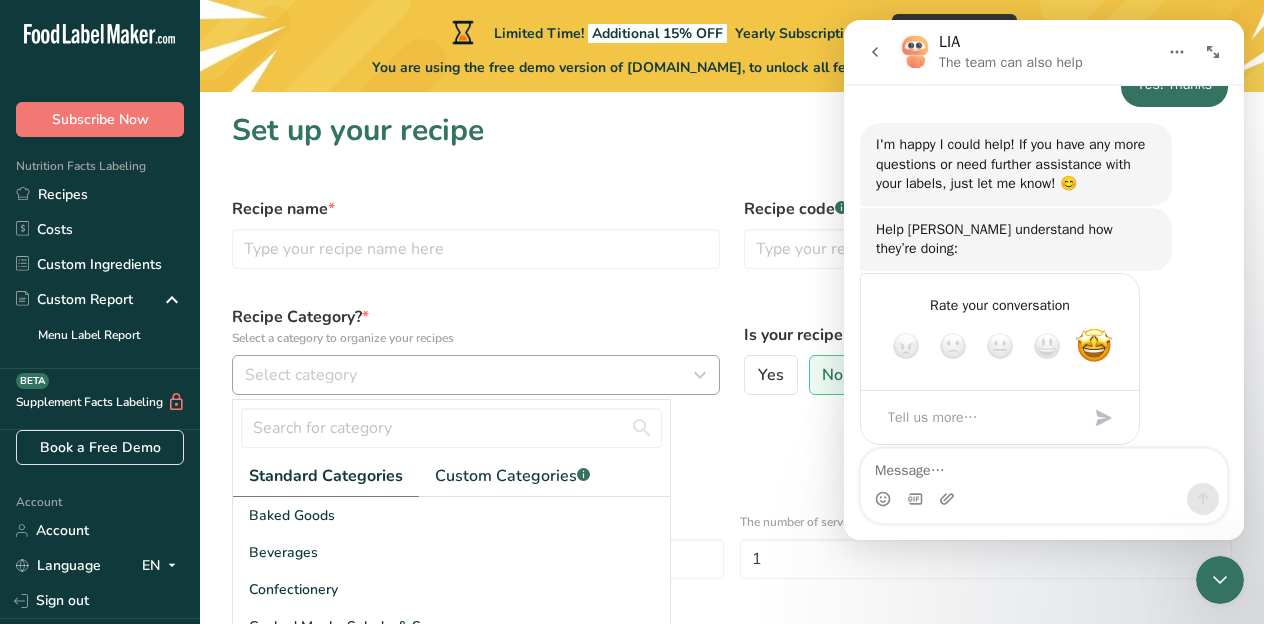click on "Select category" at bounding box center [301, 375] 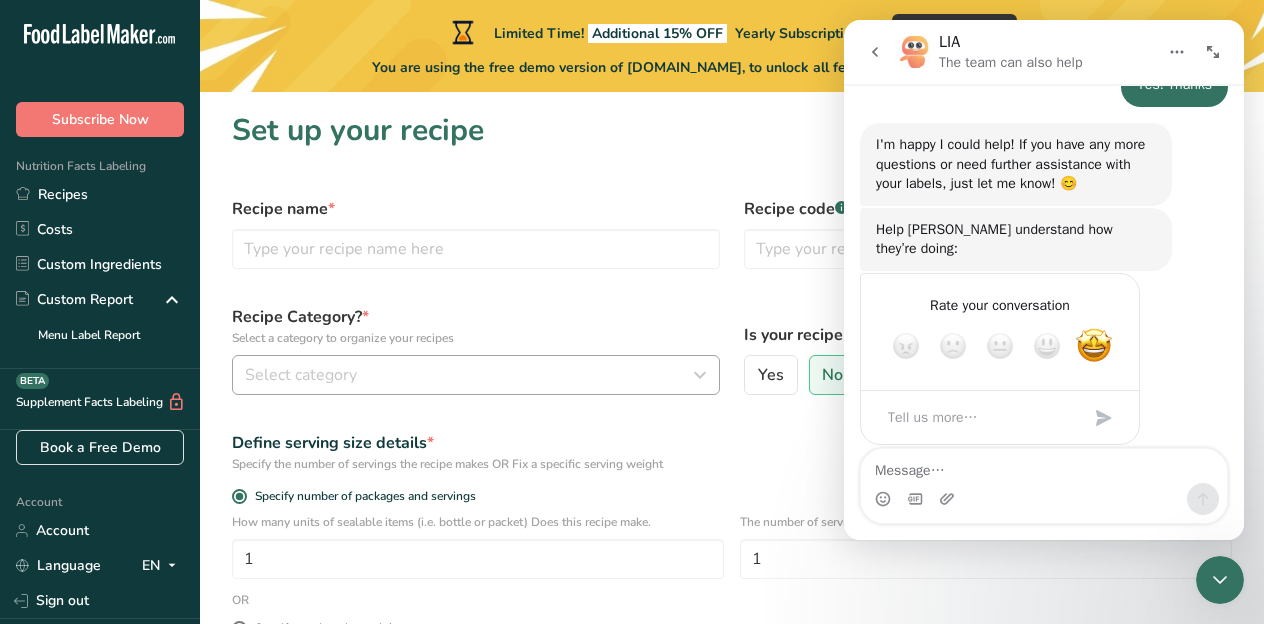 scroll, scrollTop: 1130, scrollLeft: 0, axis: vertical 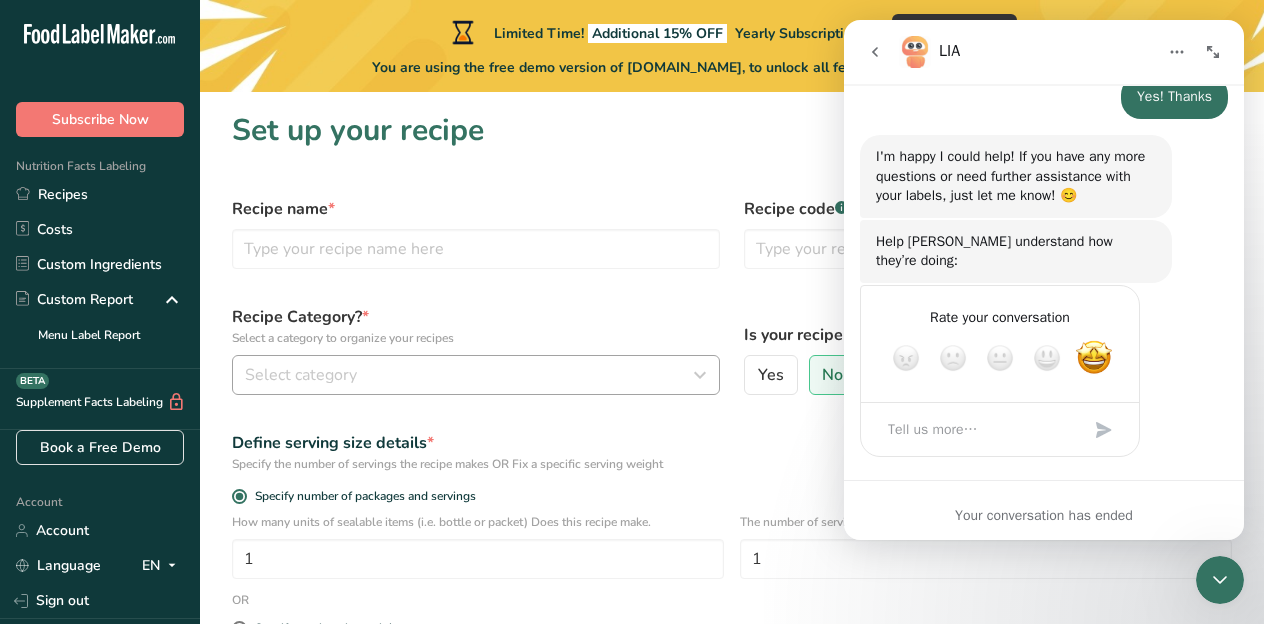 click on "Select category" at bounding box center [301, 375] 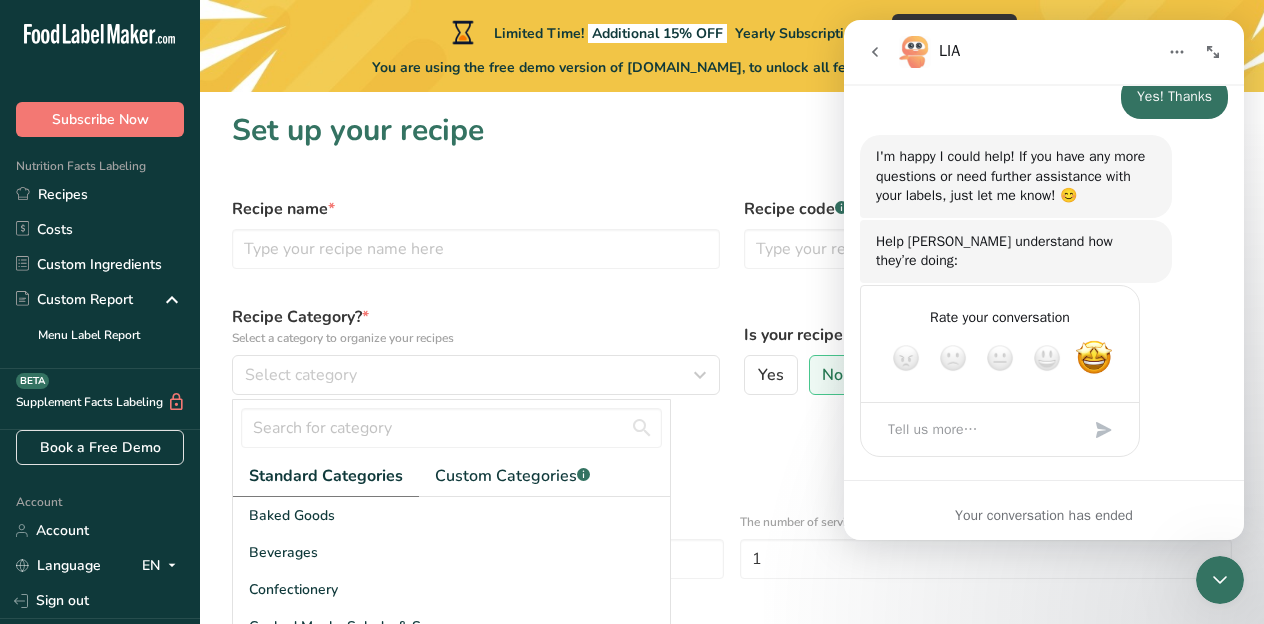 click 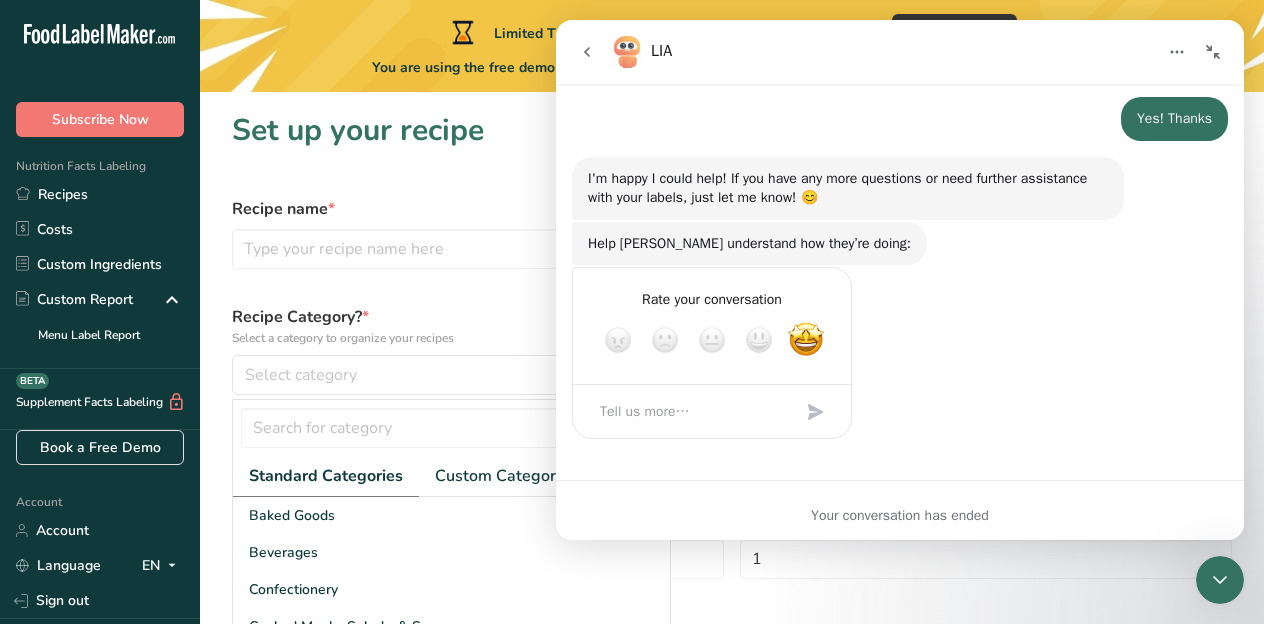 click 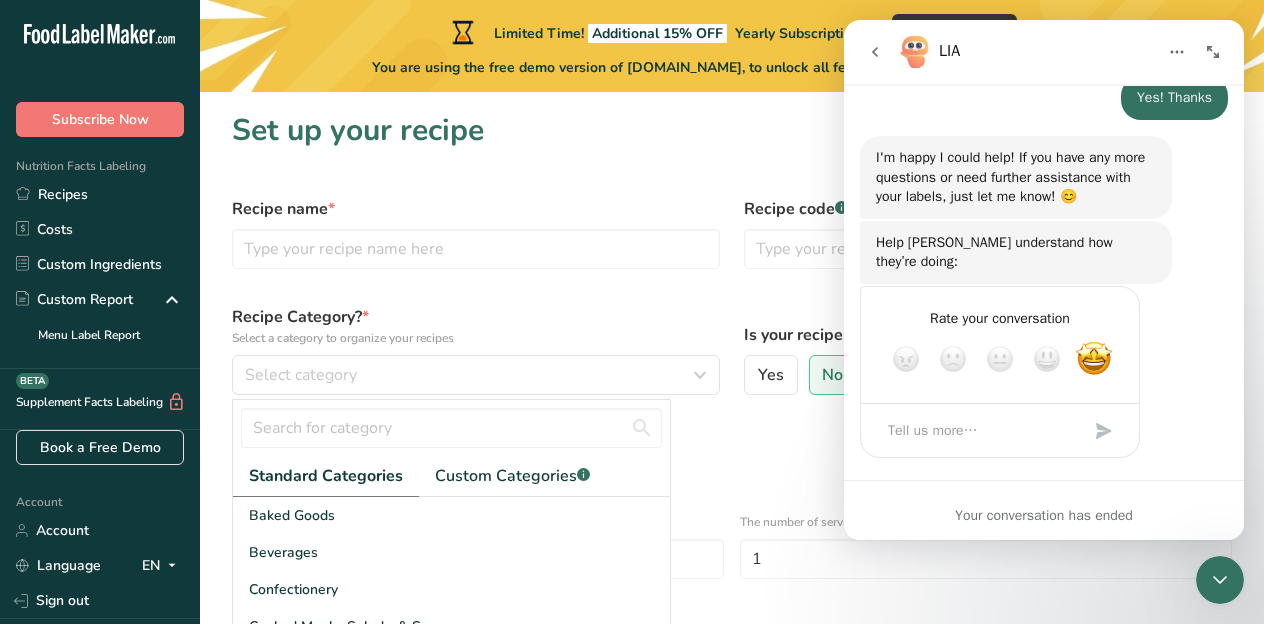 scroll, scrollTop: 1130, scrollLeft: 0, axis: vertical 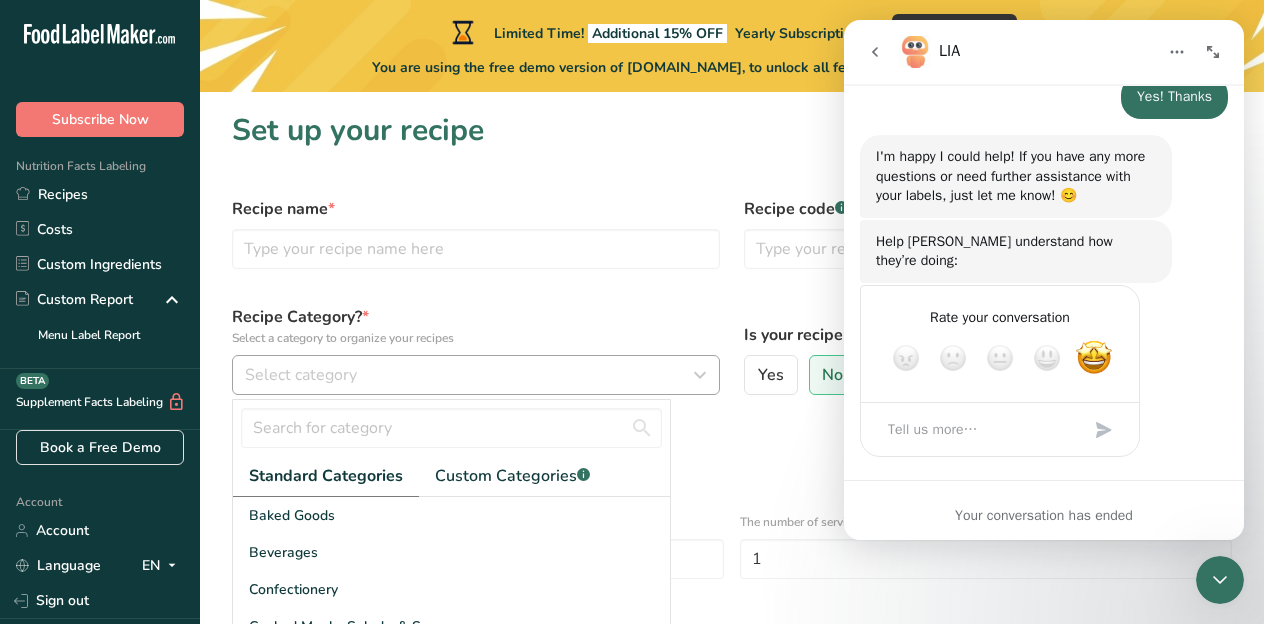 click on "Select category" at bounding box center (301, 375) 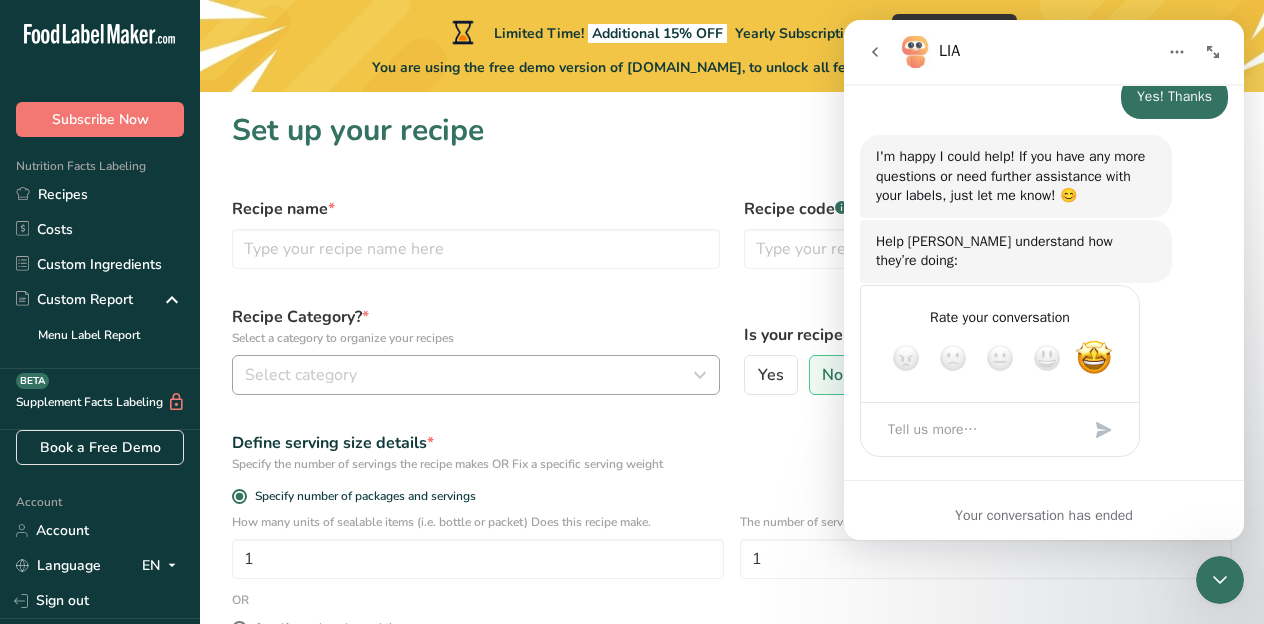 click on "Select category" at bounding box center [301, 375] 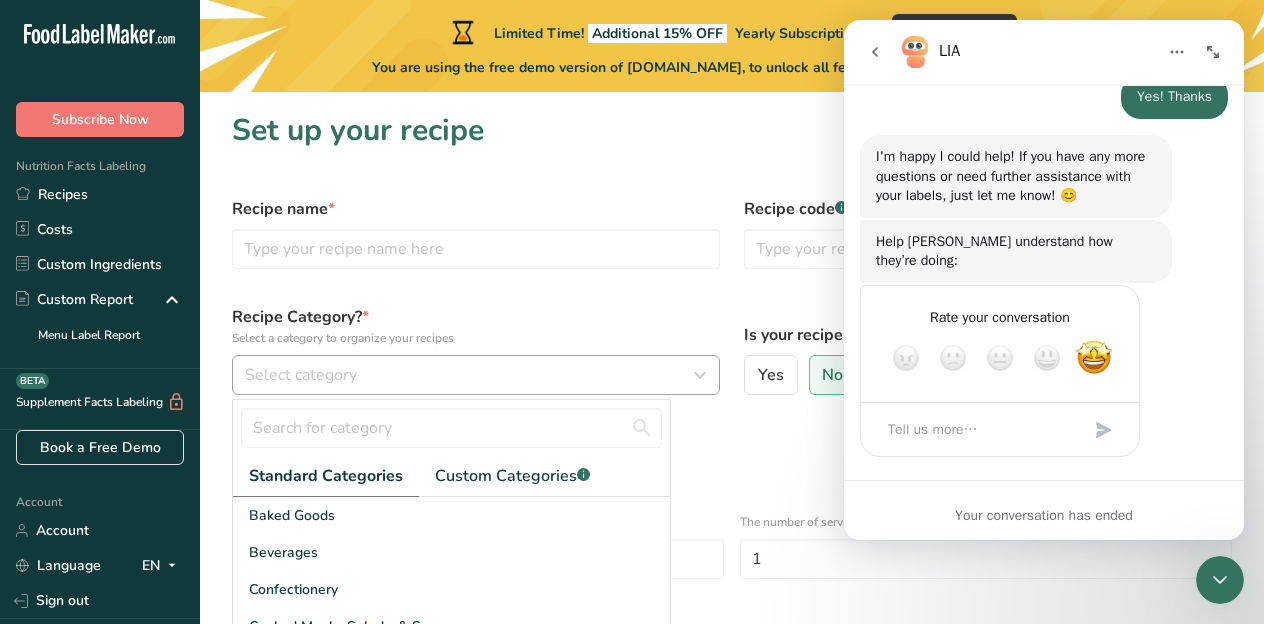 click on "Select category" at bounding box center [301, 375] 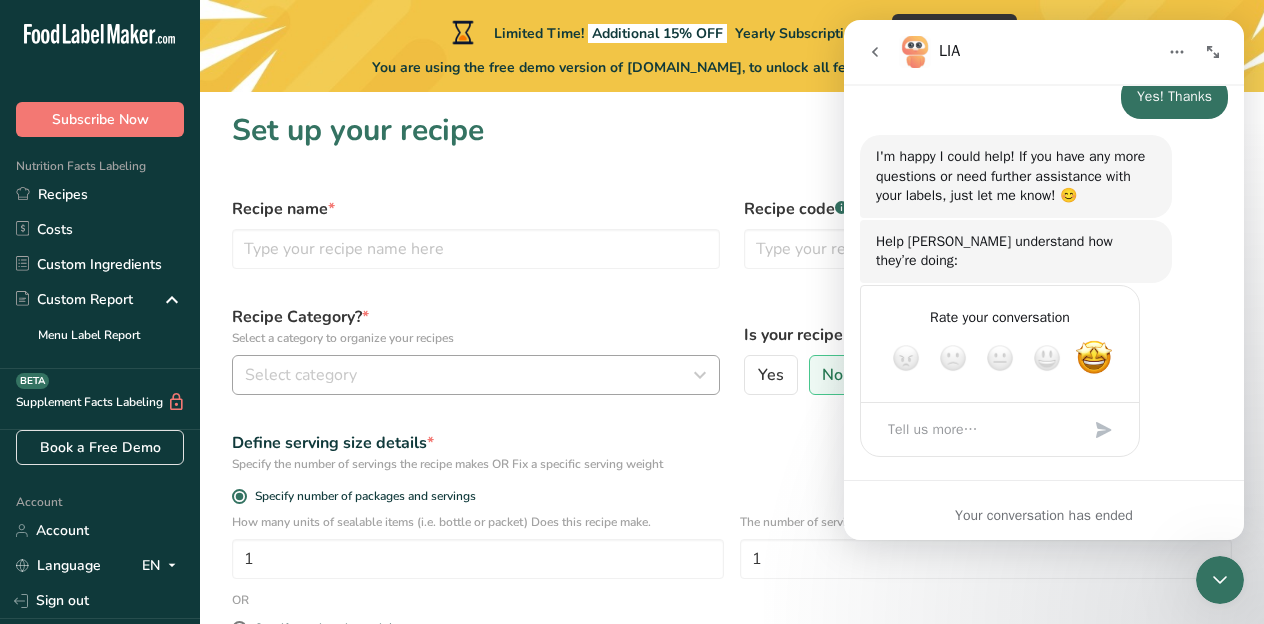 click on "Select category" at bounding box center [301, 375] 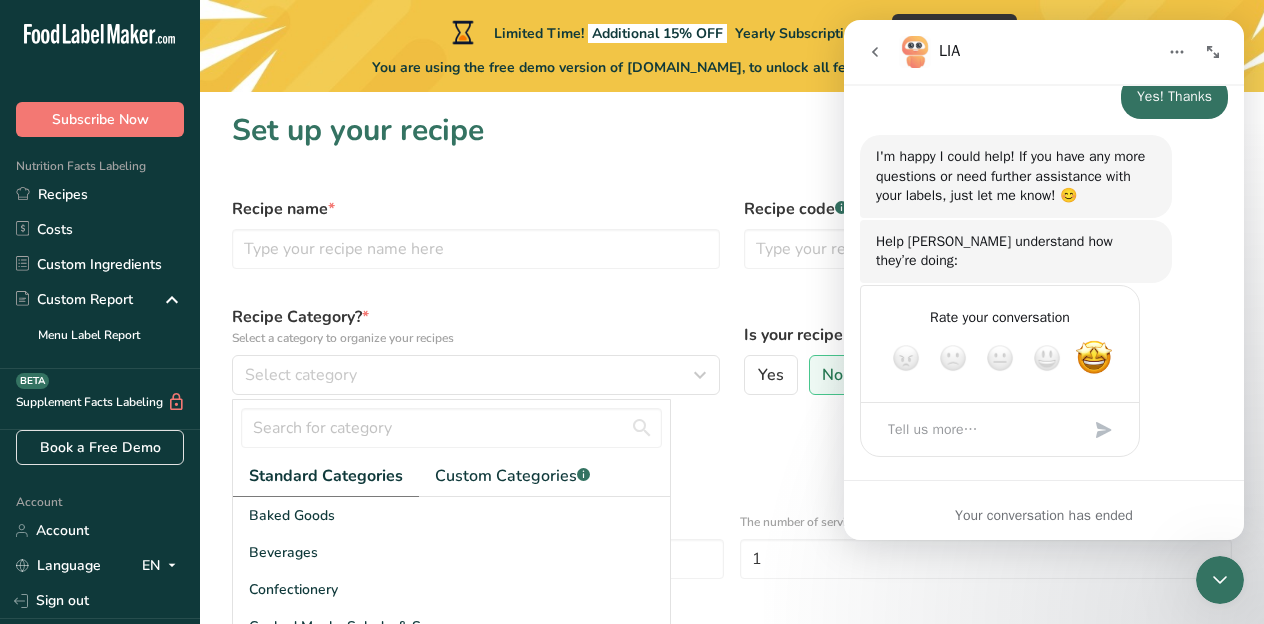 click 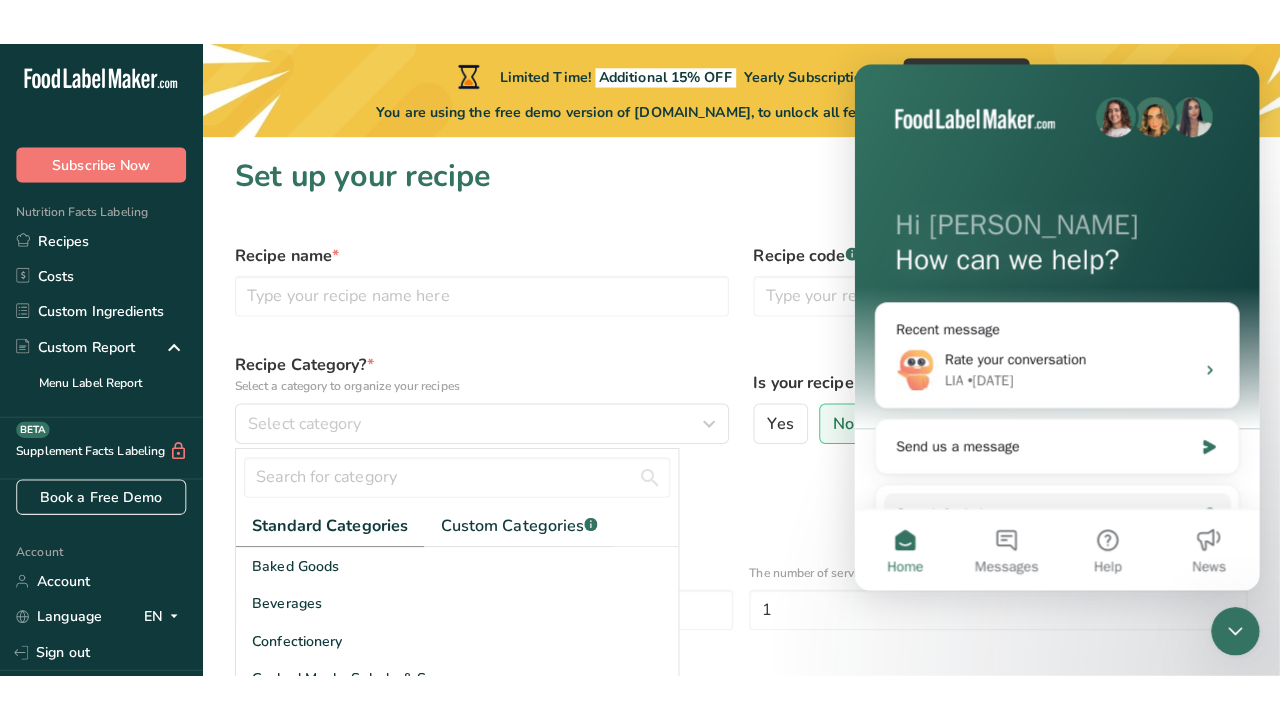 scroll, scrollTop: 0, scrollLeft: 0, axis: both 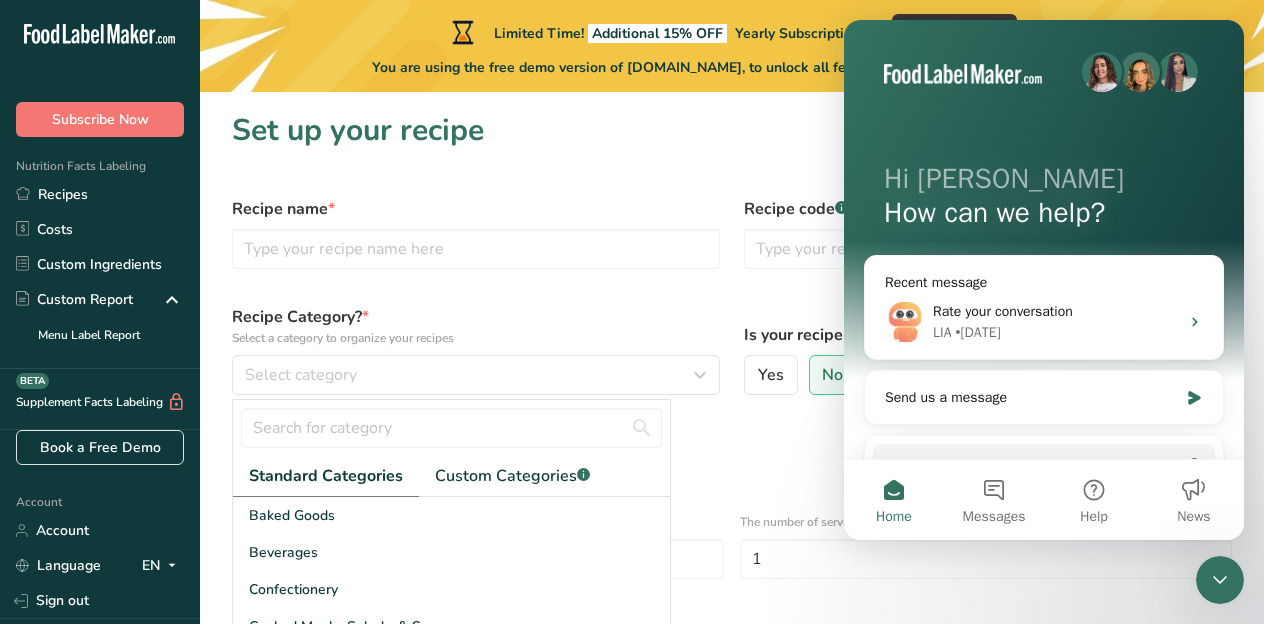 click on "Home" at bounding box center (894, 500) 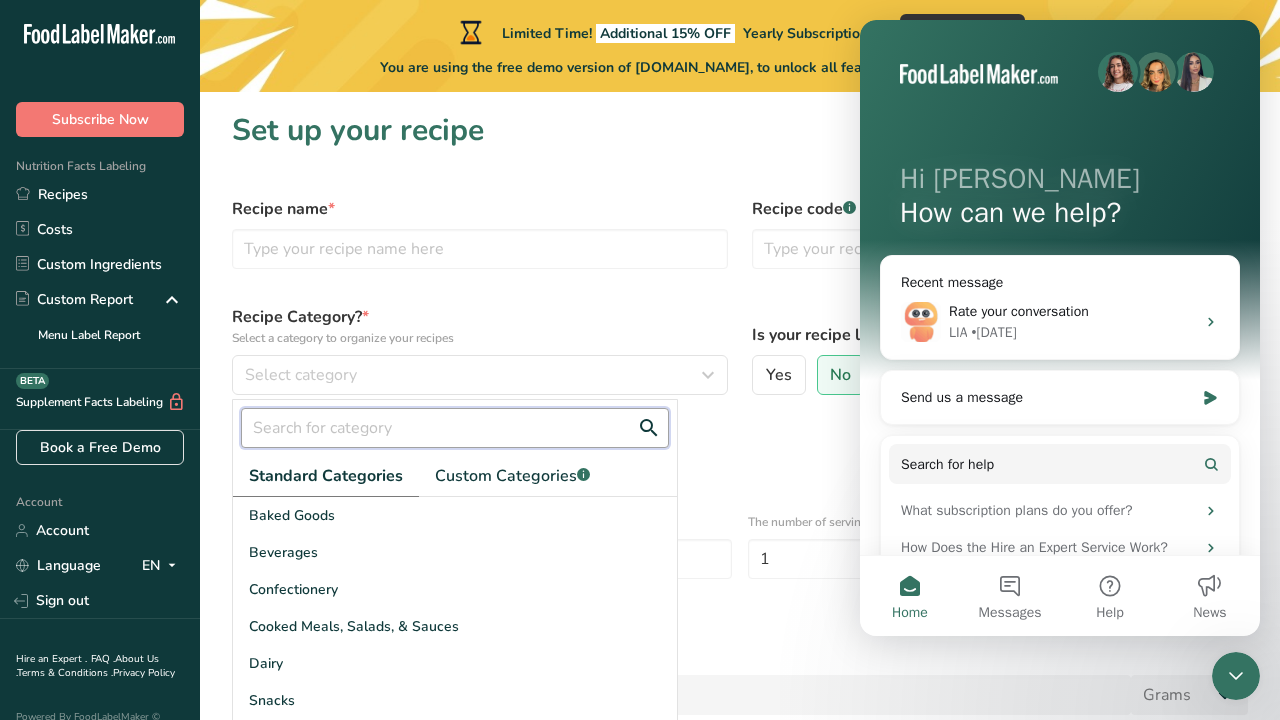 click at bounding box center (455, 428) 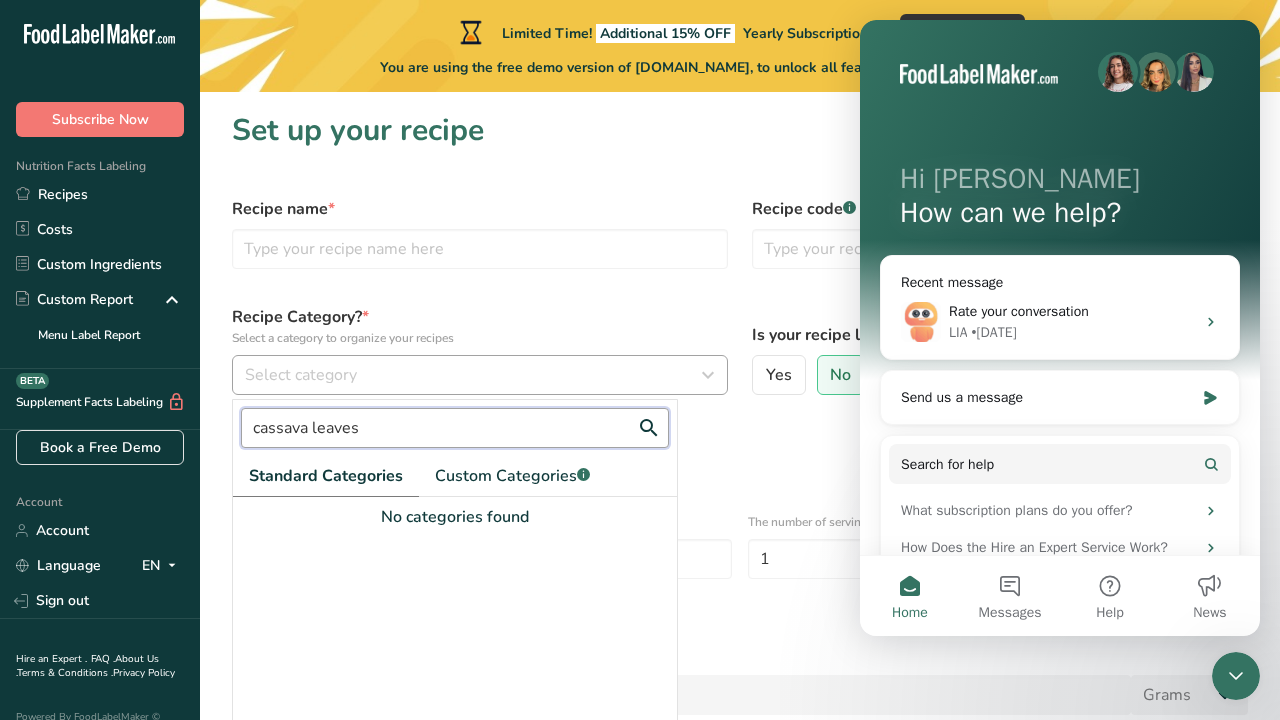 type on "cassava leaves" 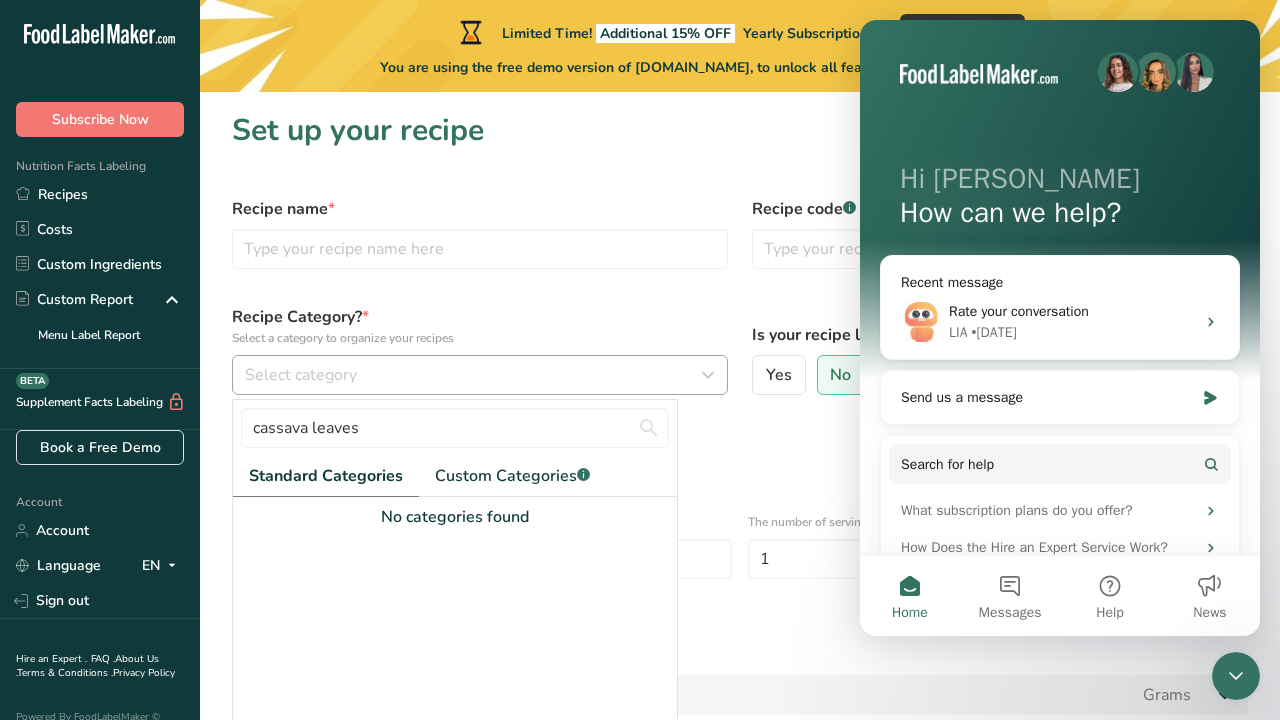 click on "Select category" at bounding box center [301, 375] 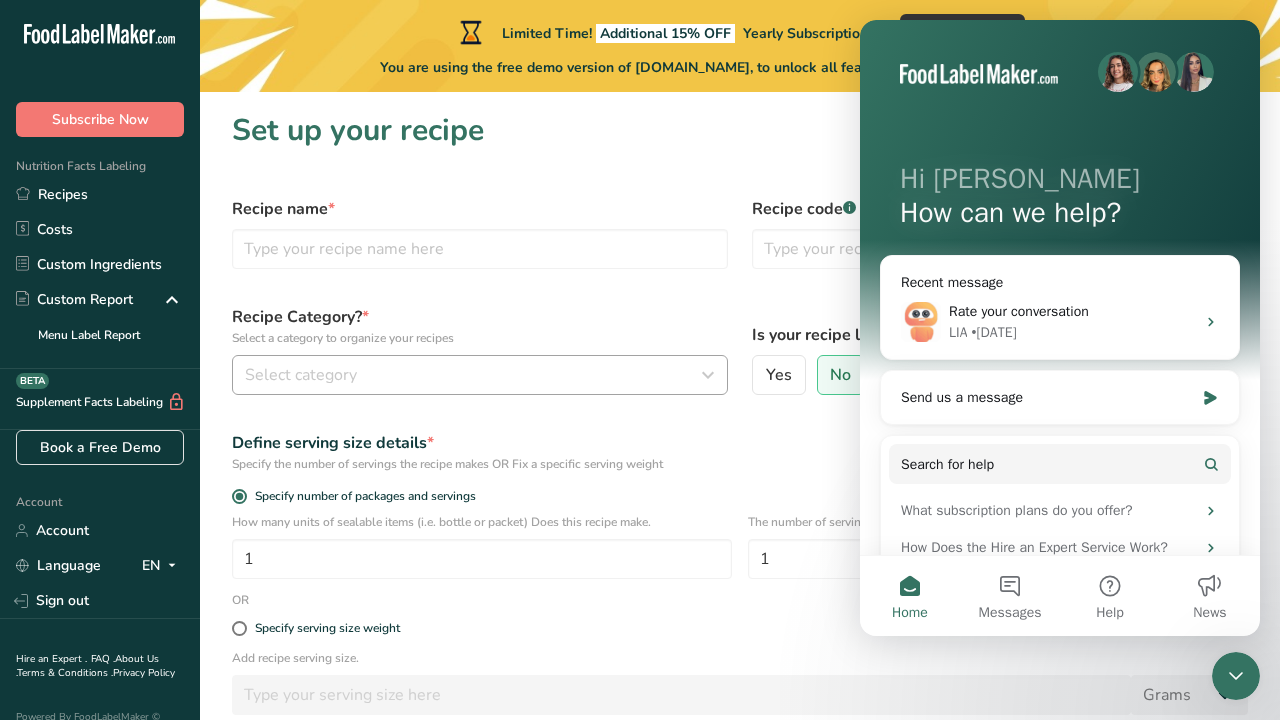 click on "Select category" at bounding box center [301, 375] 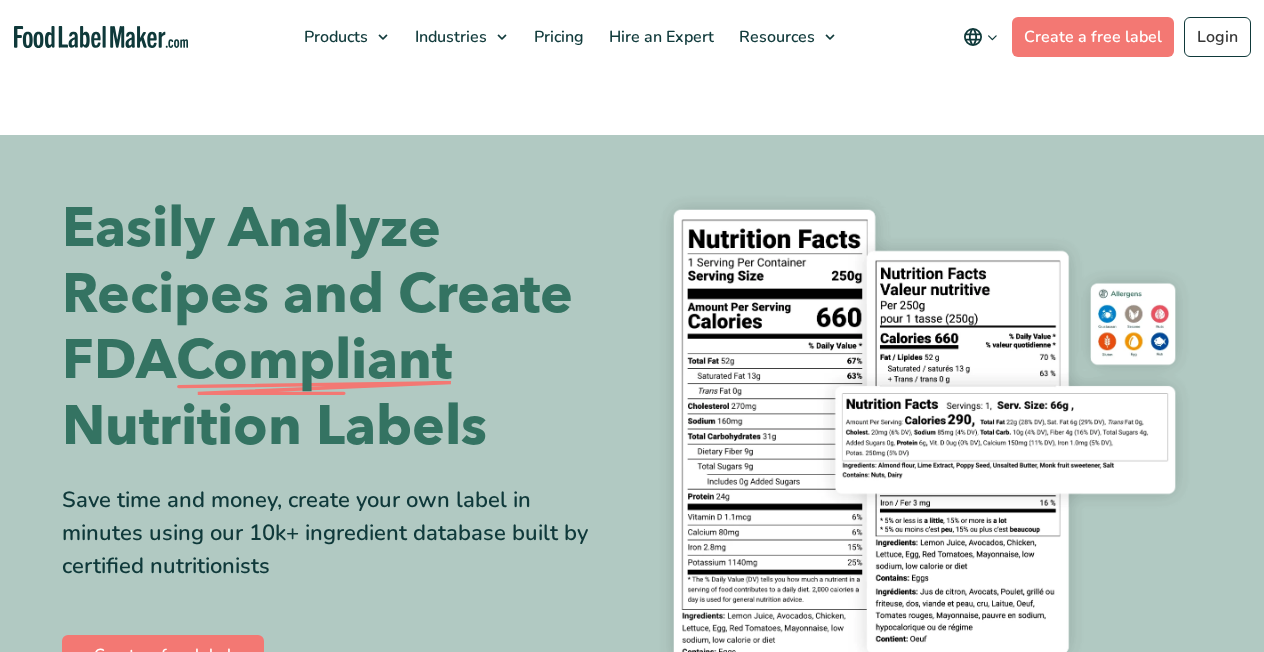 scroll, scrollTop: 0, scrollLeft: 0, axis: both 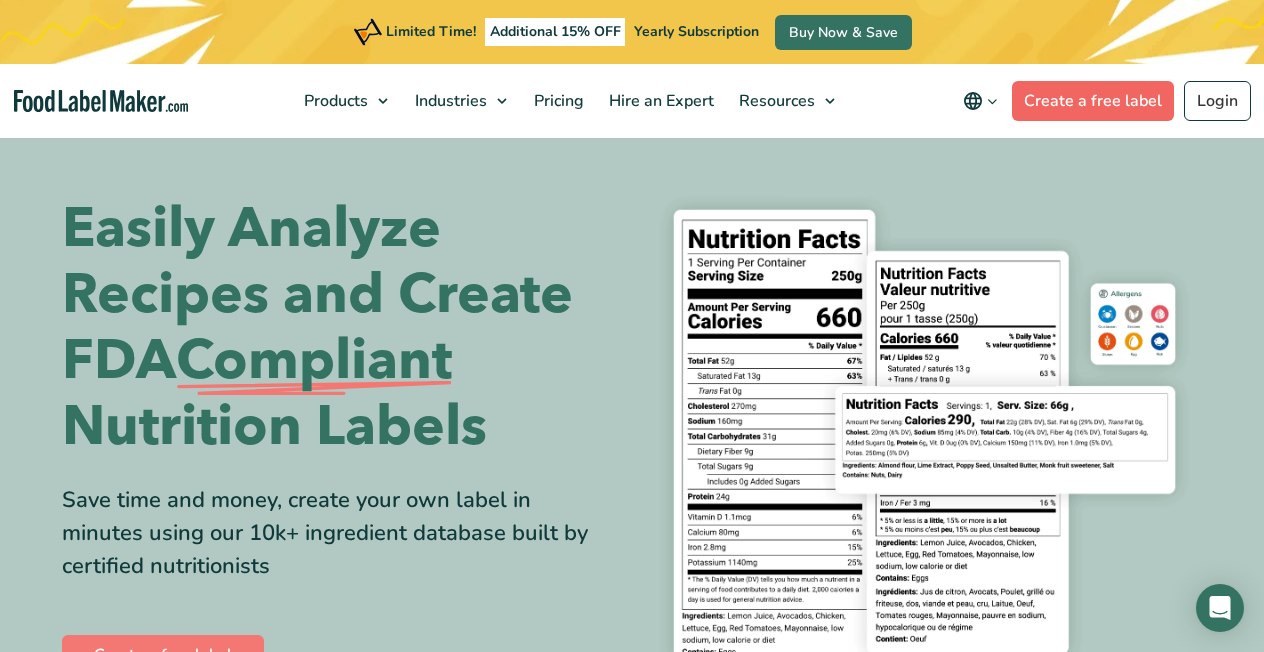 click on "Create a free label" at bounding box center (1093, 101) 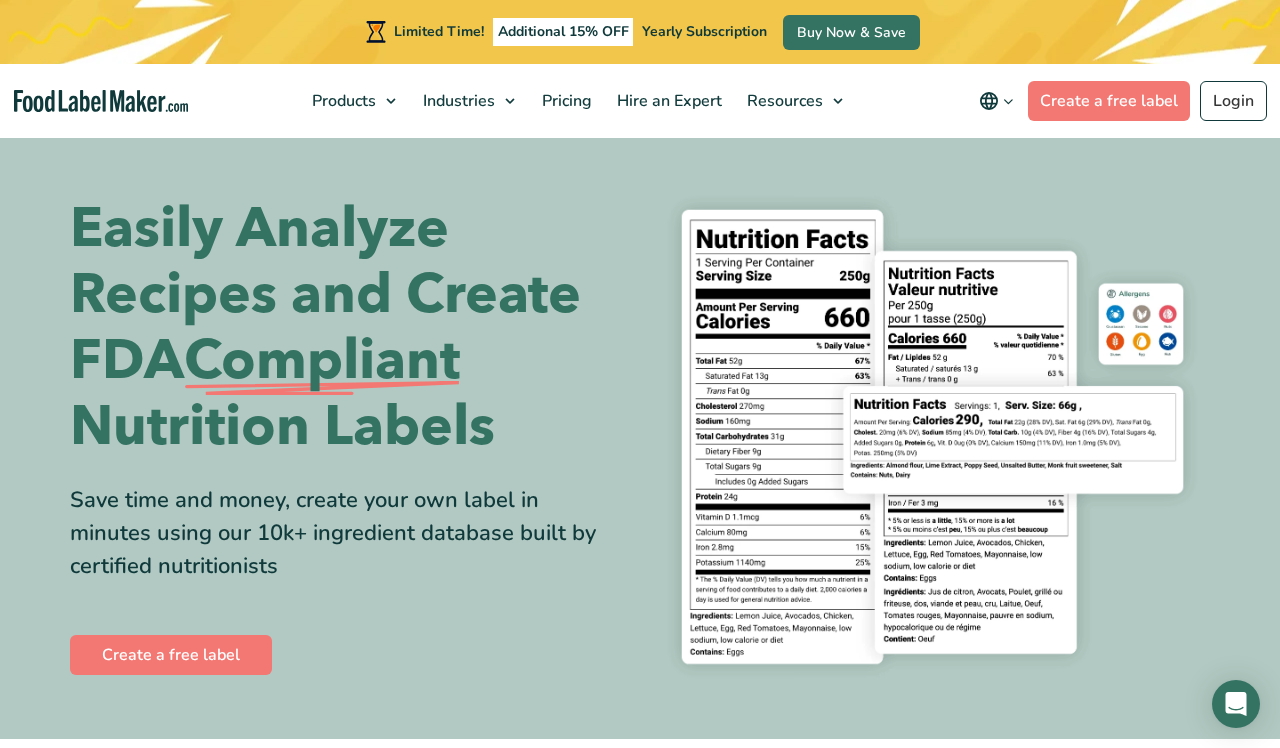 click at bounding box center [932, 437] 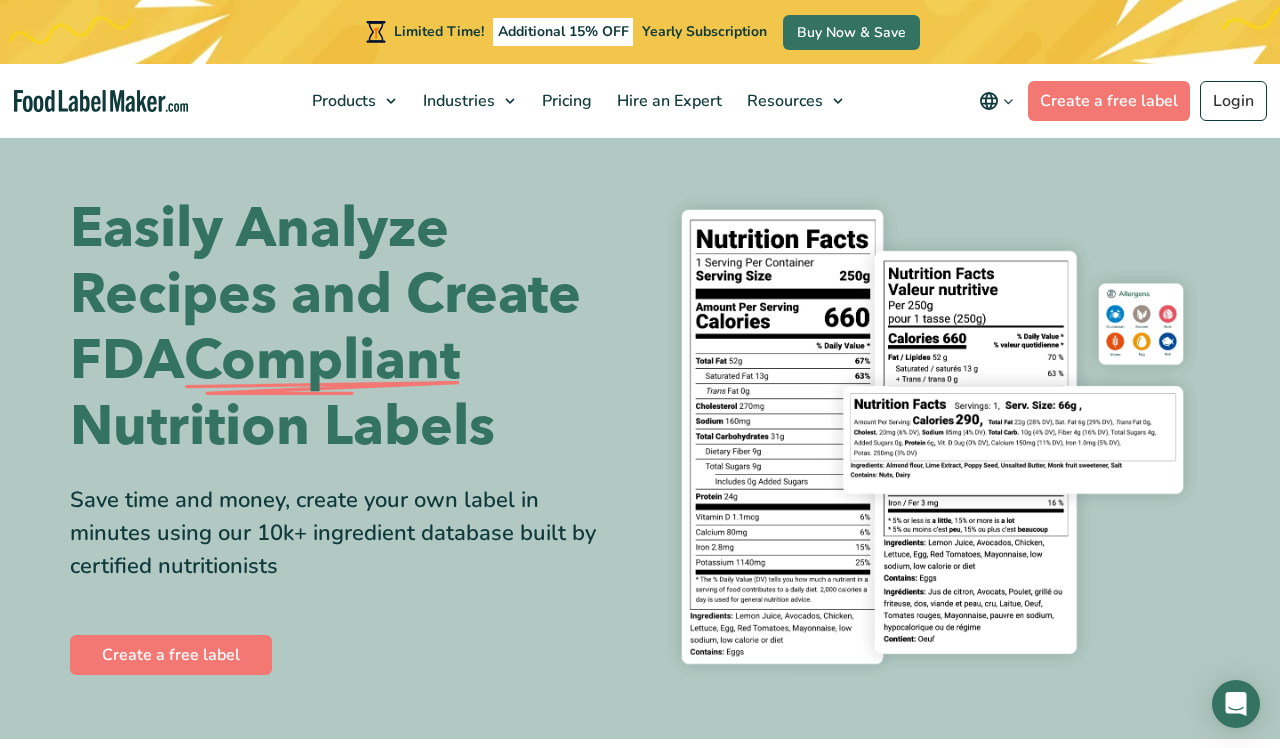 click at bounding box center (932, 437) 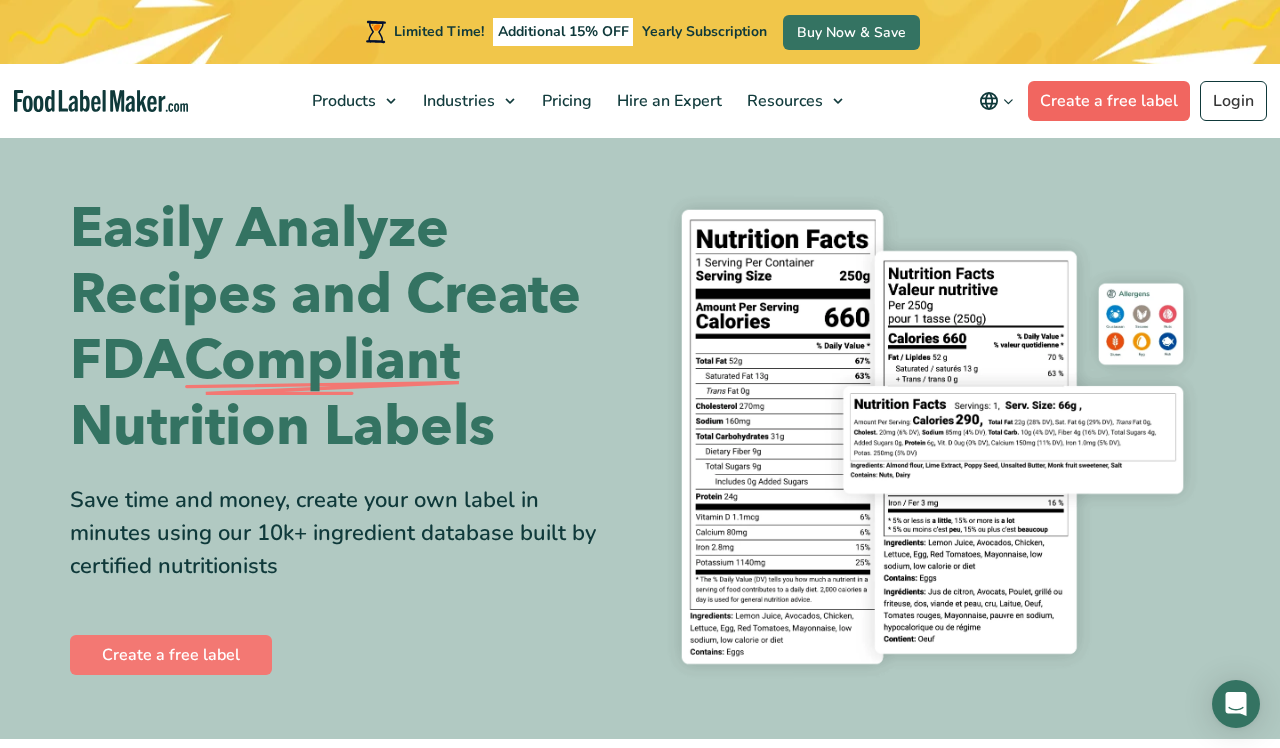 click on "Create a free label" at bounding box center [1109, 101] 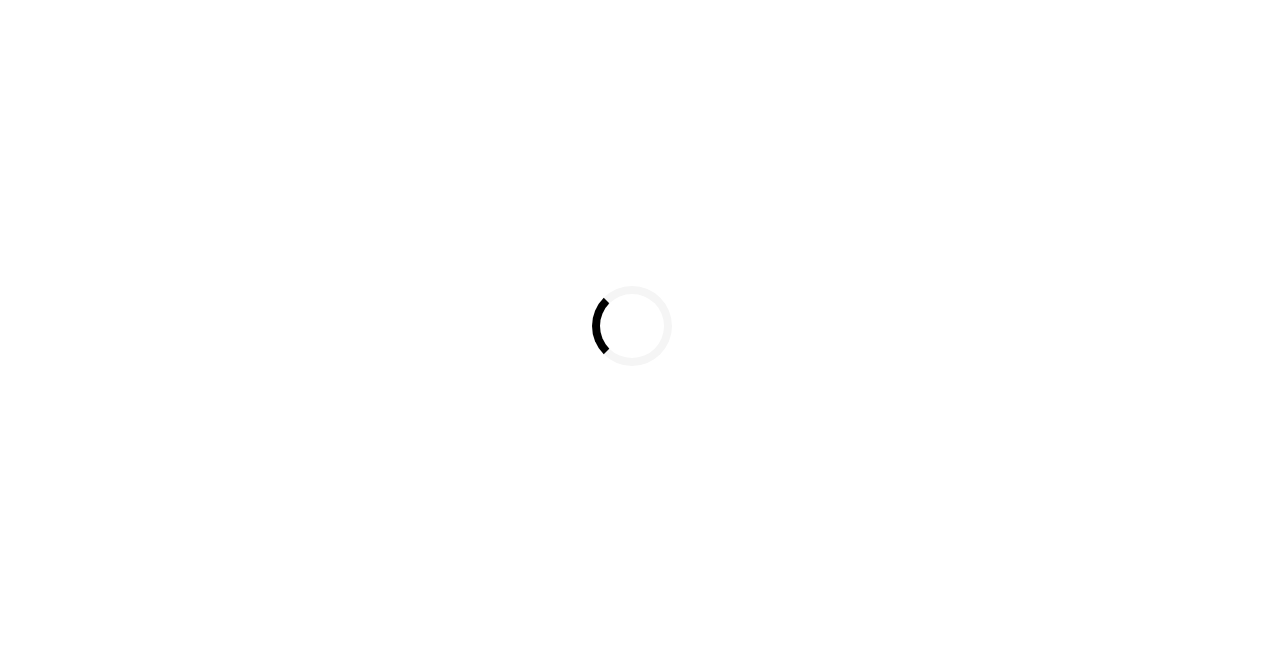 scroll, scrollTop: 0, scrollLeft: 0, axis: both 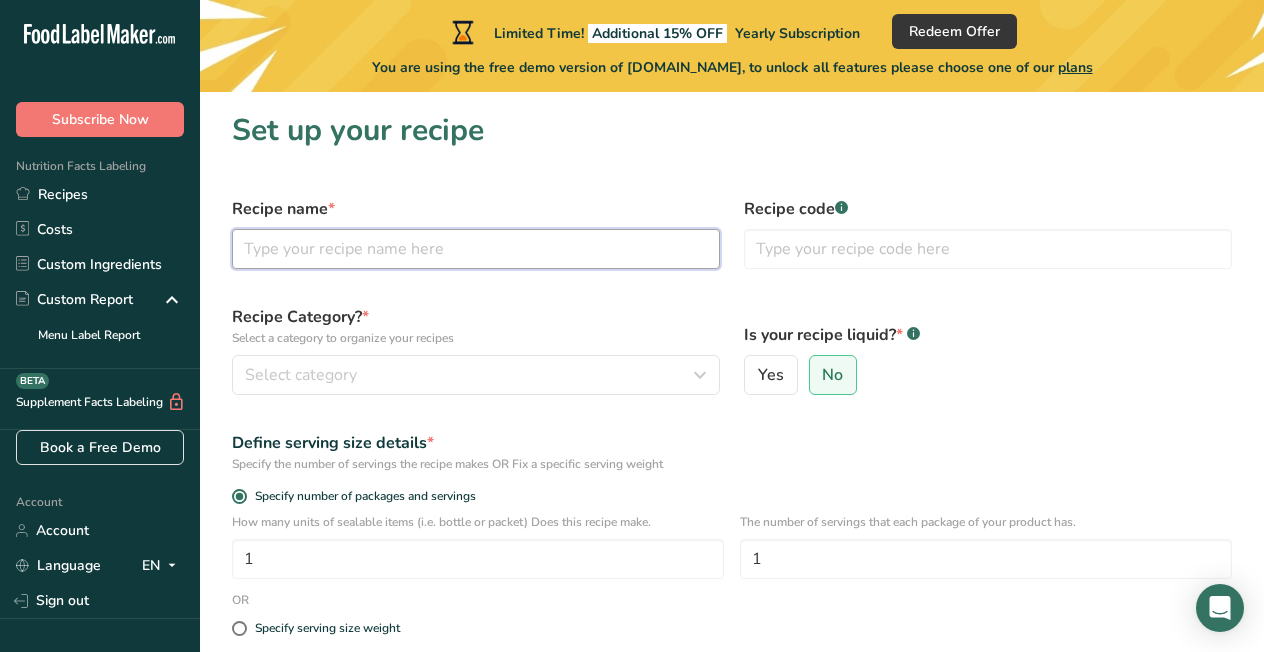 click at bounding box center [476, 249] 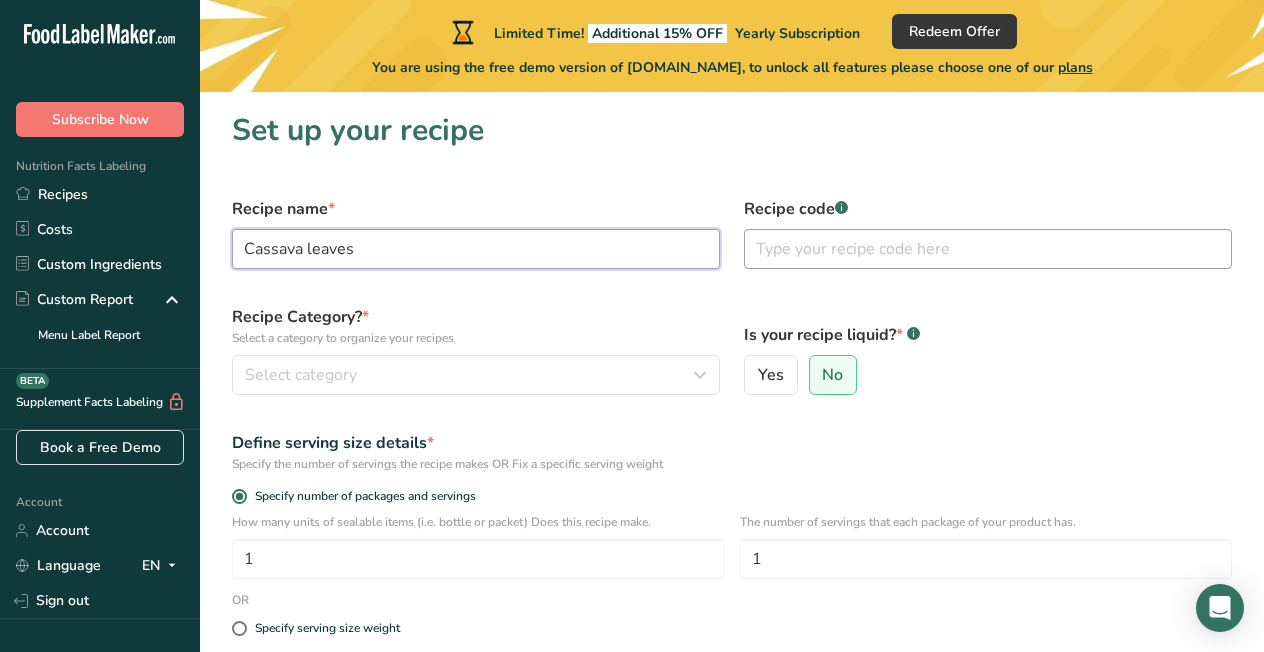 type on "Cassava leaves" 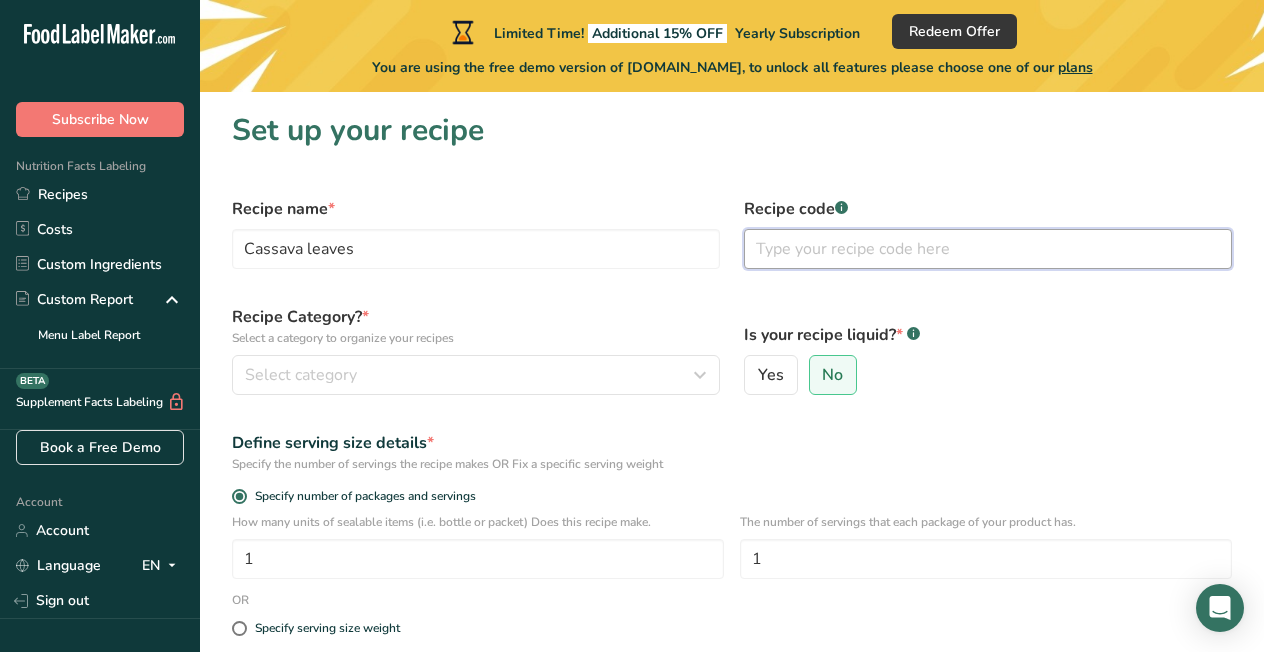 click at bounding box center [988, 249] 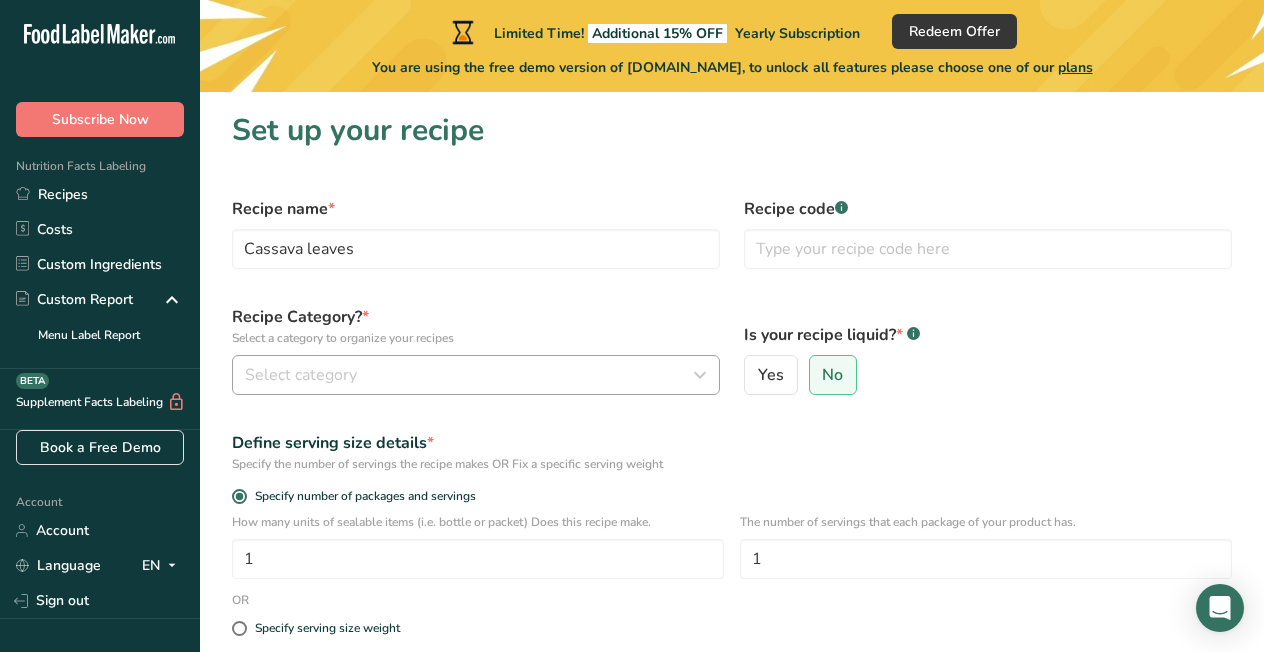 click on "Select category" at bounding box center (301, 375) 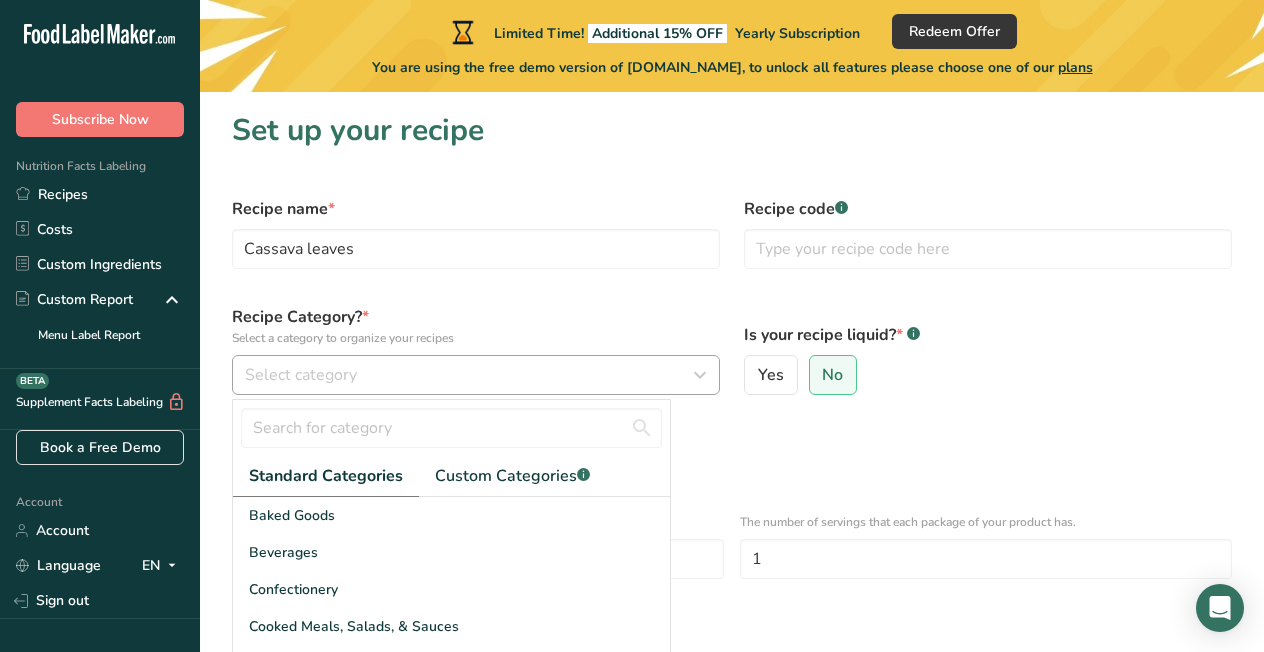click on "Select category" at bounding box center [301, 375] 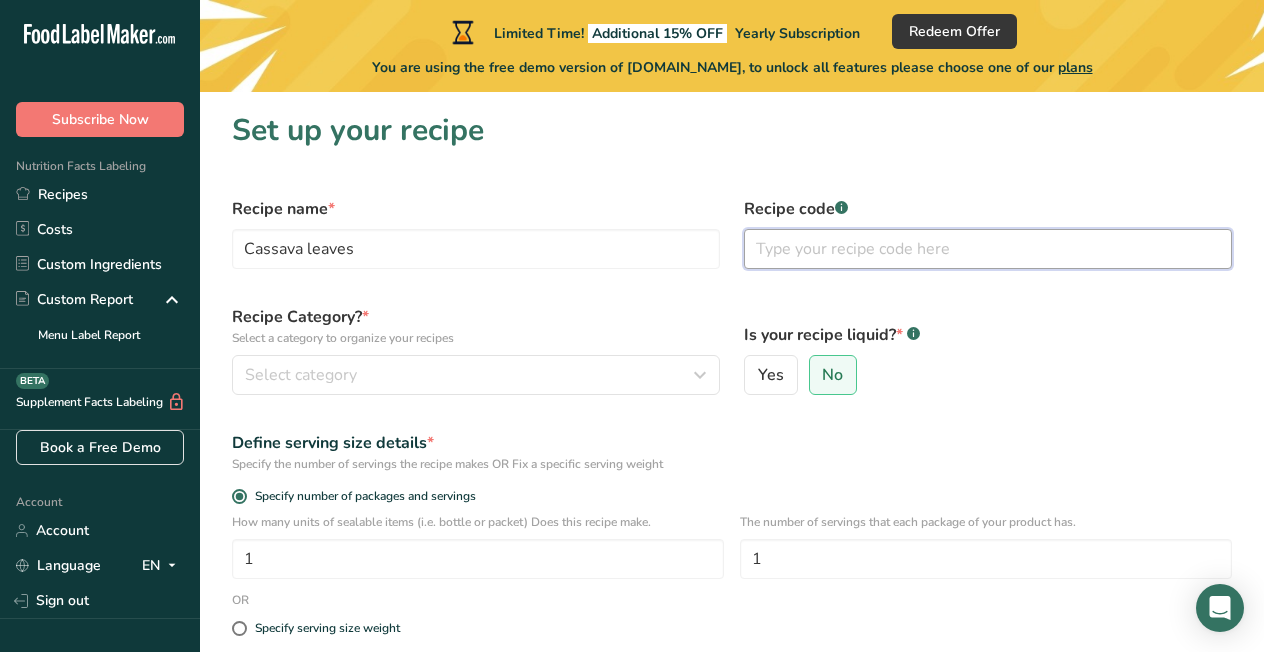 click at bounding box center (988, 249) 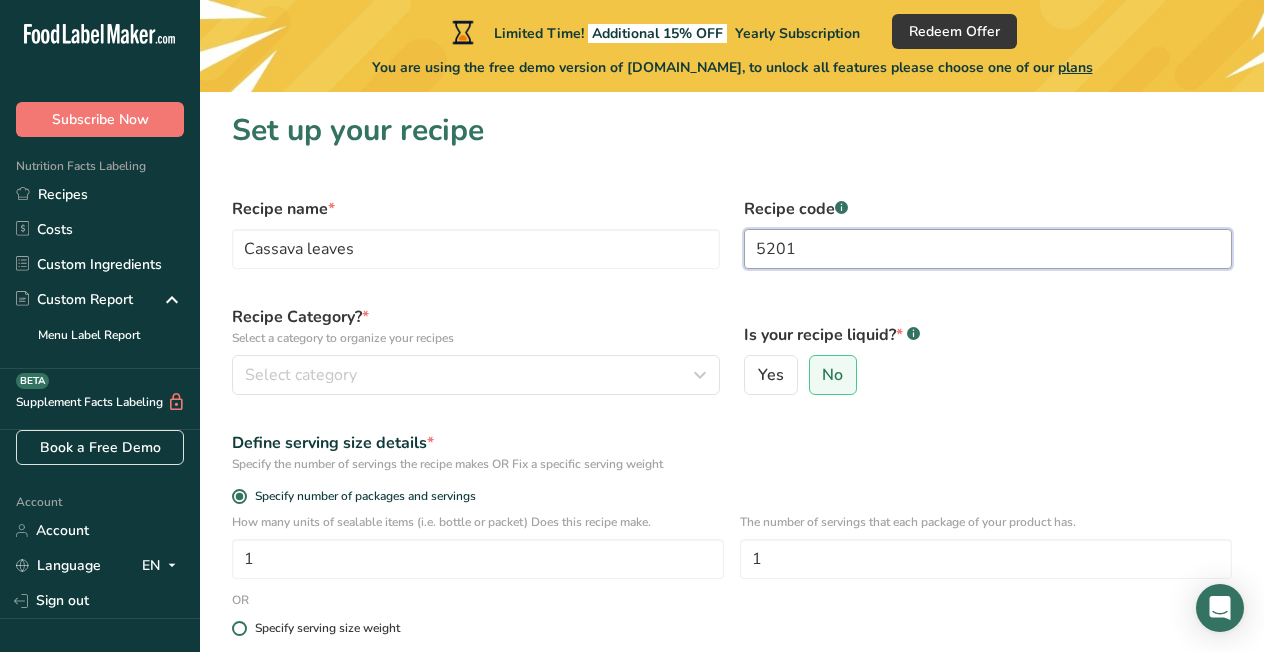 type on "5201" 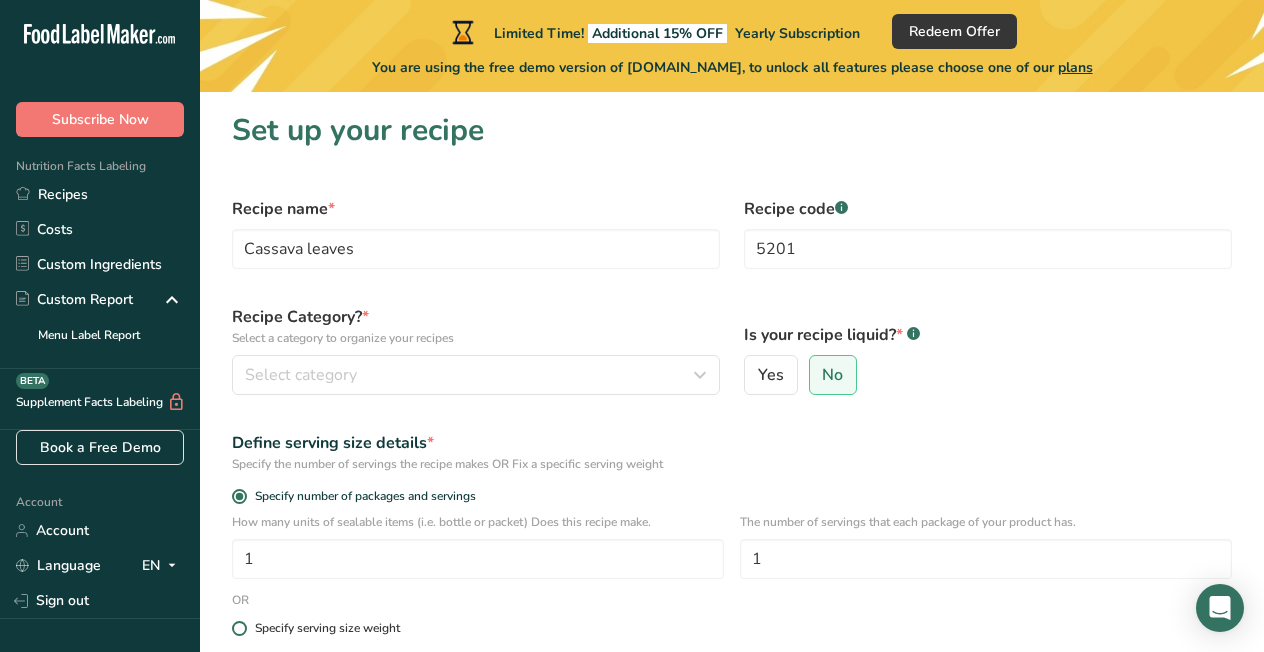 click at bounding box center [239, 628] 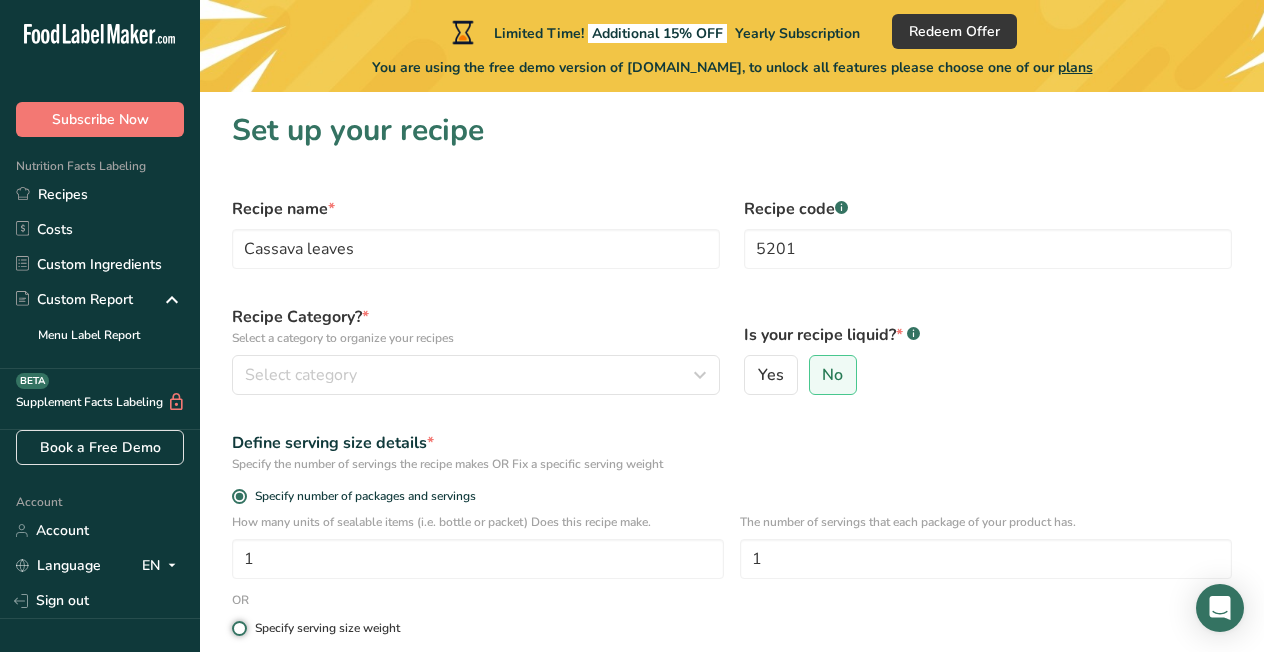radio on "true" 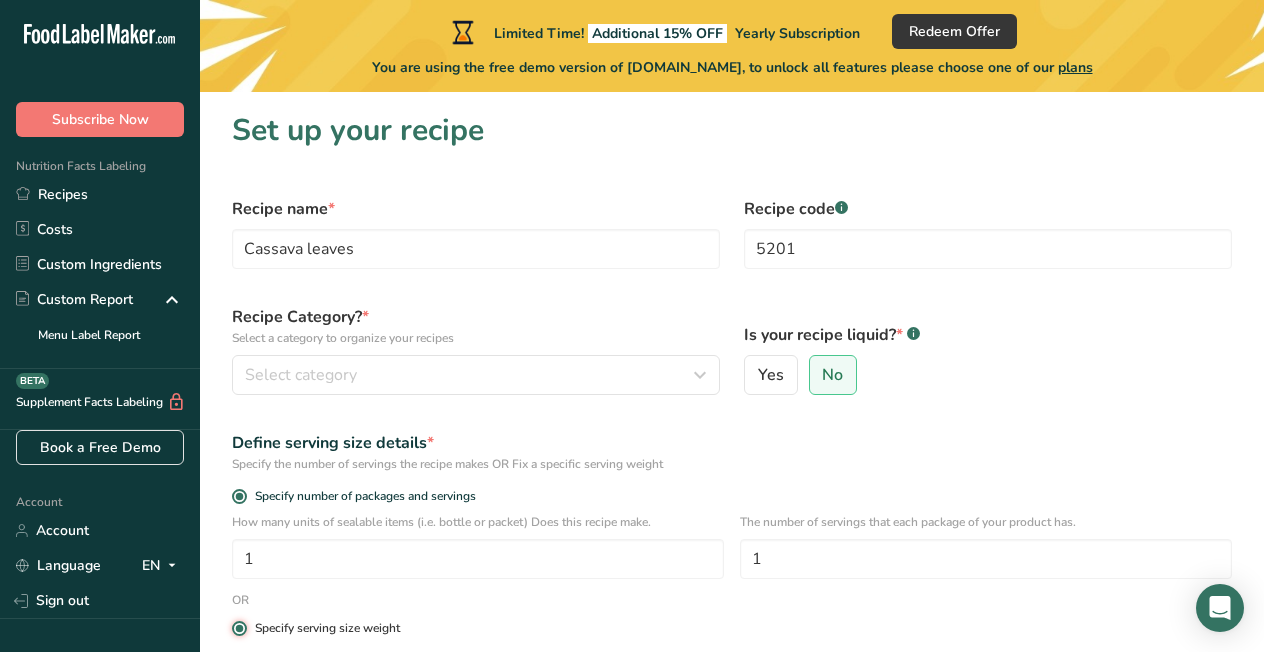 radio on "false" 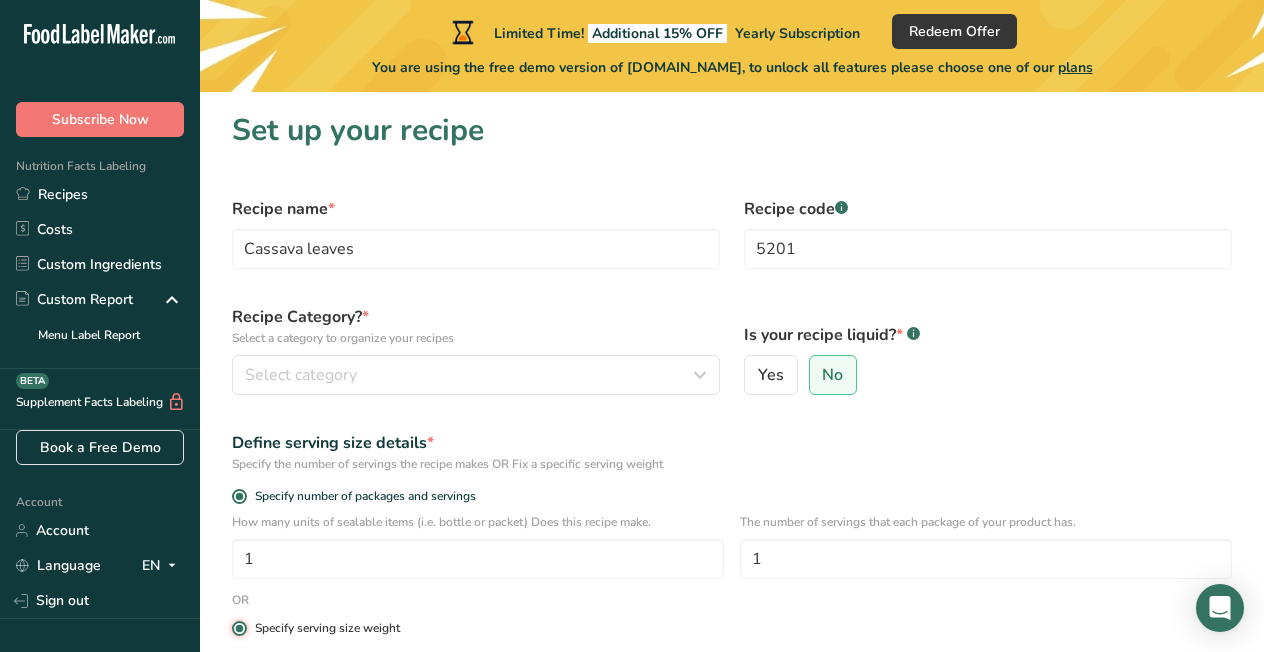type 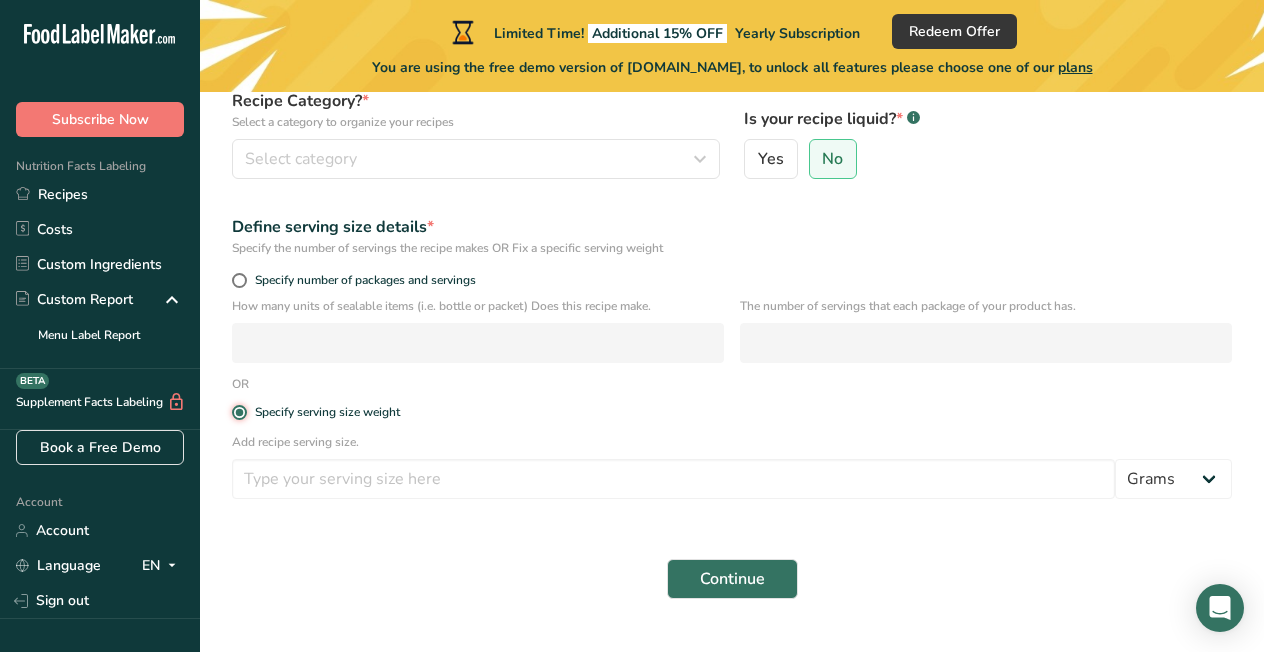 scroll, scrollTop: 261, scrollLeft: 0, axis: vertical 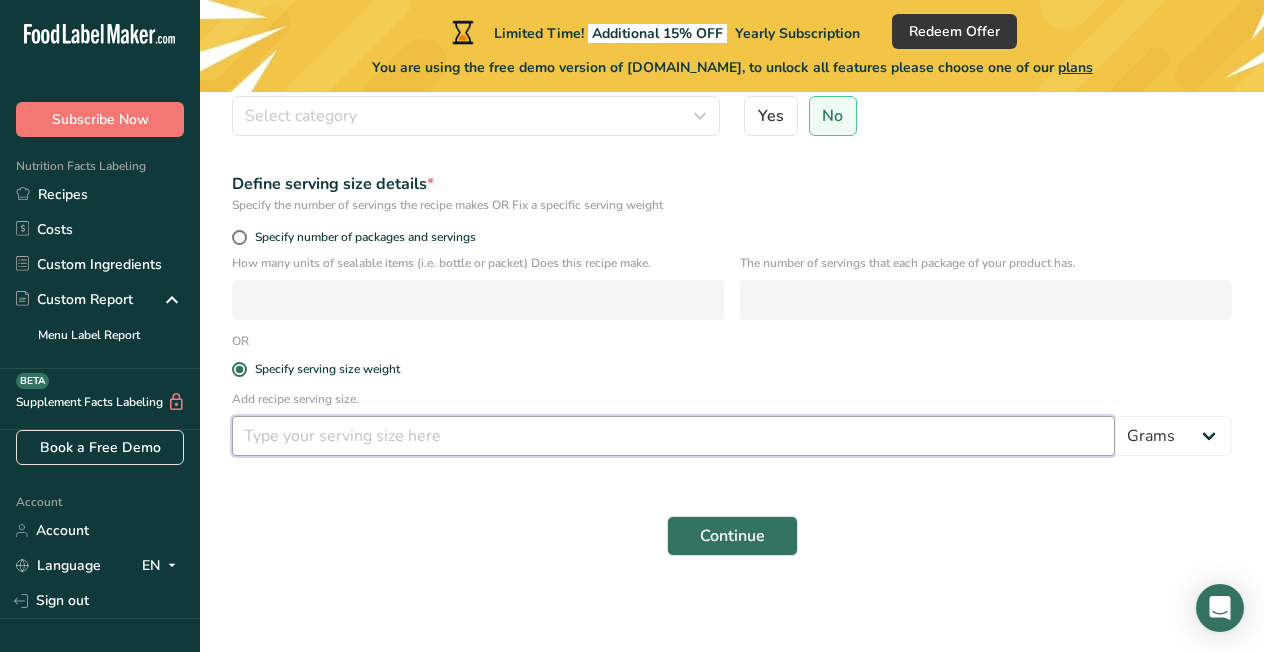 click at bounding box center [673, 436] 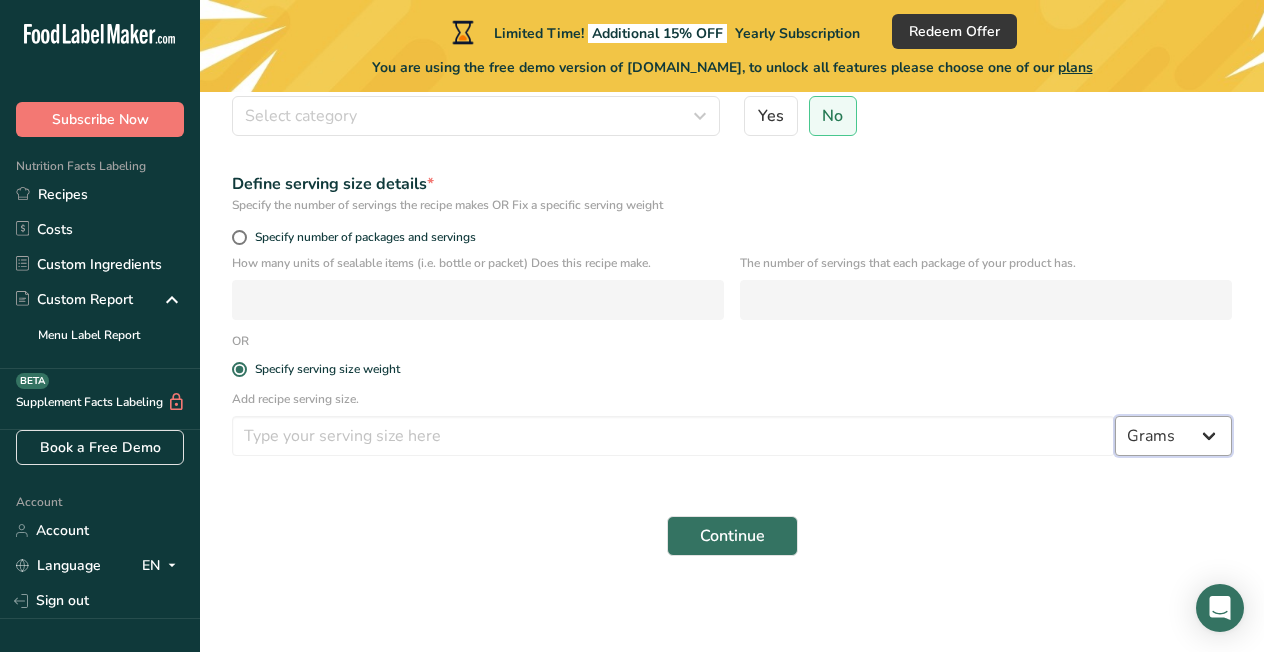 select on "1" 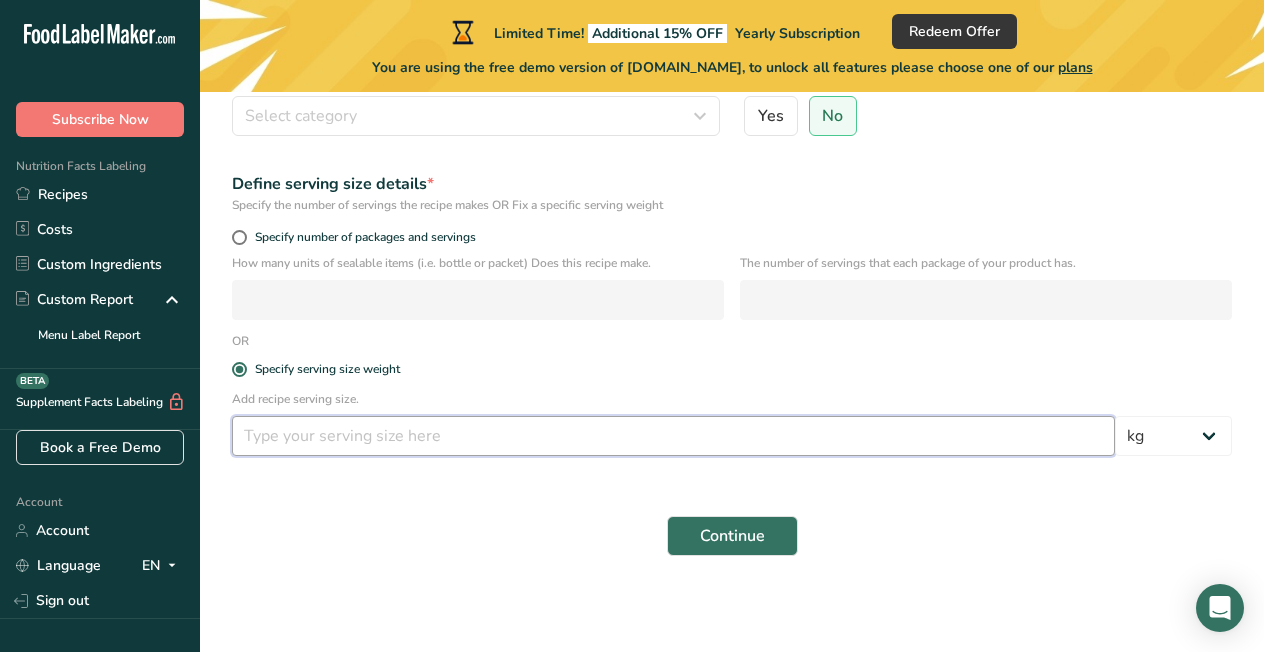 click at bounding box center (673, 436) 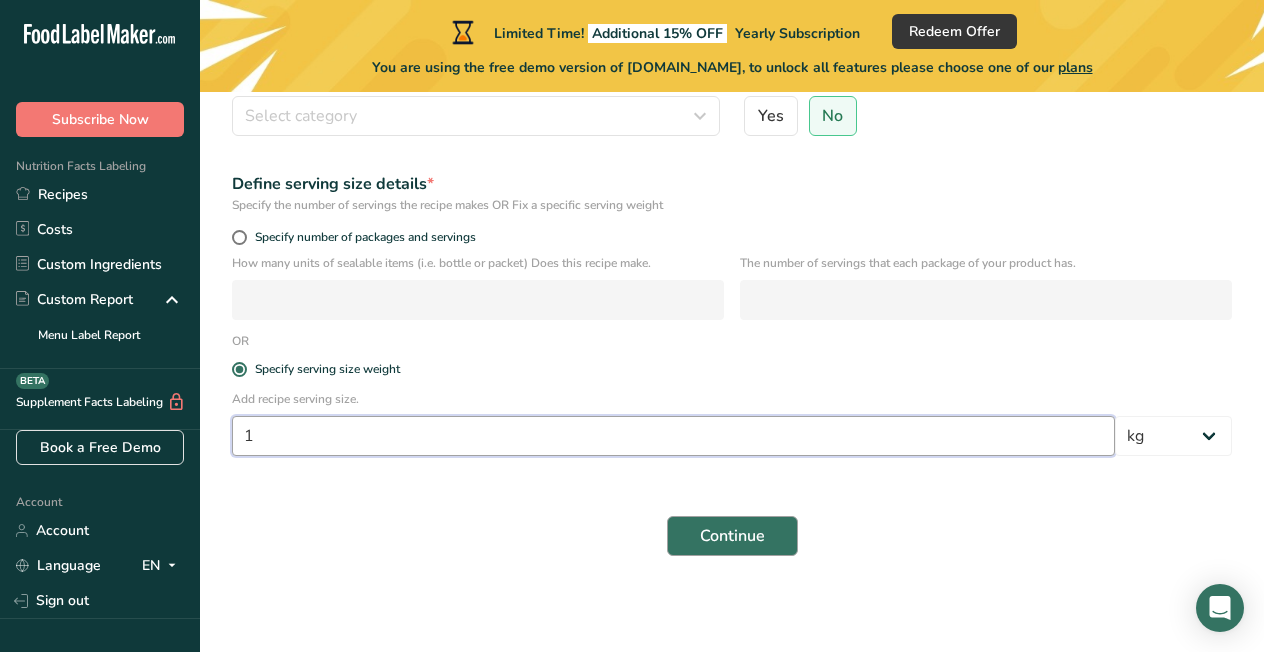 type on "1" 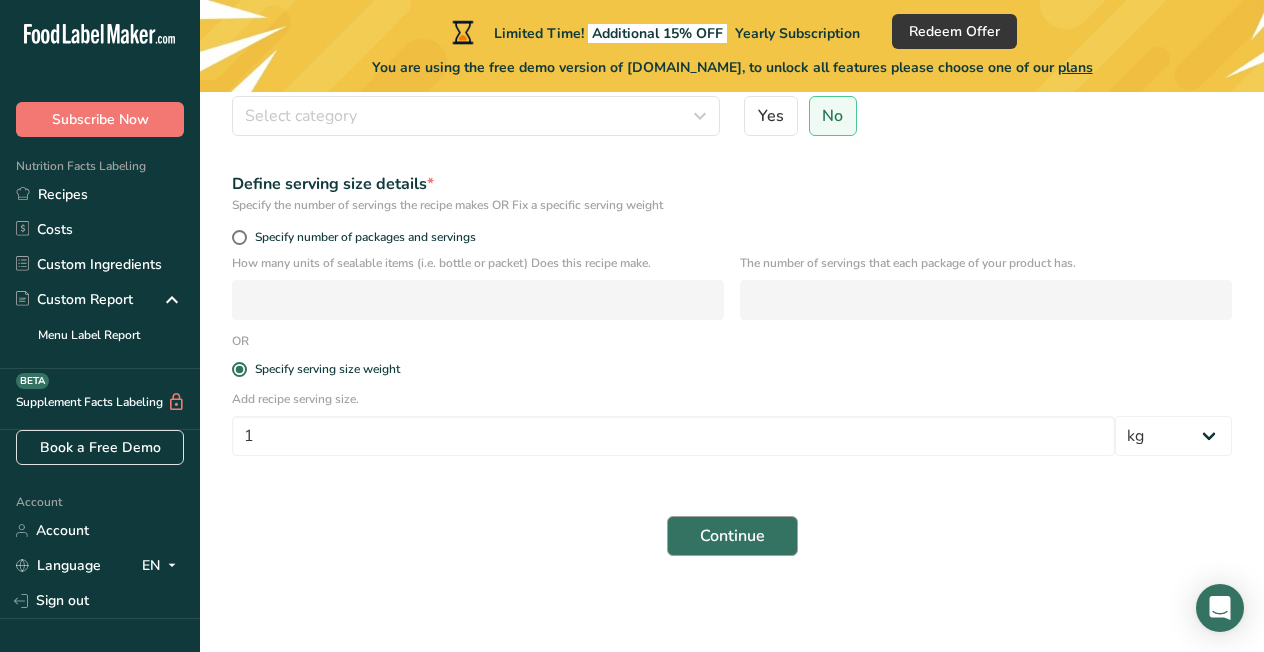 click on "Continue" at bounding box center [732, 536] 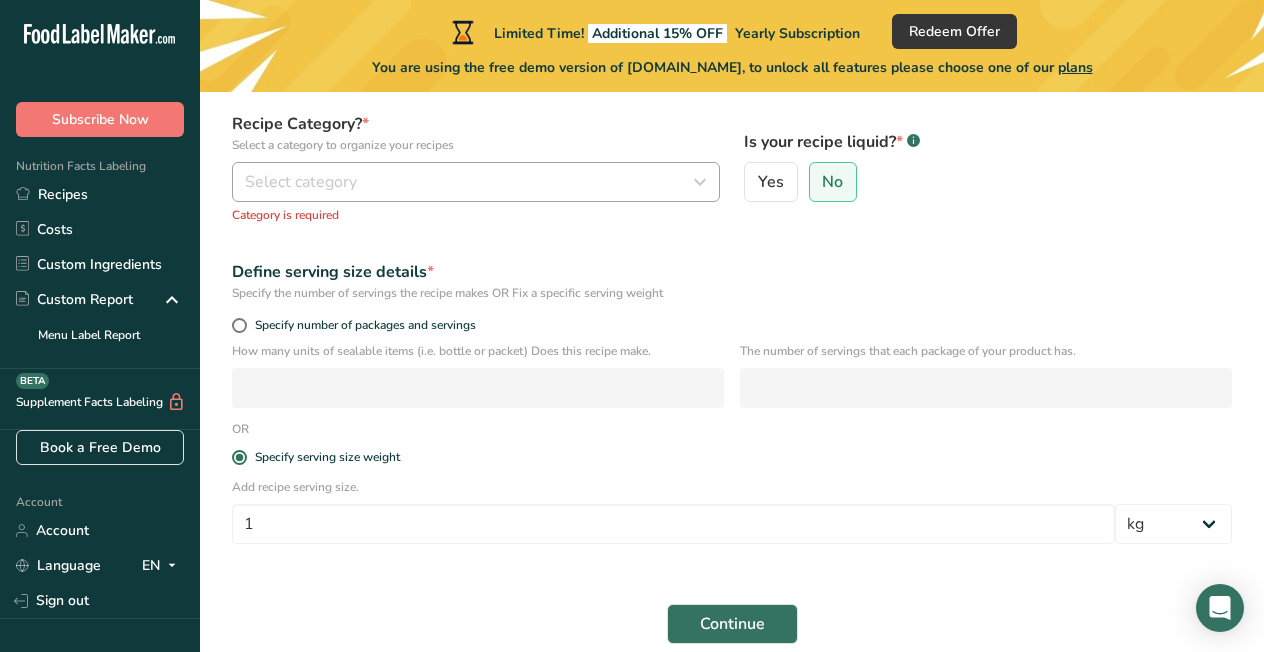 scroll, scrollTop: 149, scrollLeft: 0, axis: vertical 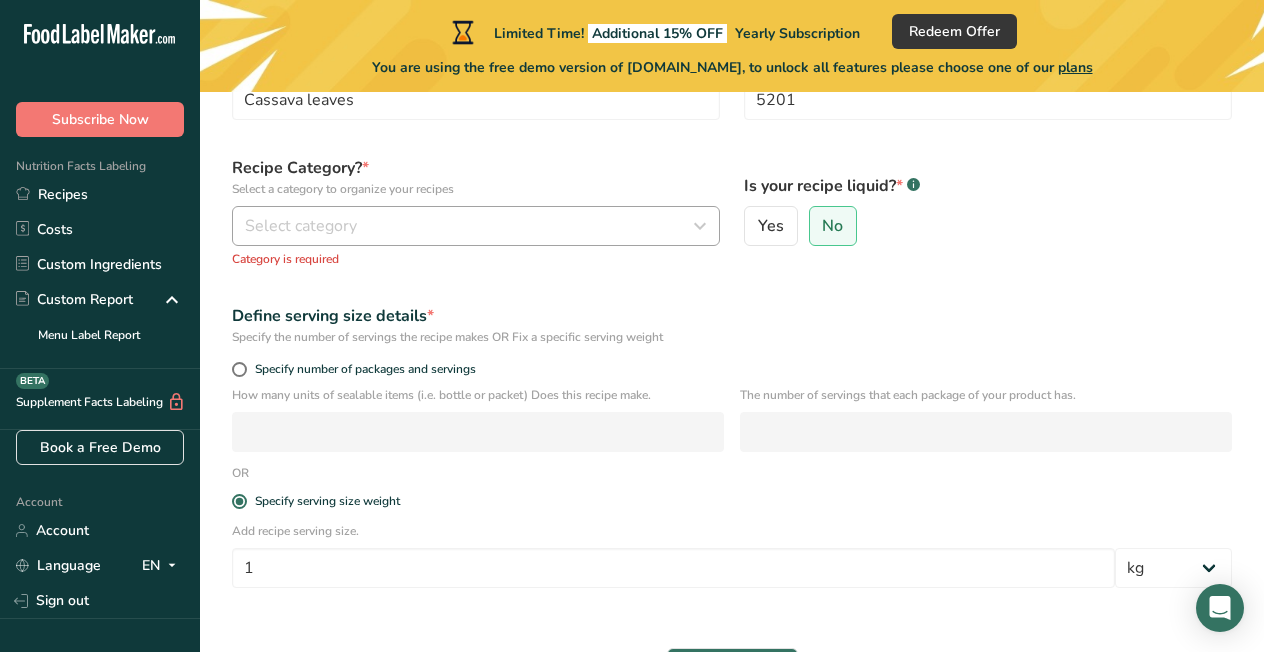click at bounding box center [700, 226] 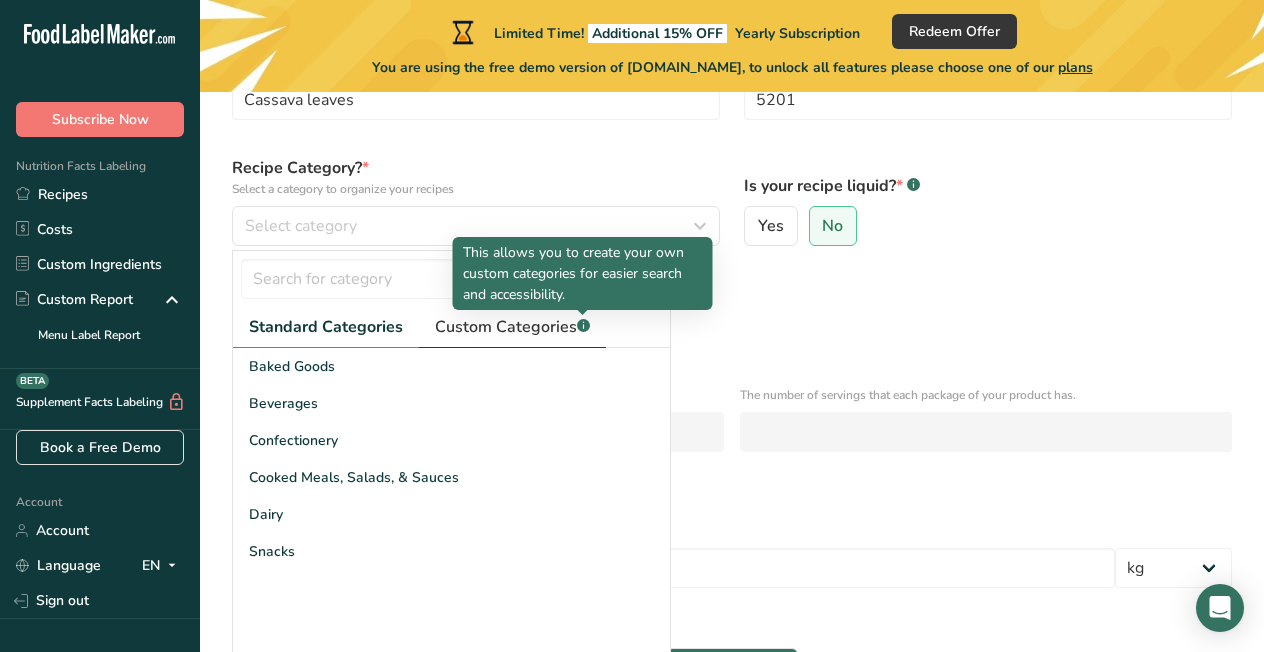 click 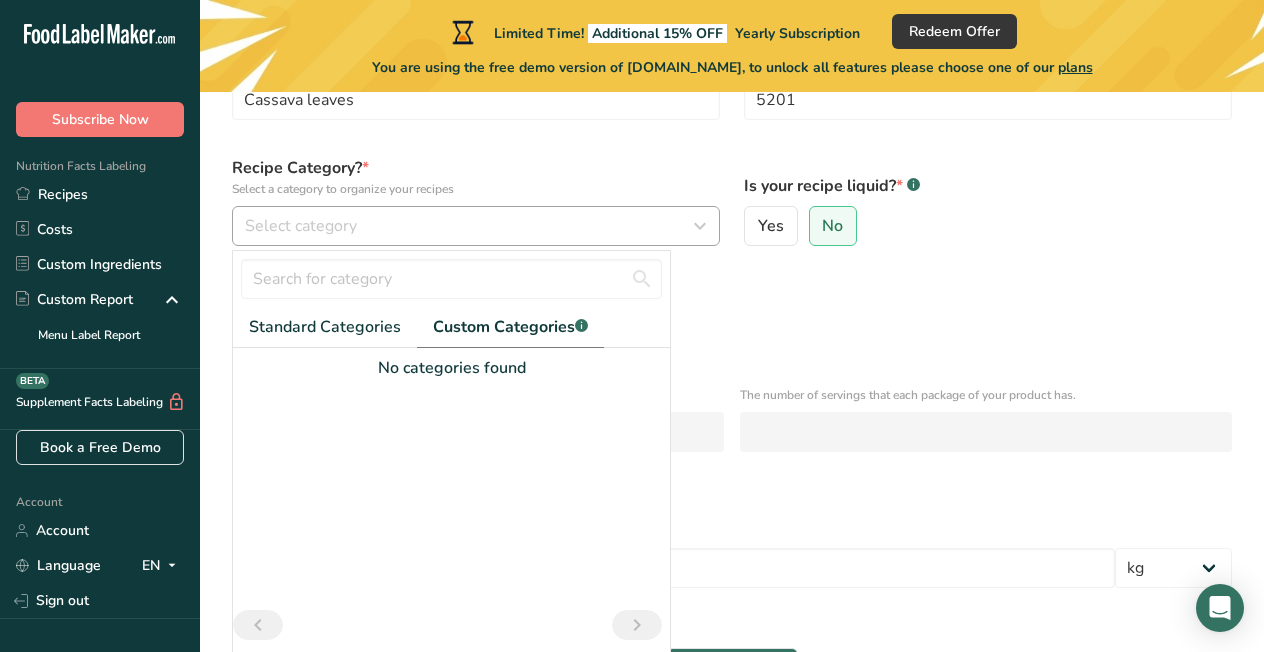 click on "Select category" at bounding box center [470, 226] 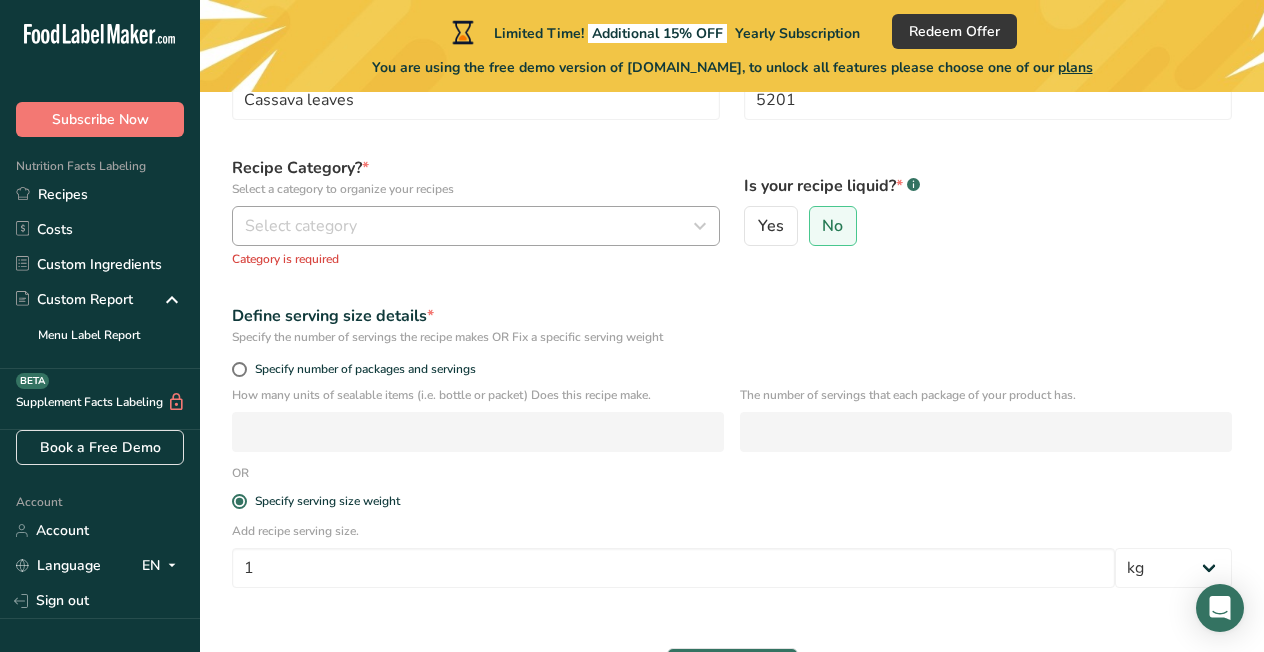 click at bounding box center [700, 226] 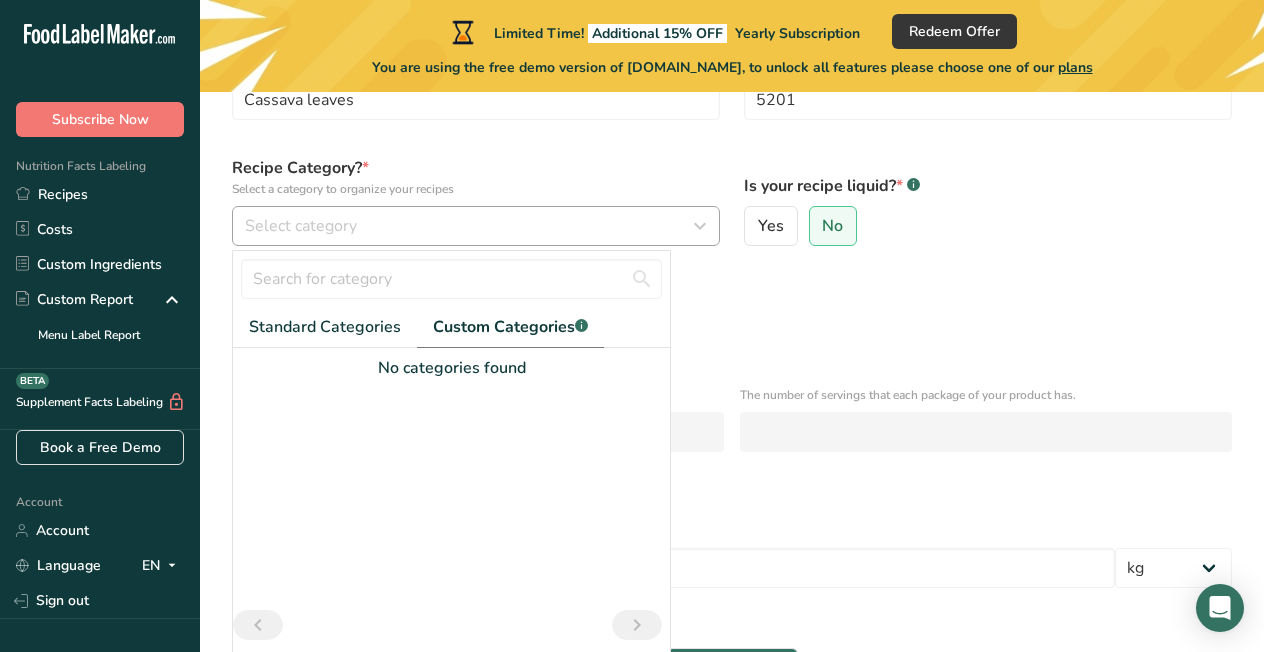 click at bounding box center (700, 226) 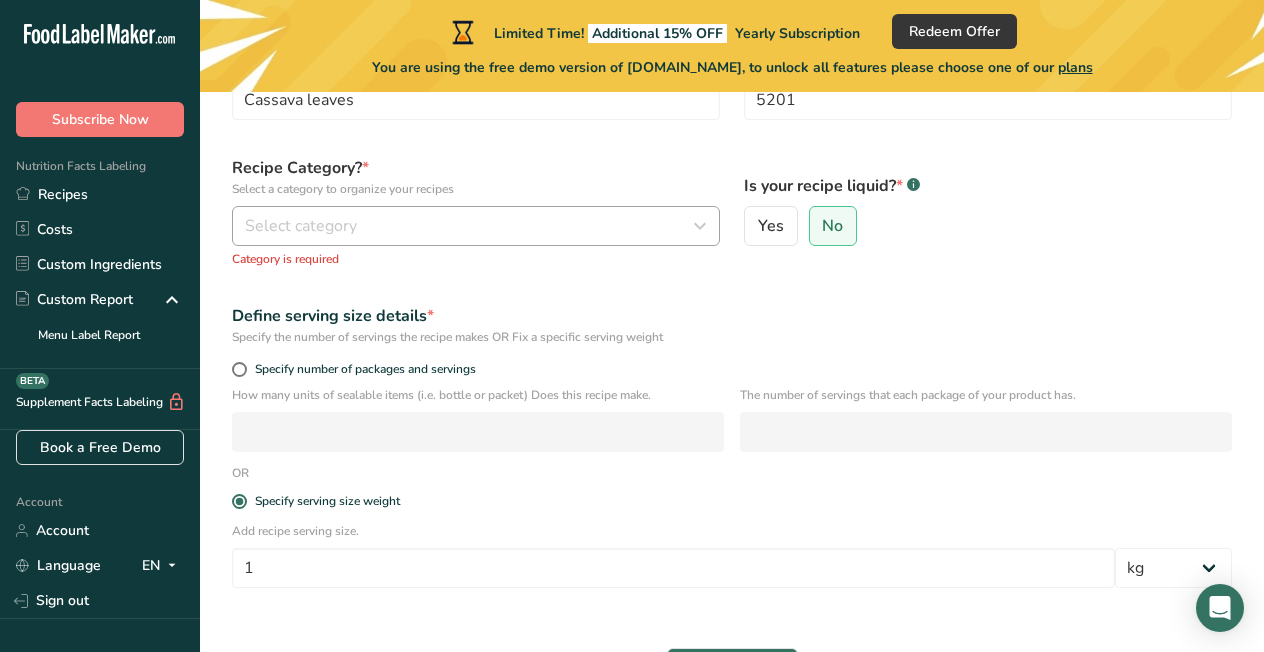 click on "Select category" at bounding box center (470, 226) 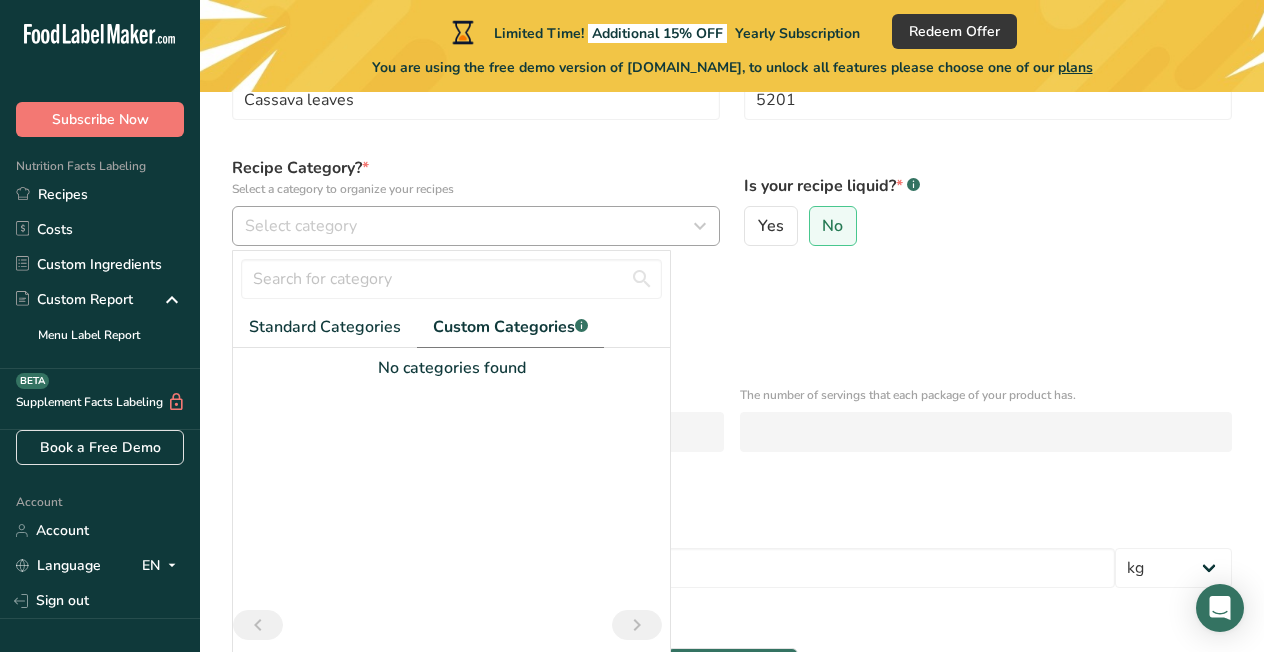 click on "Select category" at bounding box center (470, 226) 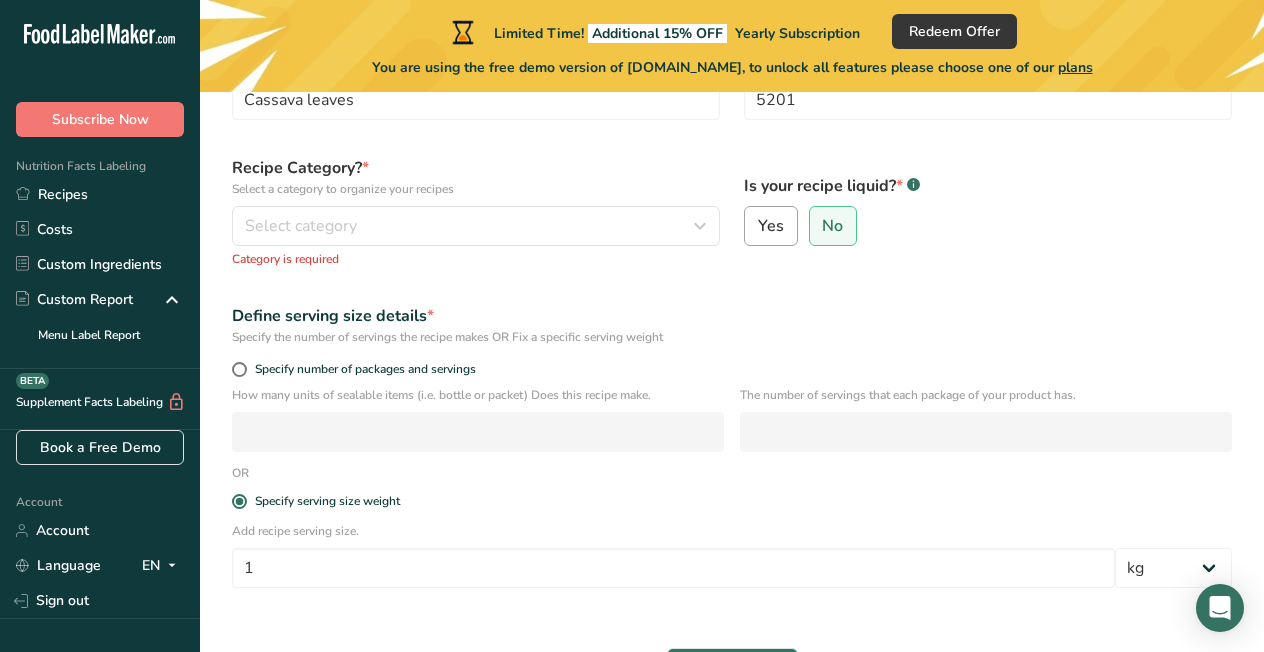 click on "Yes" at bounding box center (771, 226) 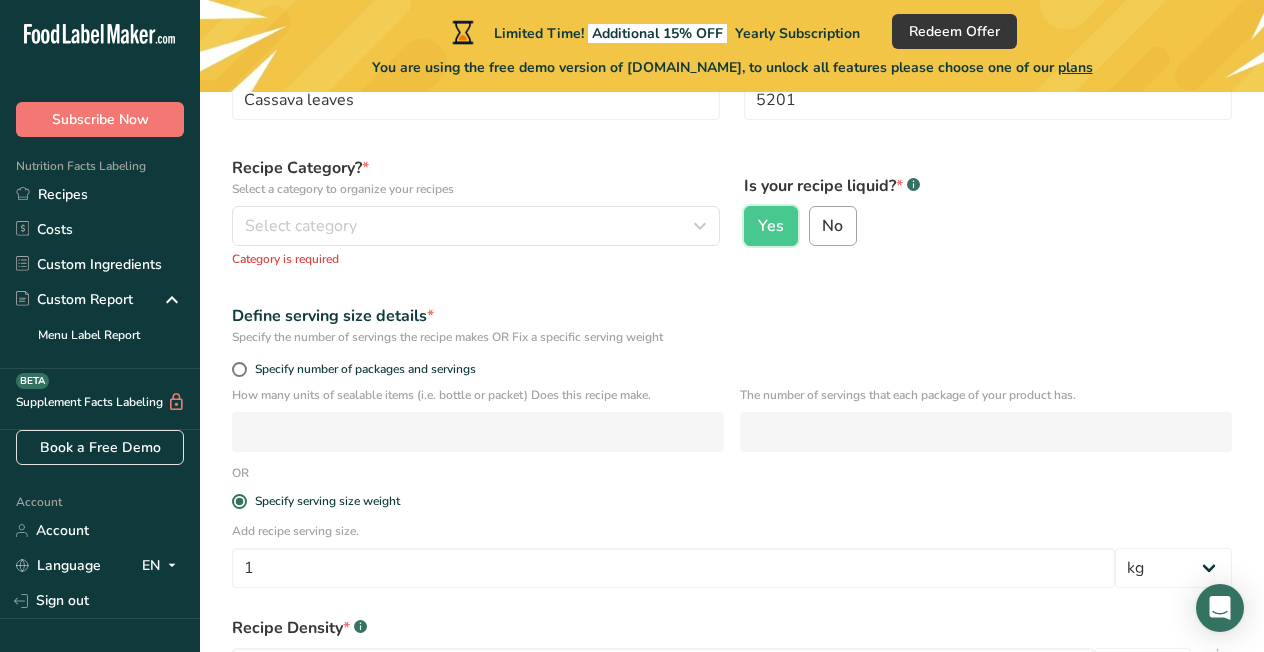 click on "No" at bounding box center [832, 226] 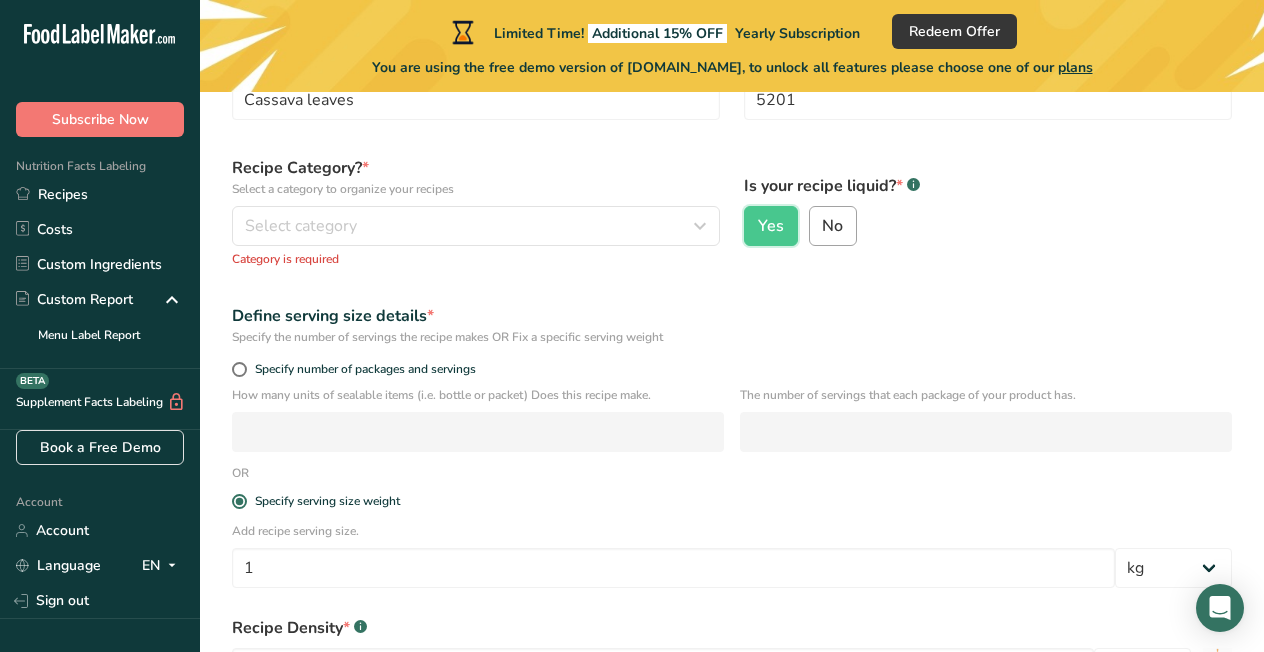 click on "No" at bounding box center (816, 226) 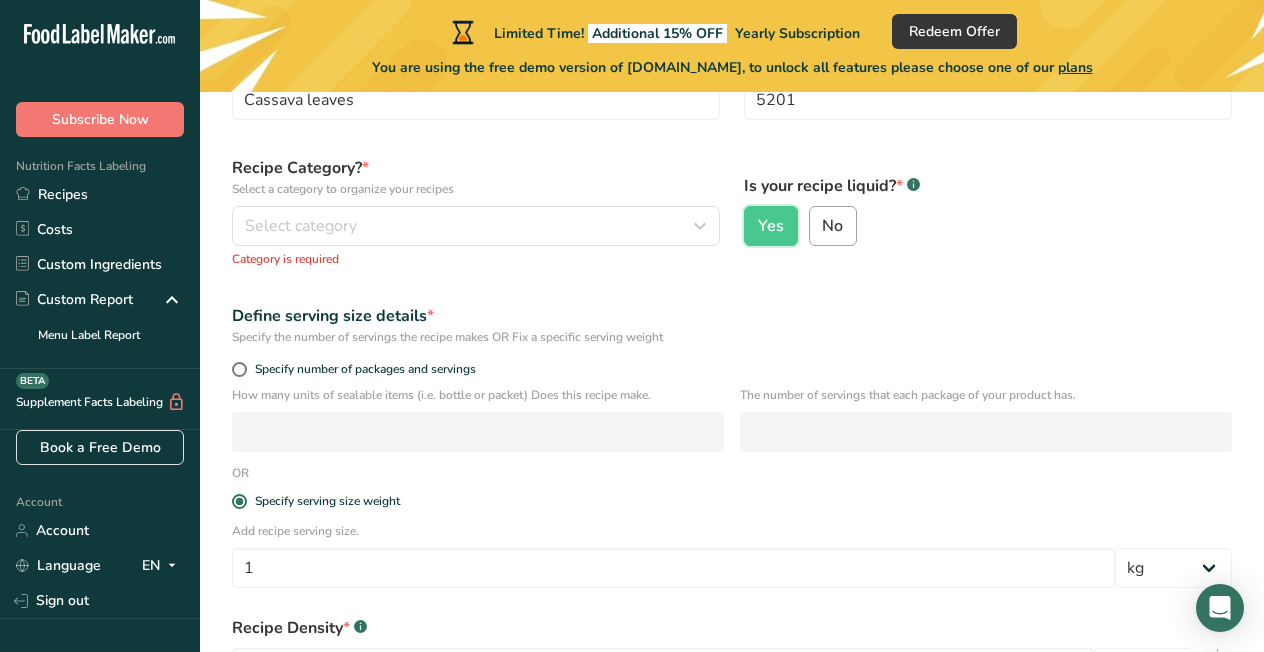 radio on "true" 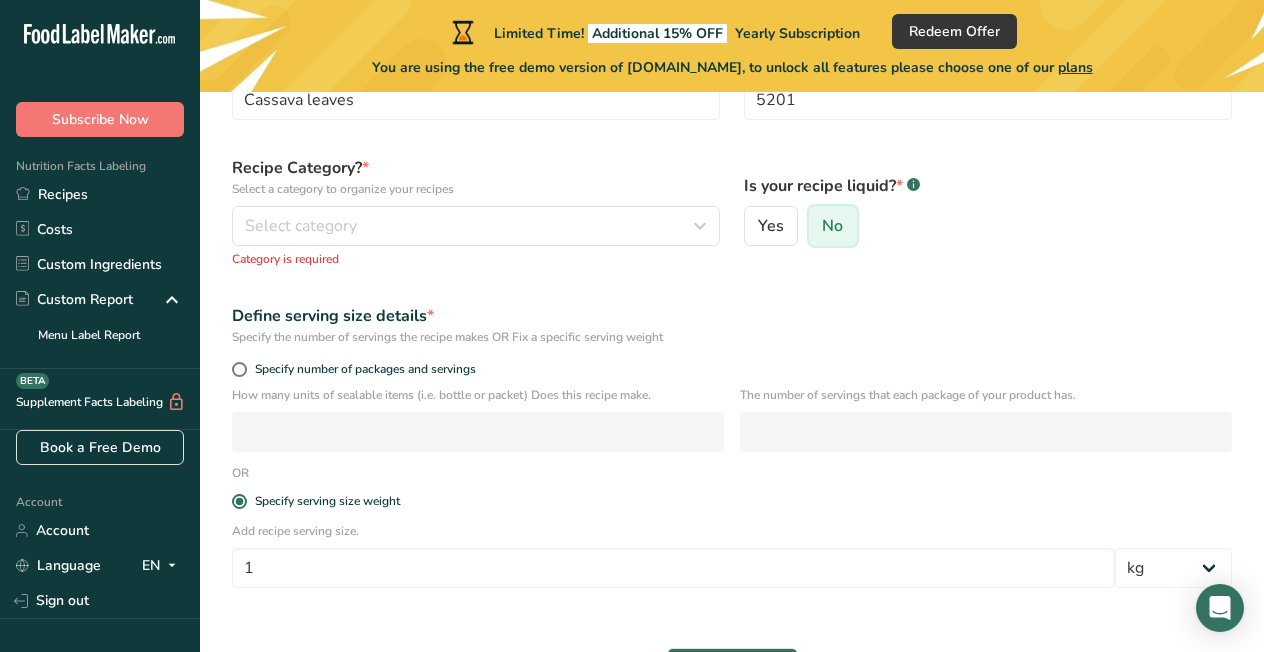radio on "false" 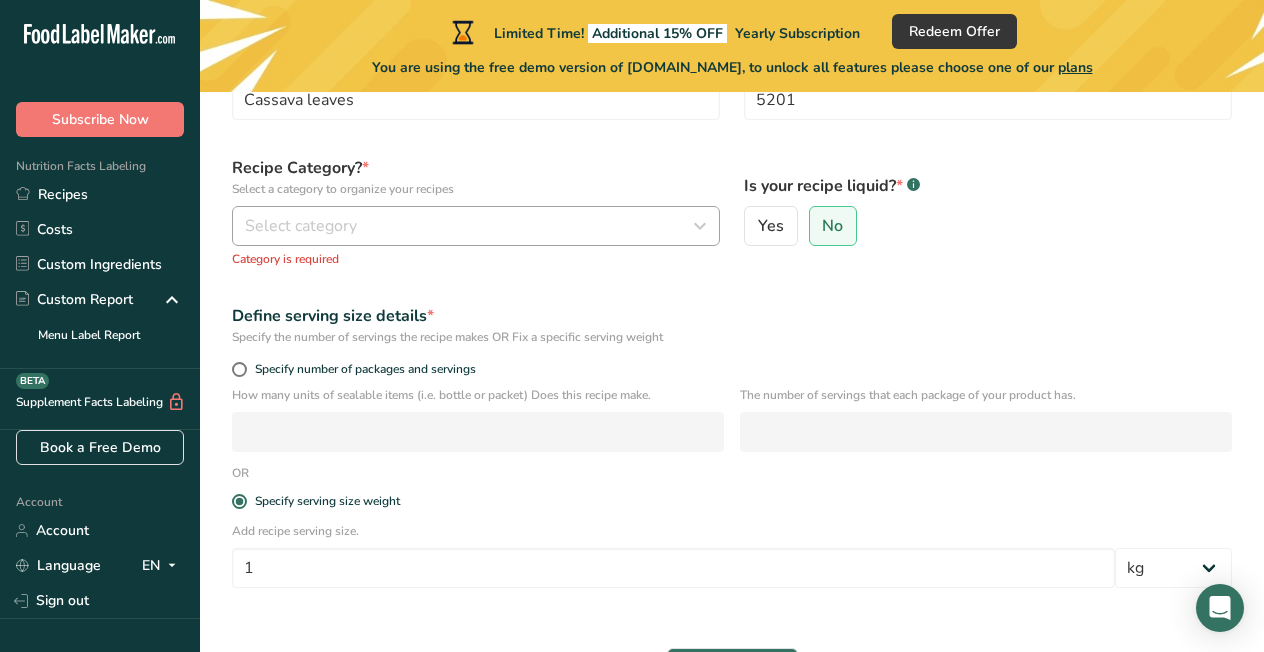 click on "Select category" at bounding box center [470, 226] 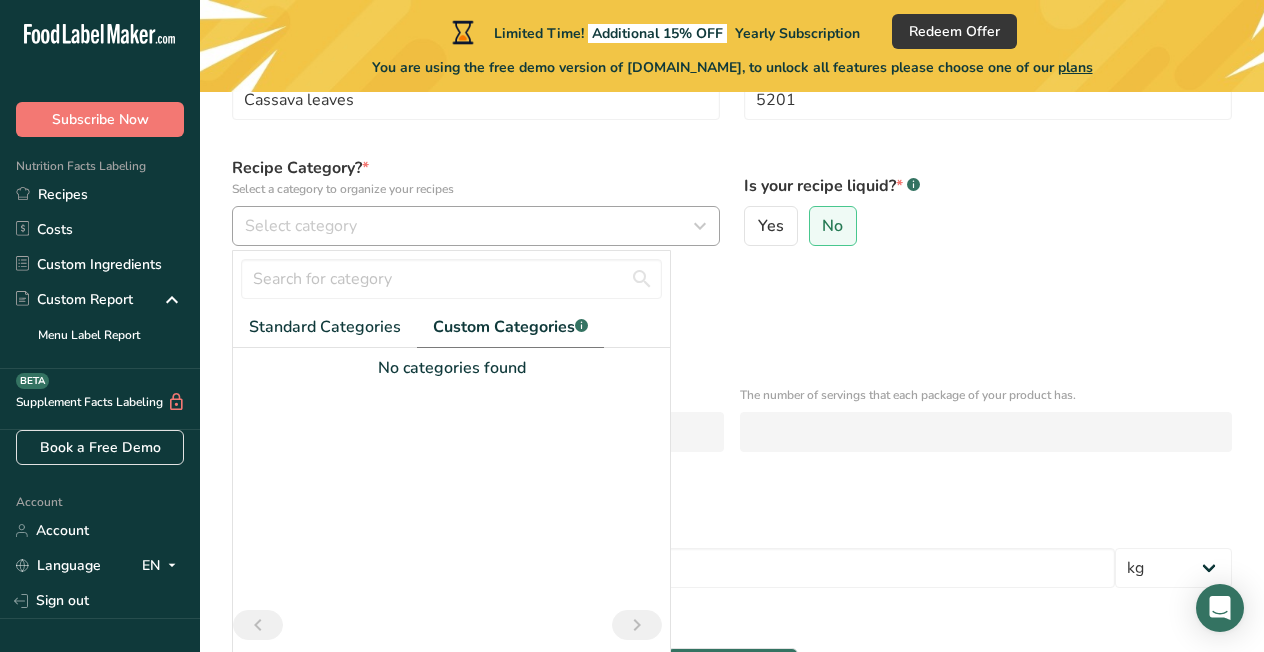 click on "Select category" at bounding box center [470, 226] 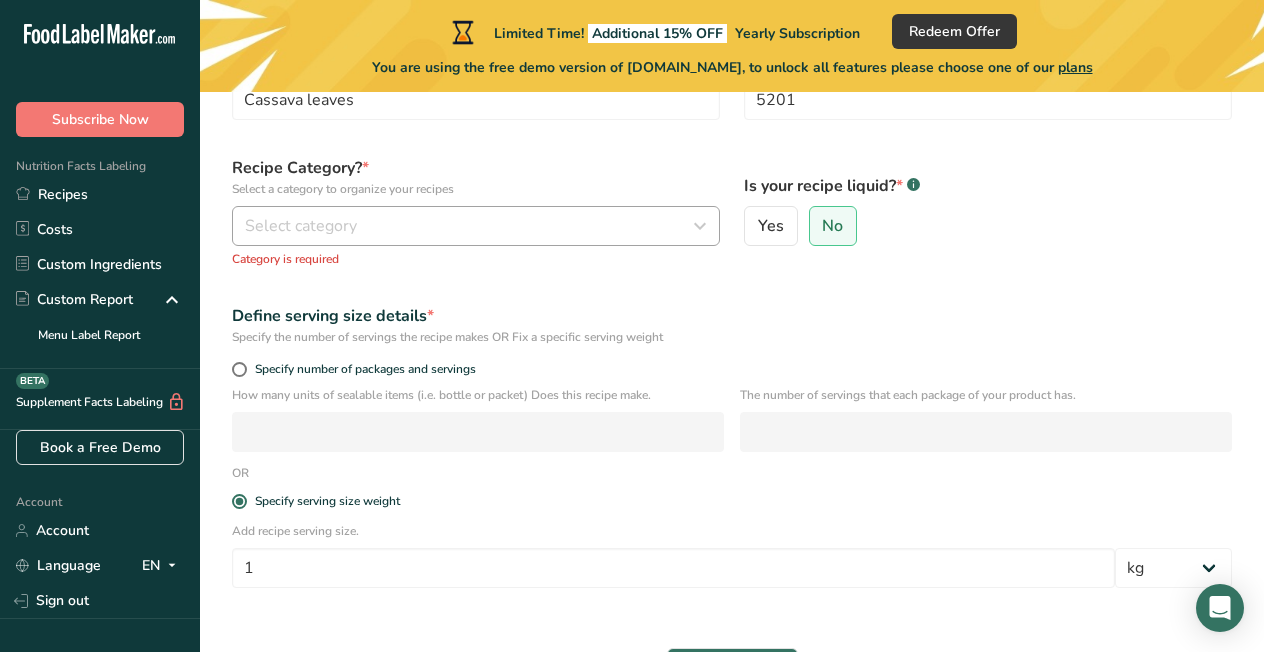 click on "Select category" at bounding box center (470, 226) 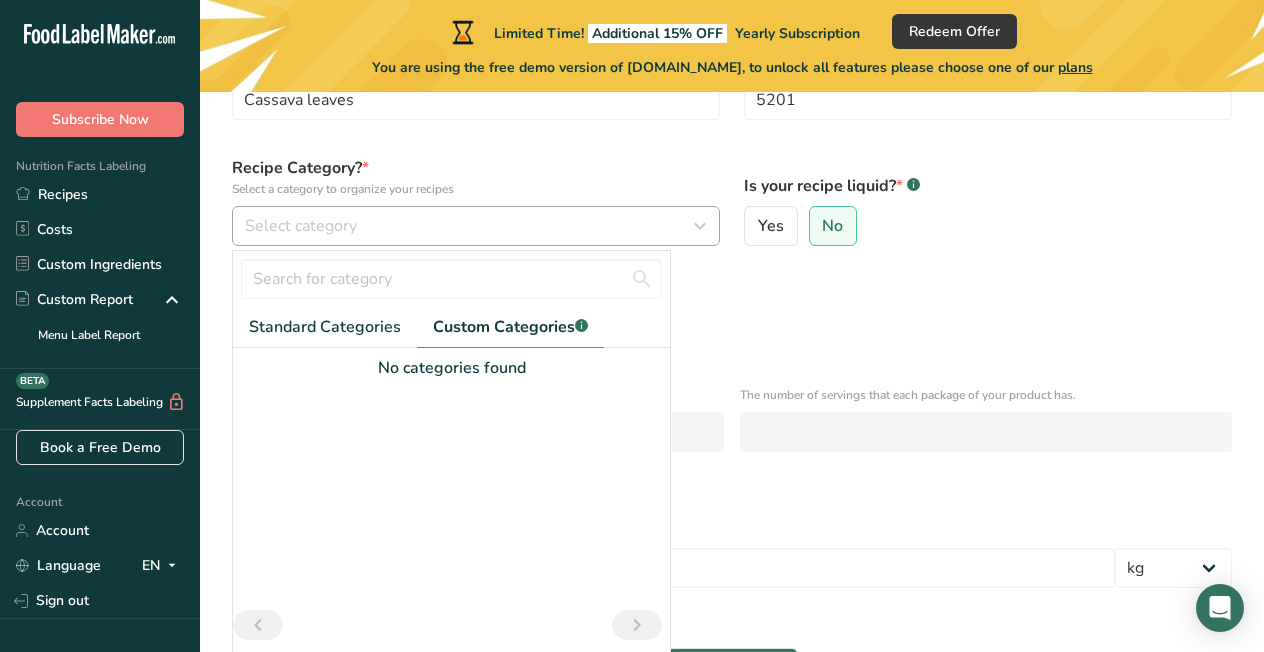 click on "Select category" at bounding box center (470, 226) 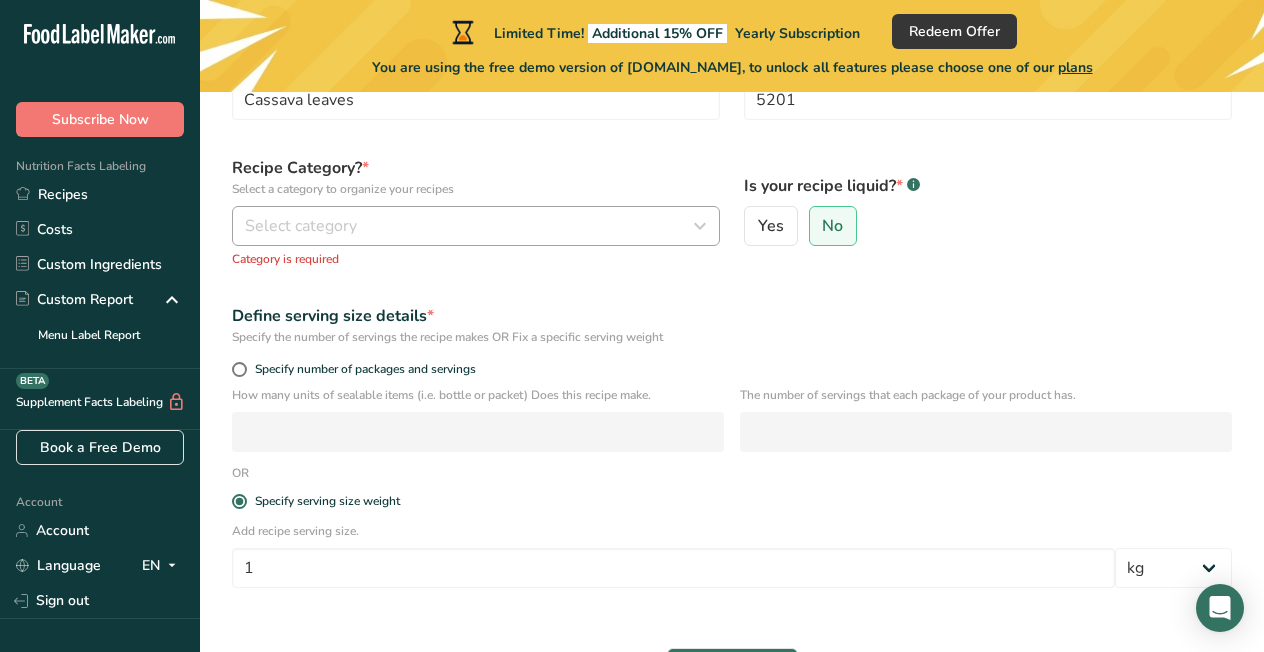 click on "Select category" at bounding box center [470, 226] 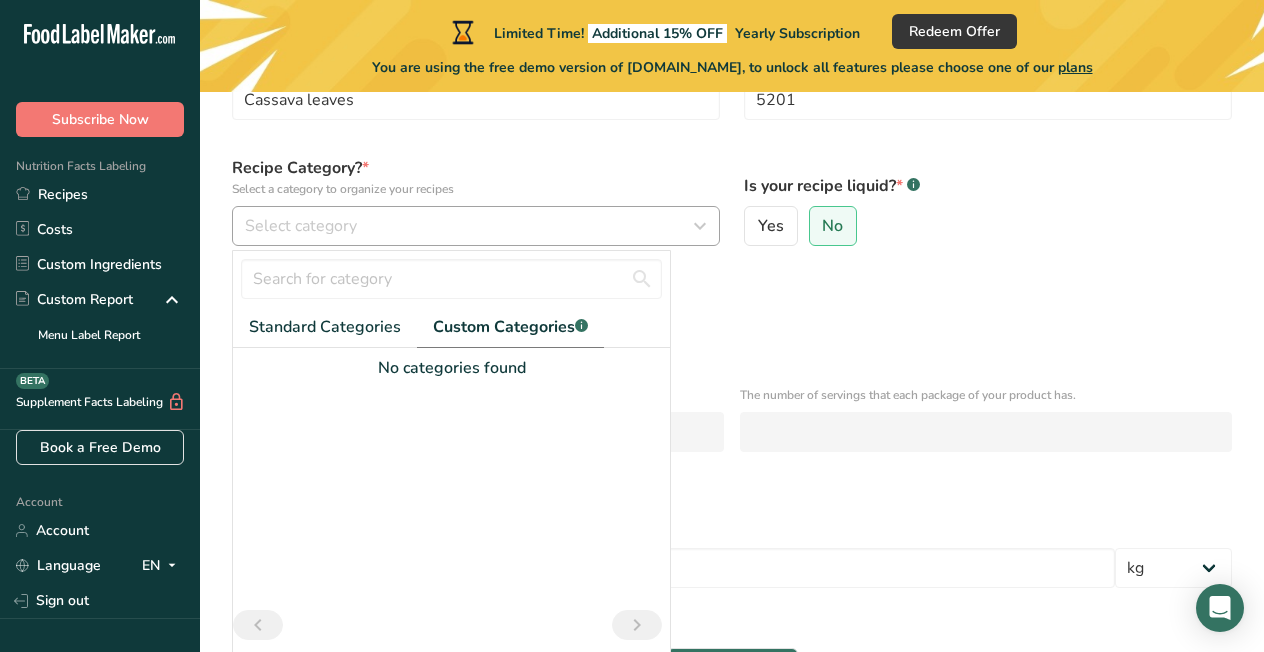 click on "Select category" at bounding box center (470, 226) 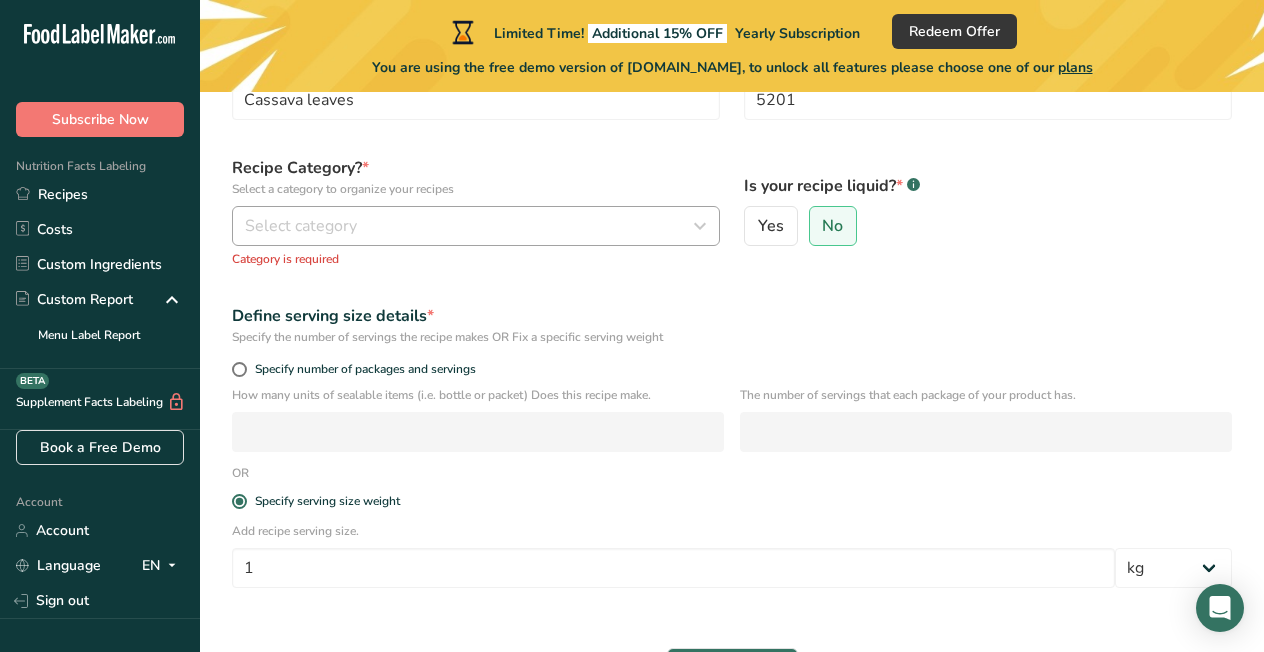 click on "Select category" at bounding box center [470, 226] 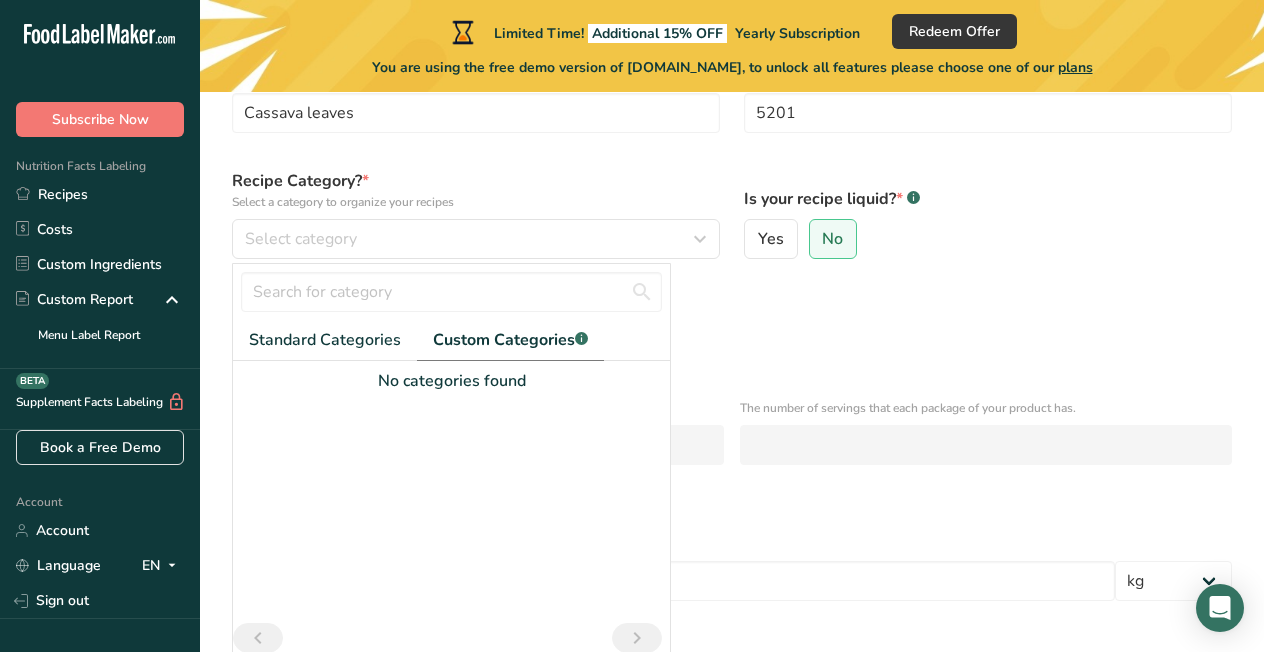scroll, scrollTop: 140, scrollLeft: 0, axis: vertical 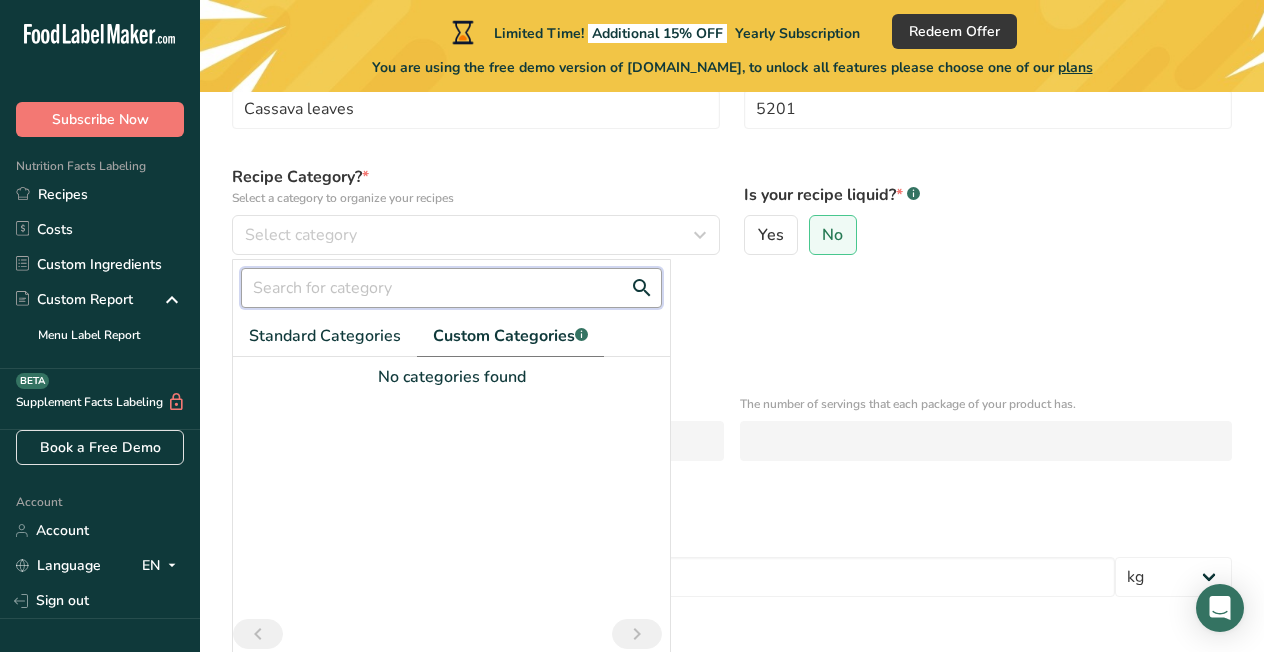 click at bounding box center (451, 288) 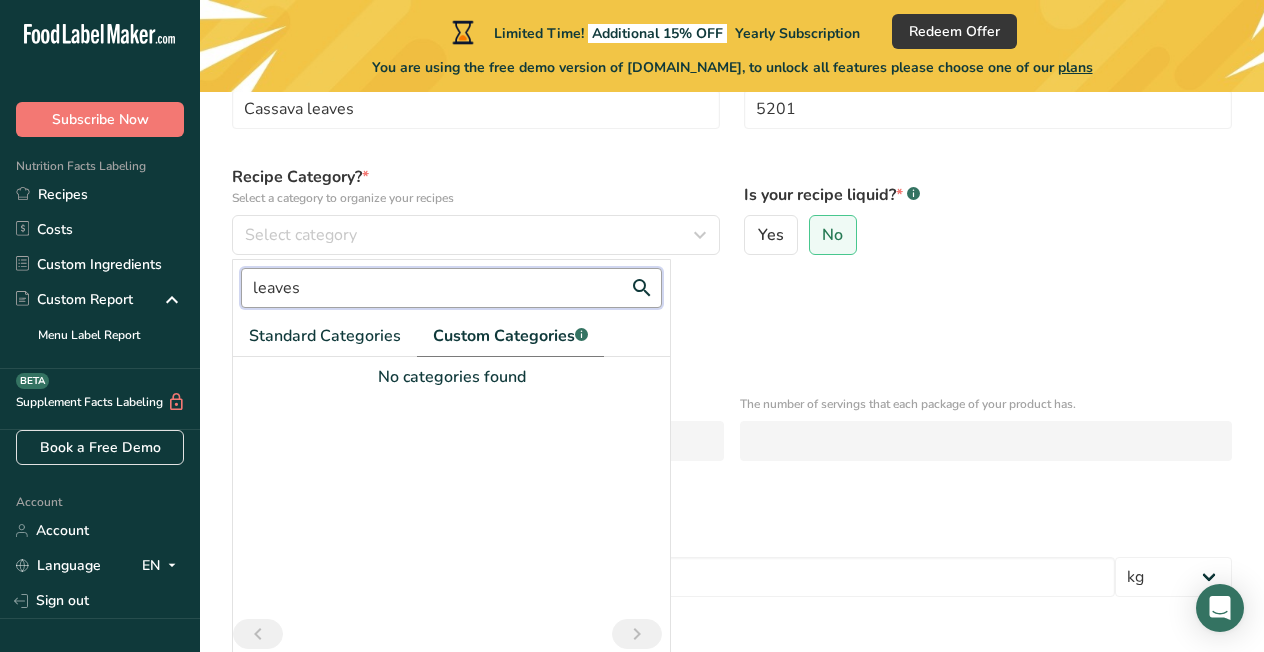 type on "leaves" 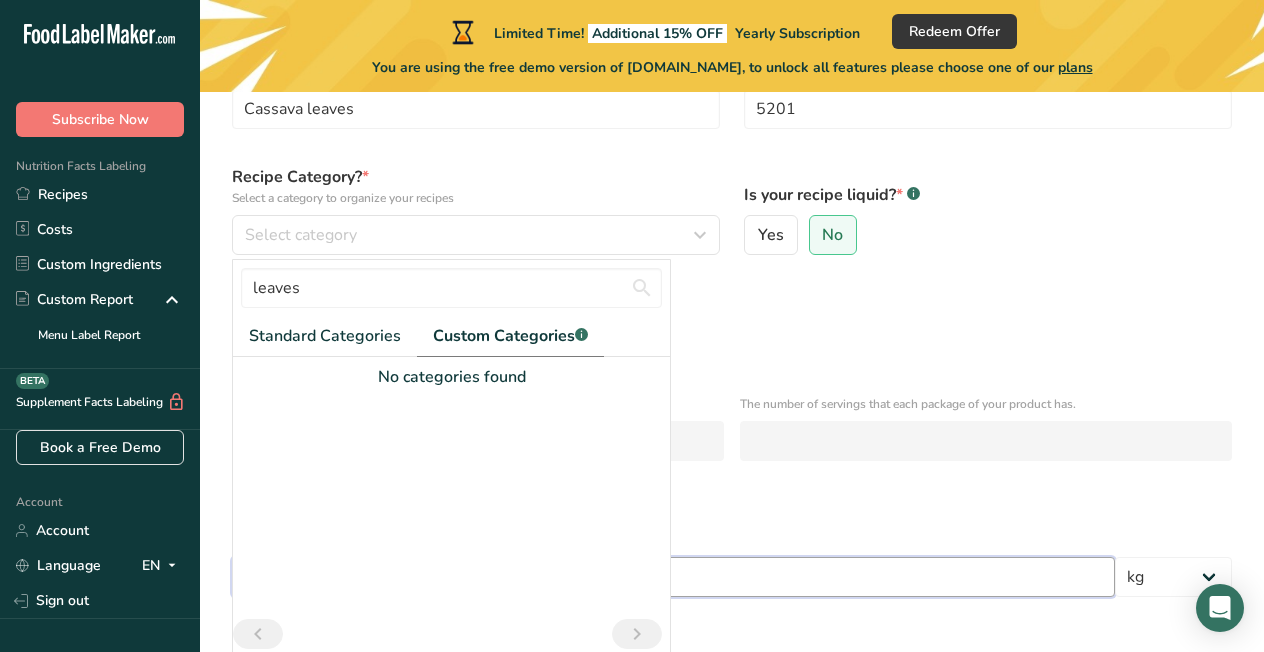 click on "1" at bounding box center (673, 577) 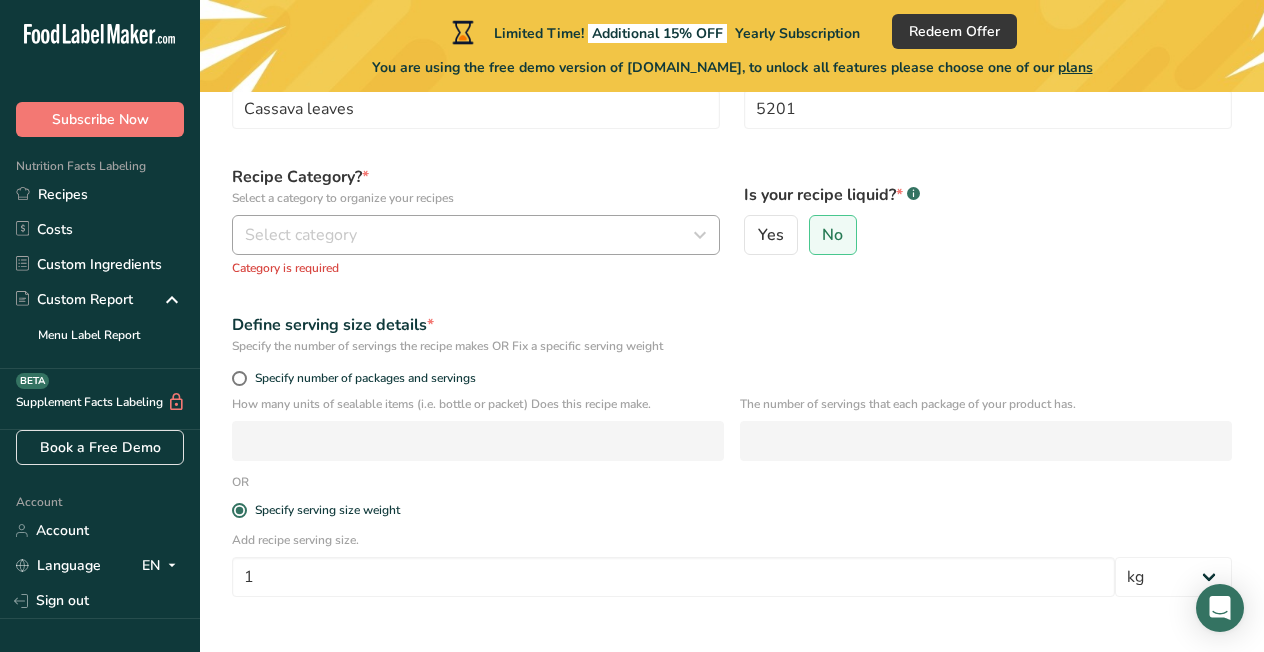 click on "Select category" at bounding box center (301, 235) 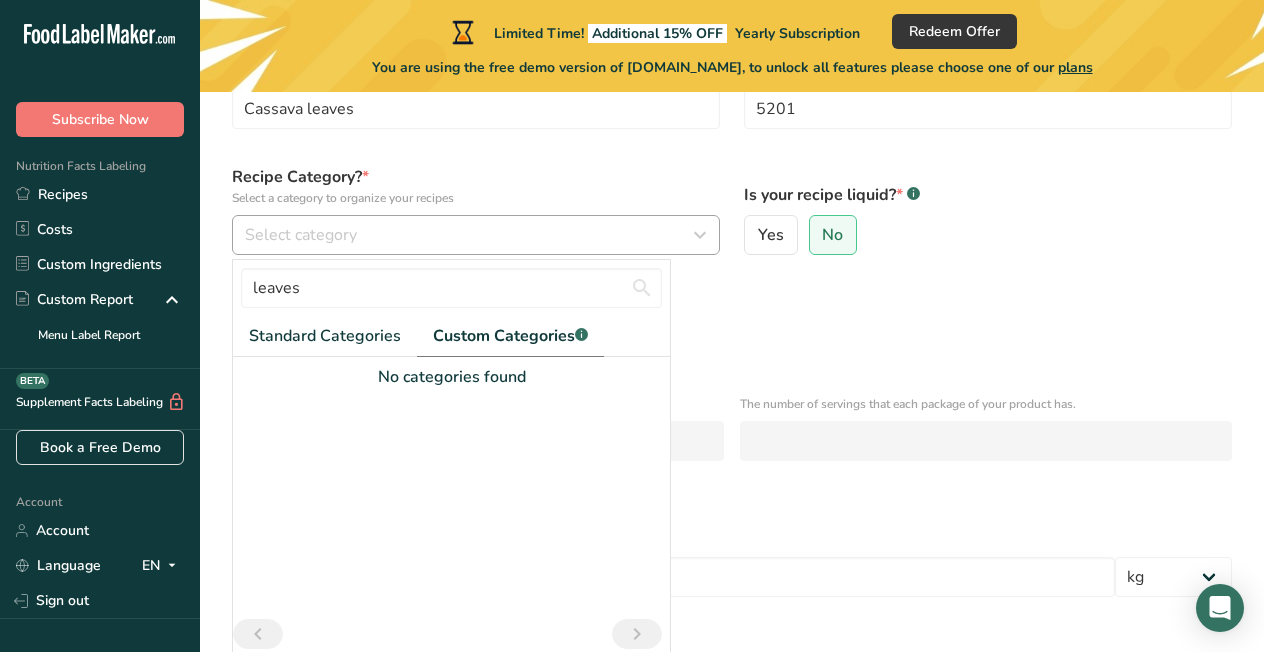 click on "Select category" at bounding box center [301, 235] 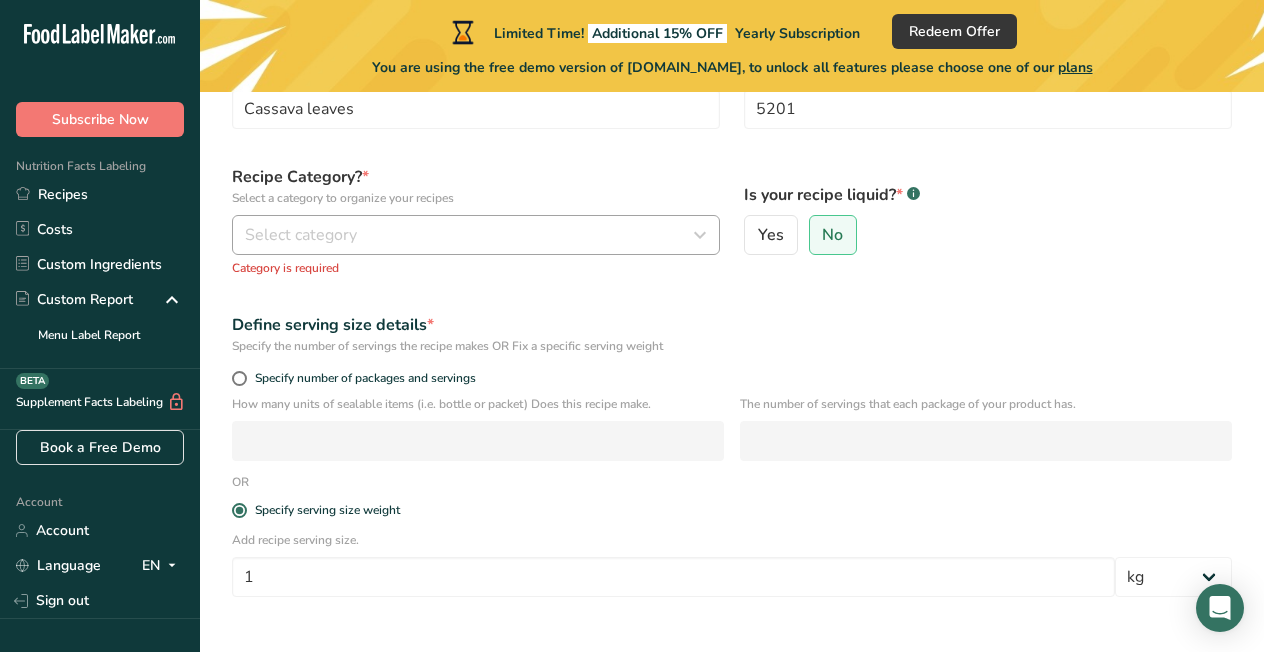 click on "Select category" at bounding box center (301, 235) 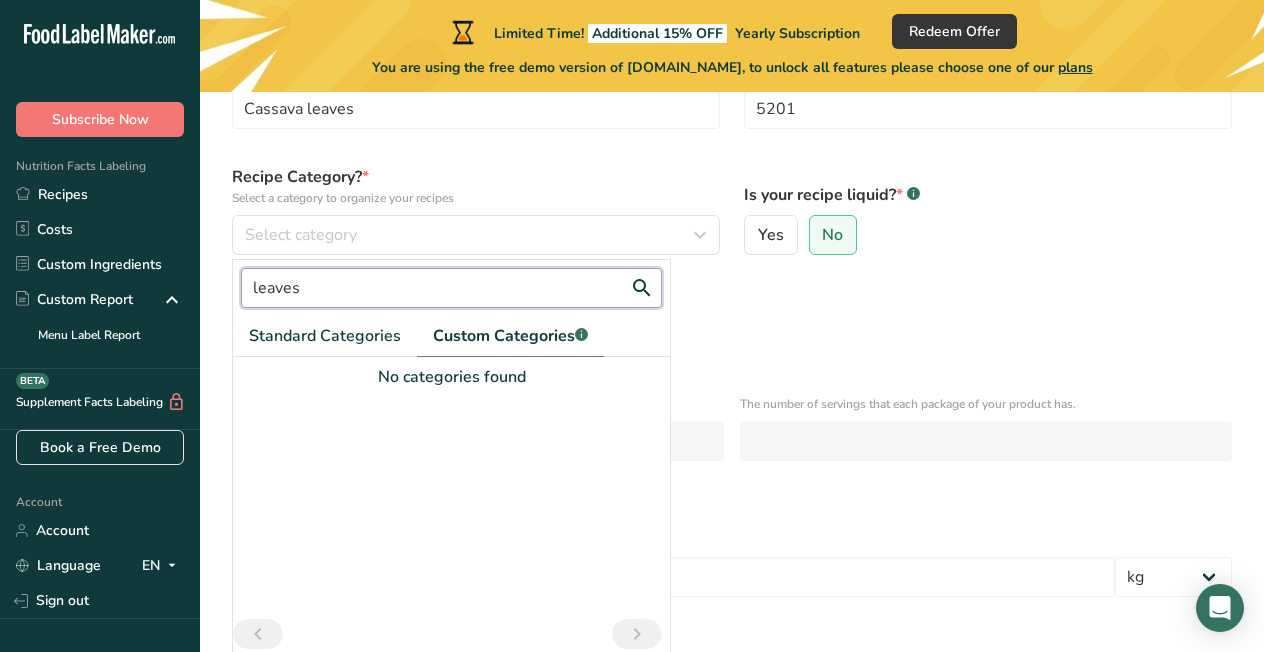 click on "leaves" at bounding box center [451, 288] 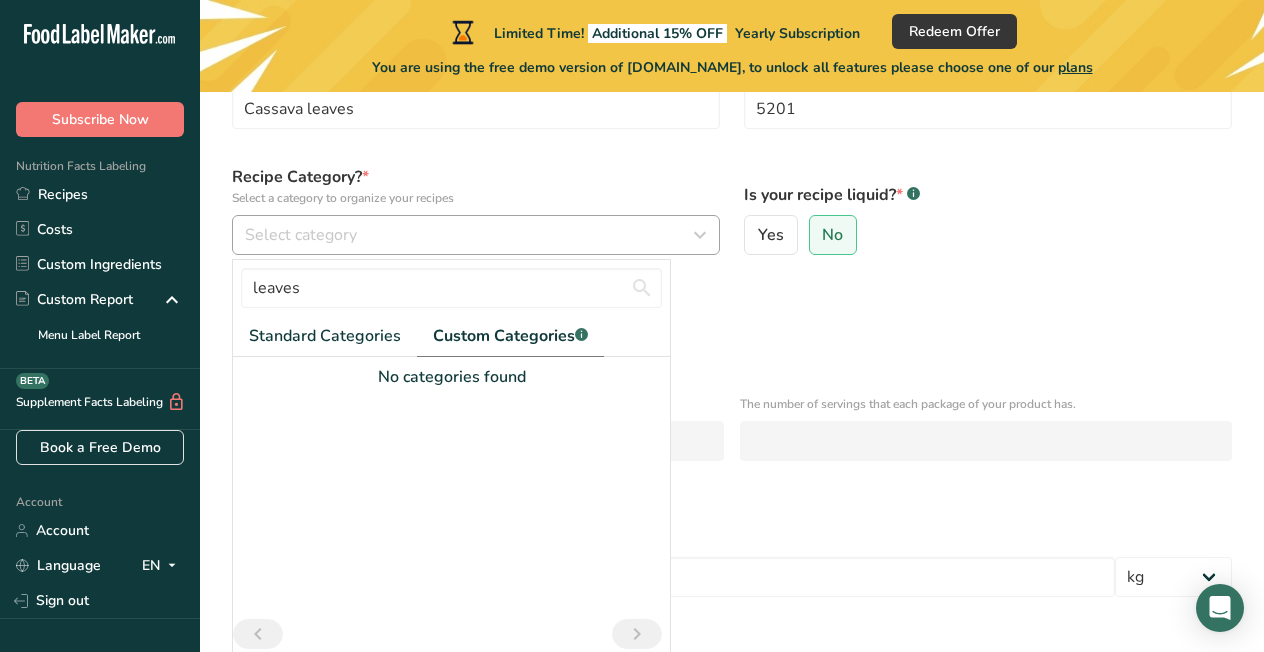 click at bounding box center [700, 235] 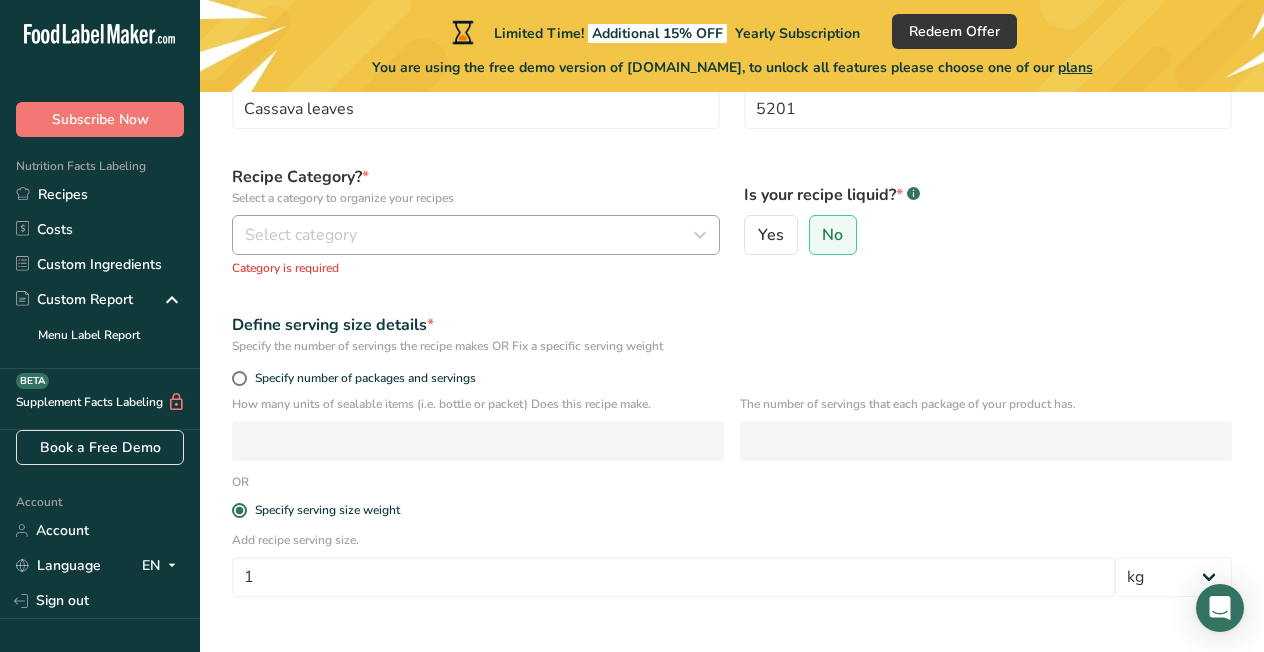 click at bounding box center [700, 235] 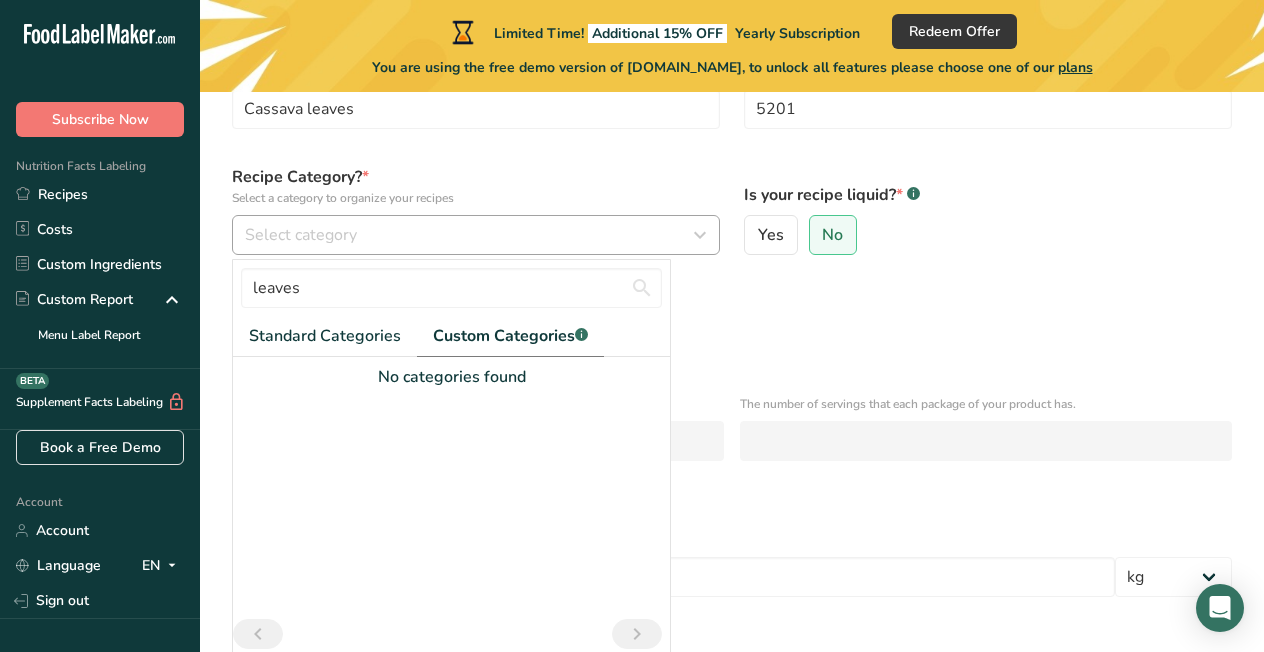 click at bounding box center [700, 235] 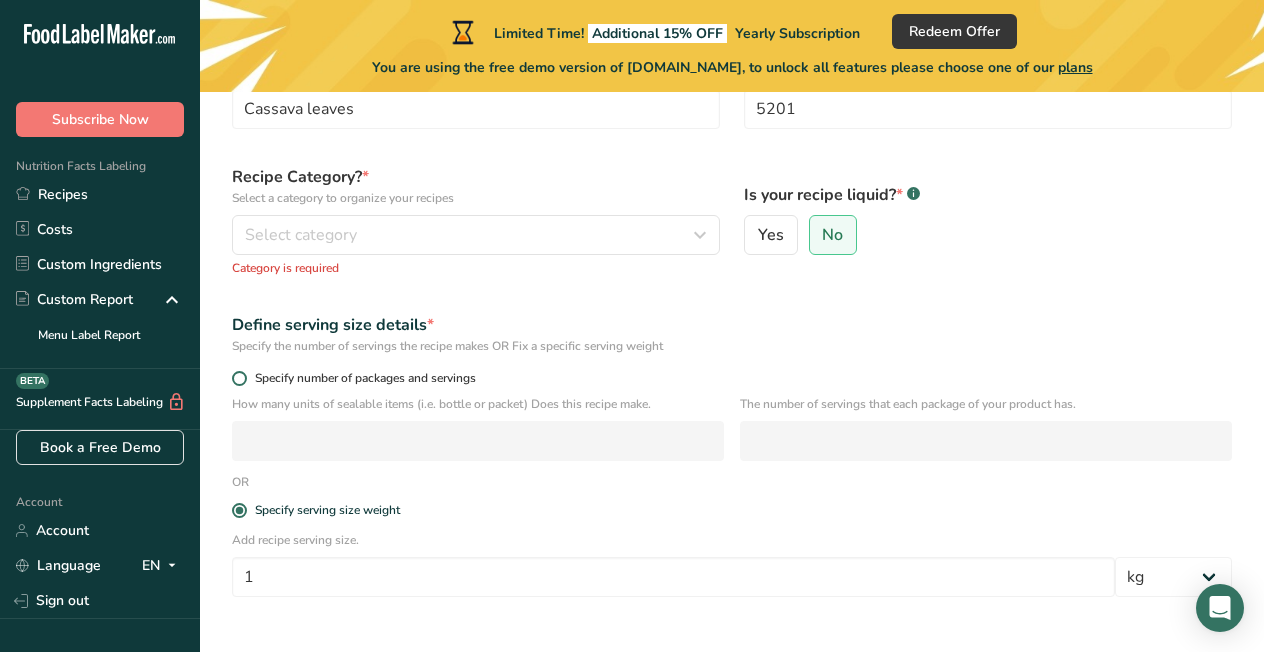 click at bounding box center [239, 378] 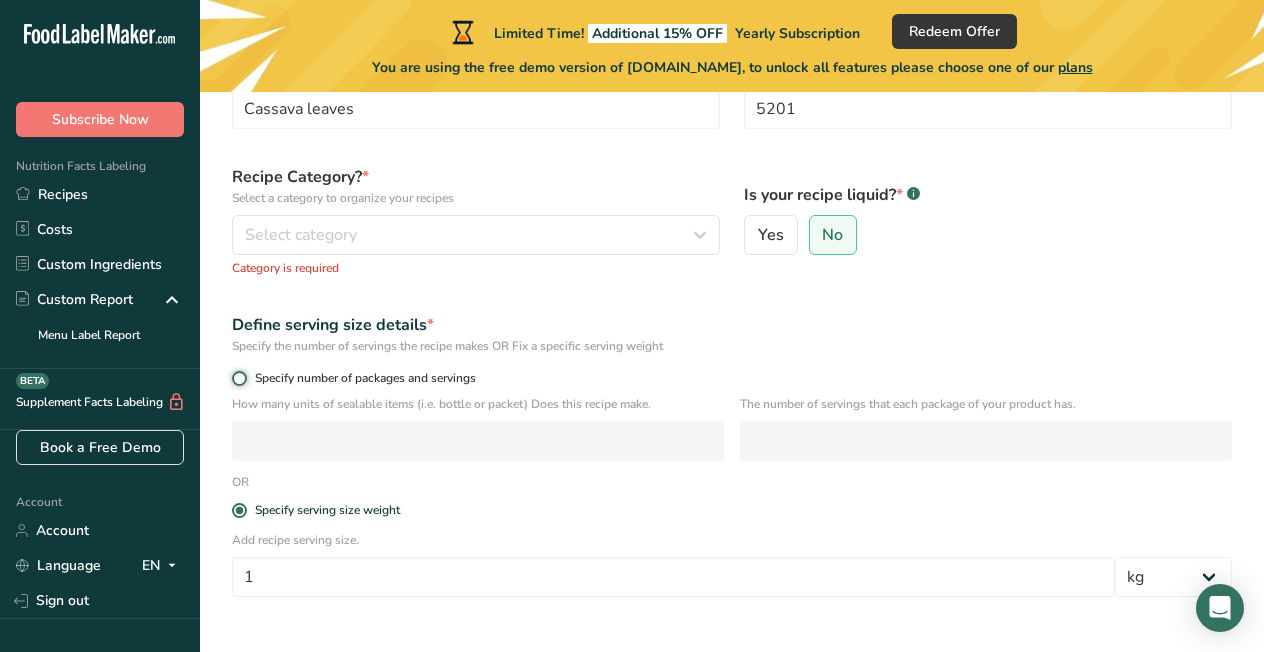 click on "Specify number of packages and servings" at bounding box center [238, 378] 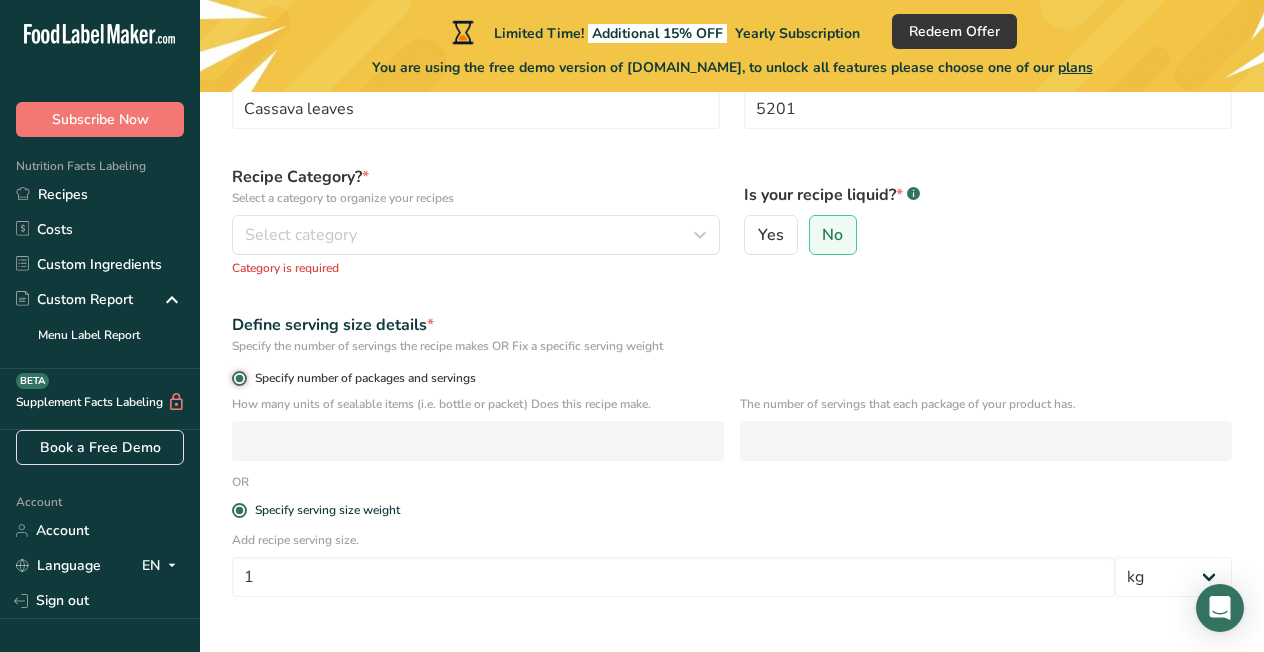 radio on "false" 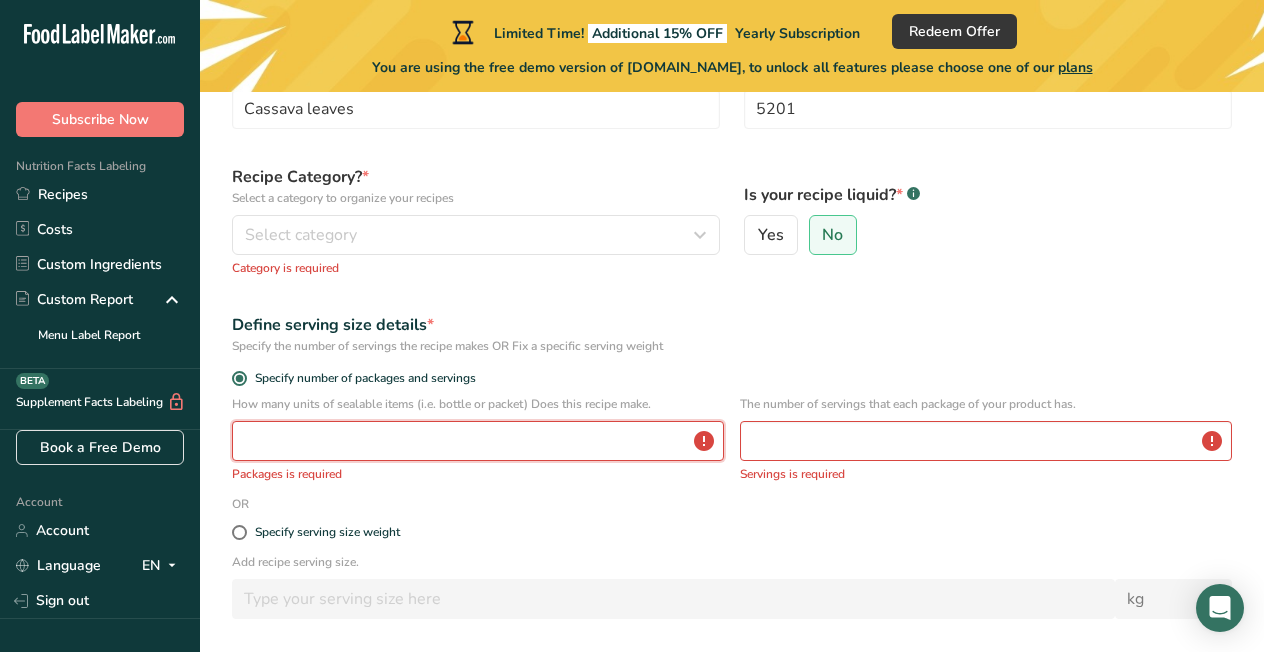 click at bounding box center (478, 441) 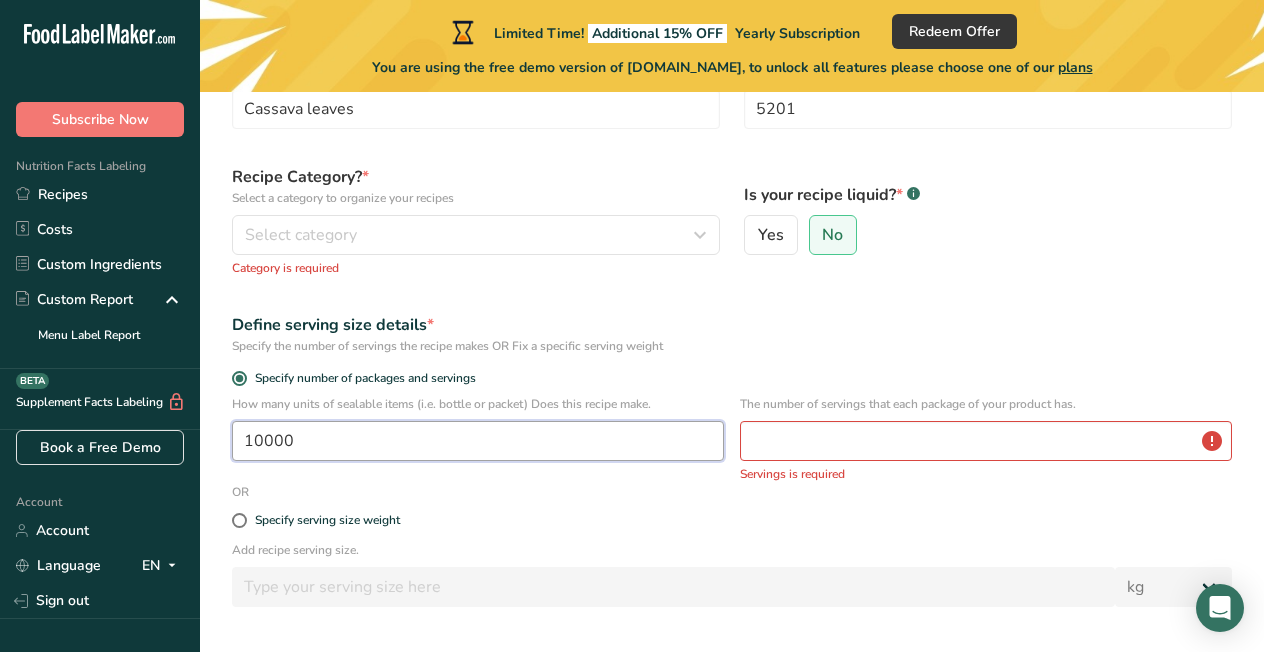 type on "10000" 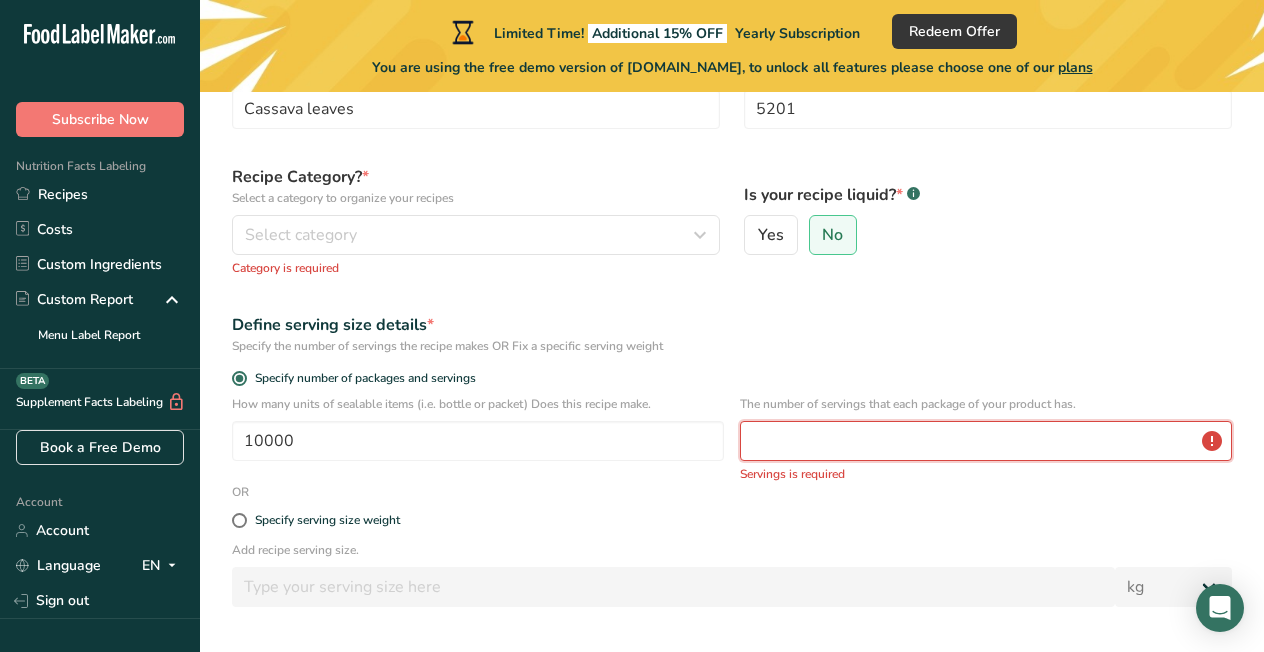 click at bounding box center [986, 441] 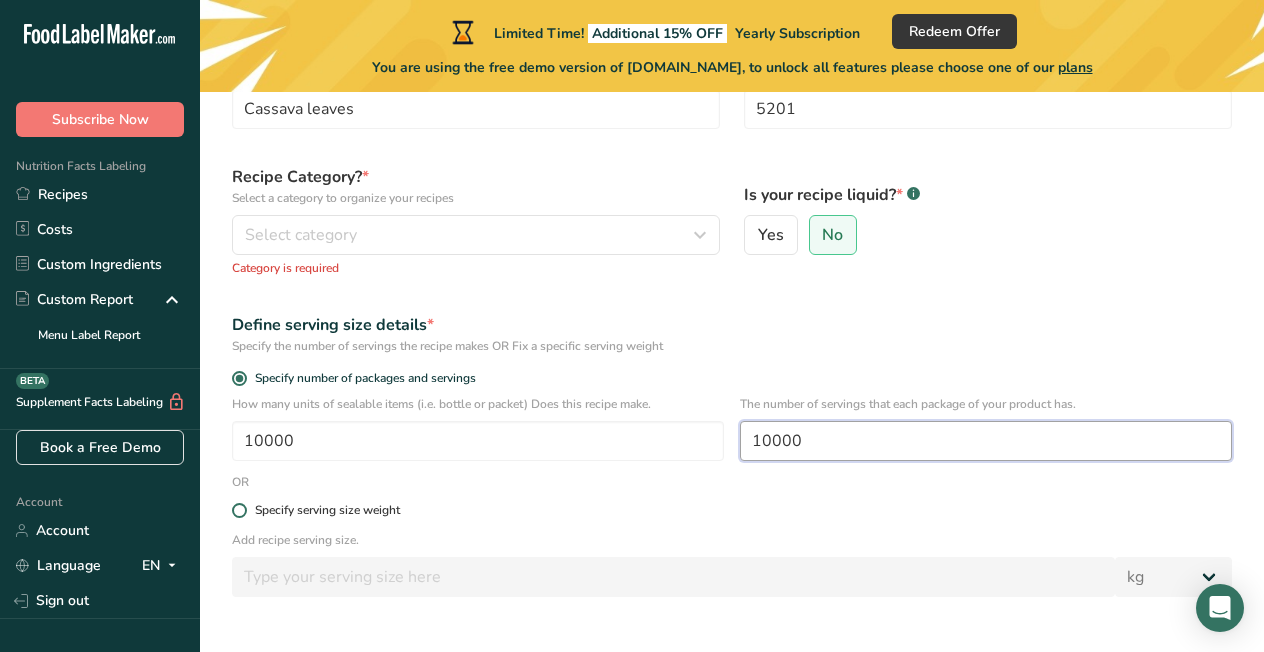 type on "10000" 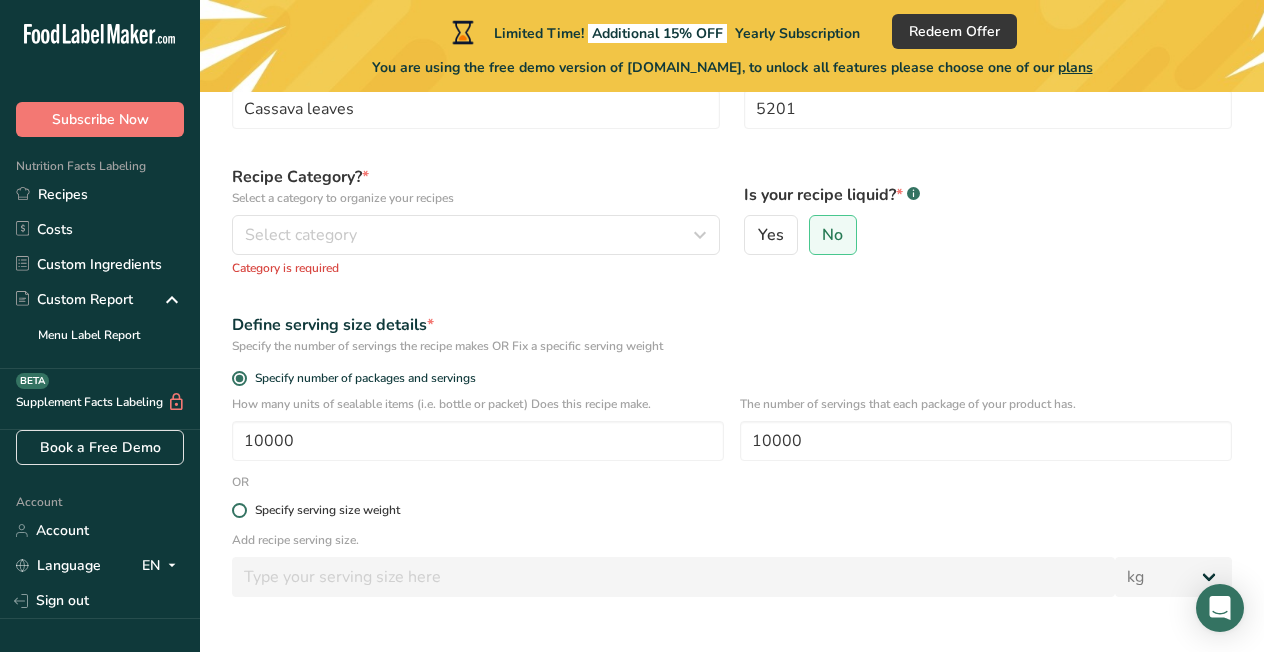 click on "Specify serving size weight" at bounding box center [323, 510] 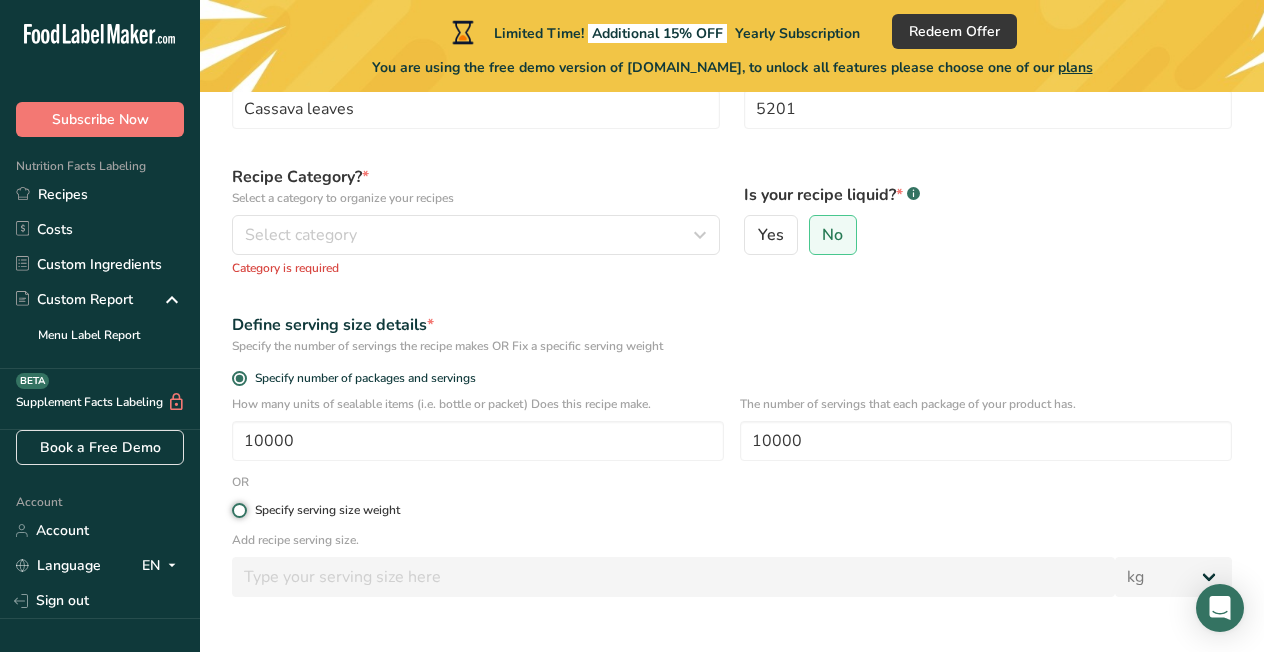 click on "Specify serving size weight" at bounding box center [238, 510] 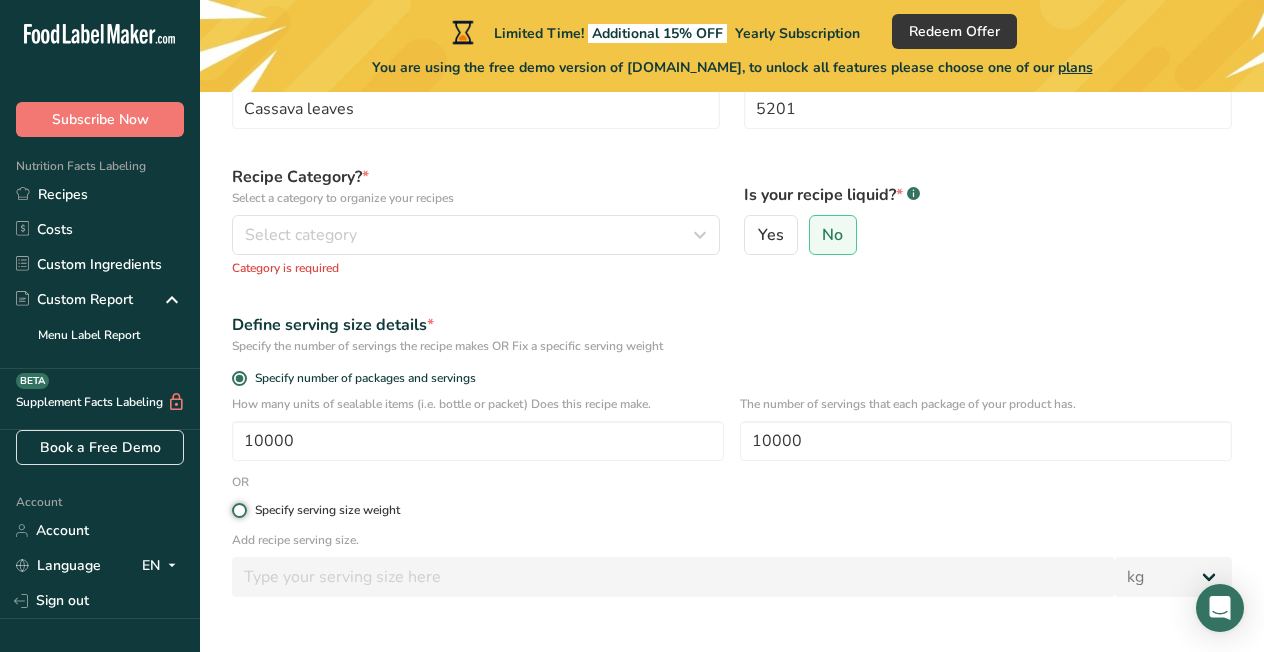 radio on "true" 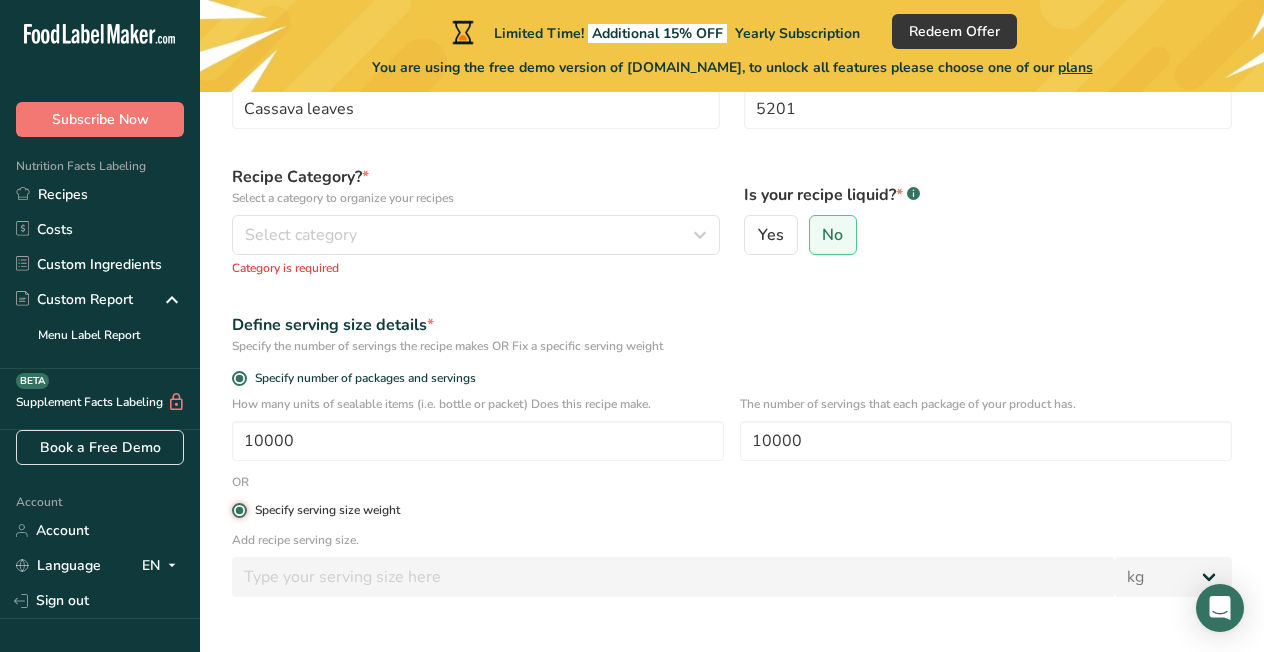 radio on "false" 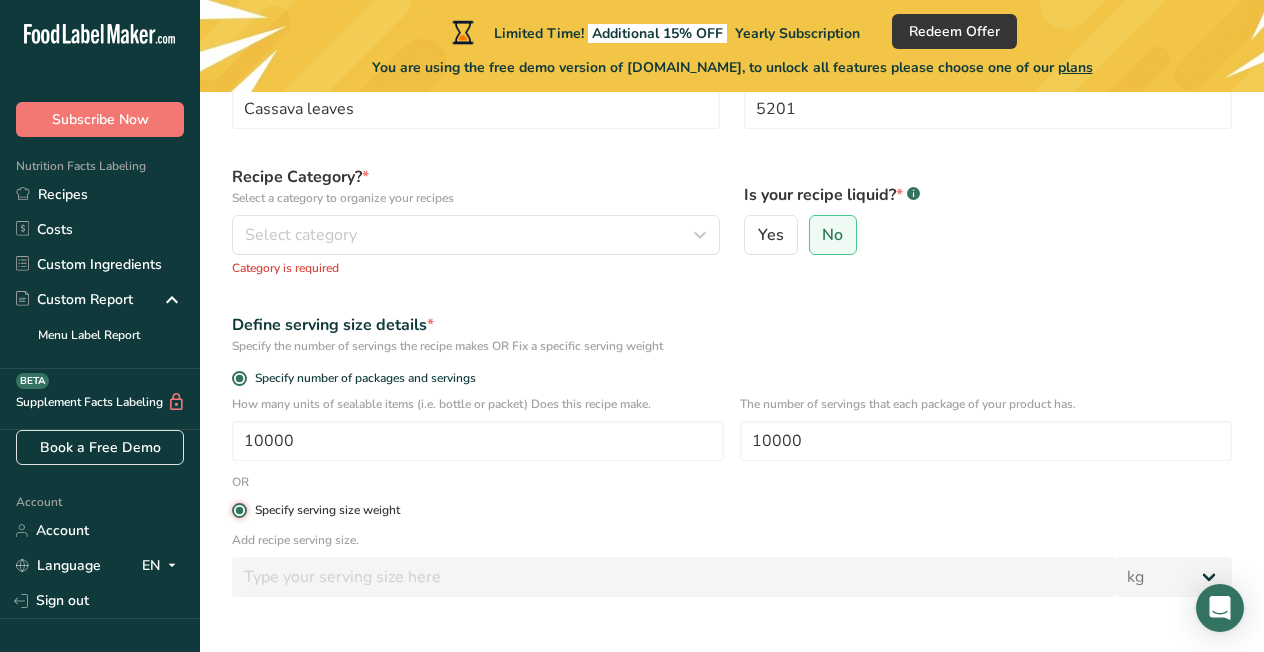 type 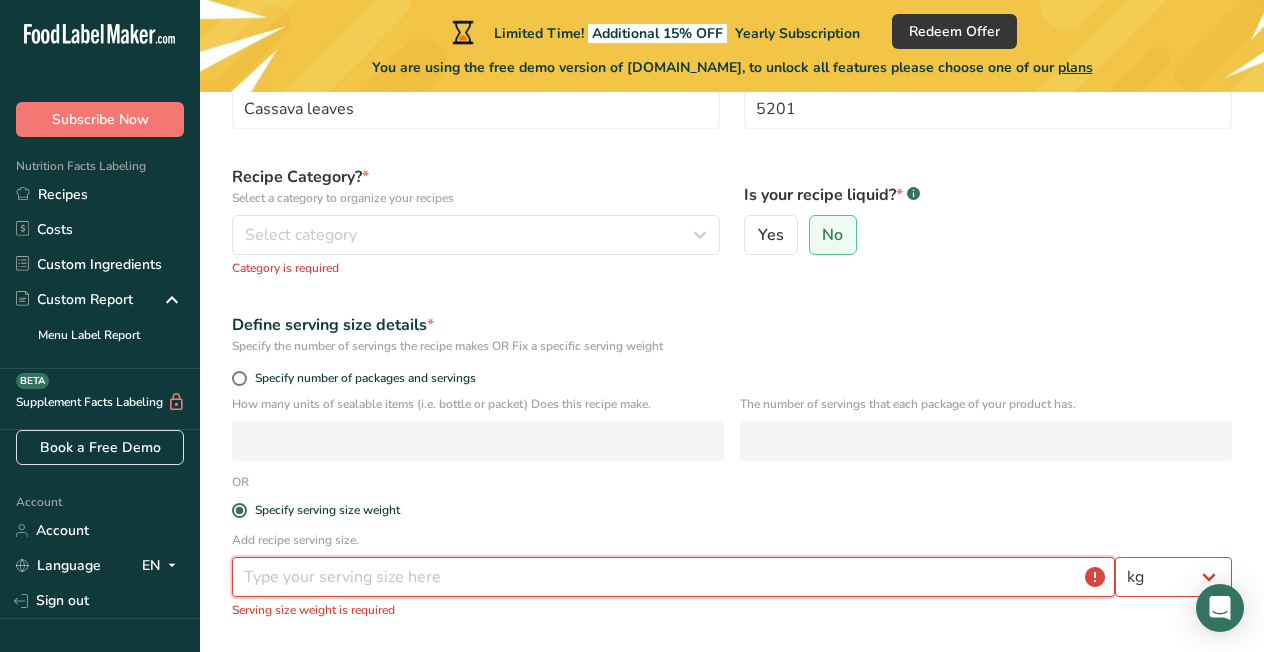 click at bounding box center (673, 577) 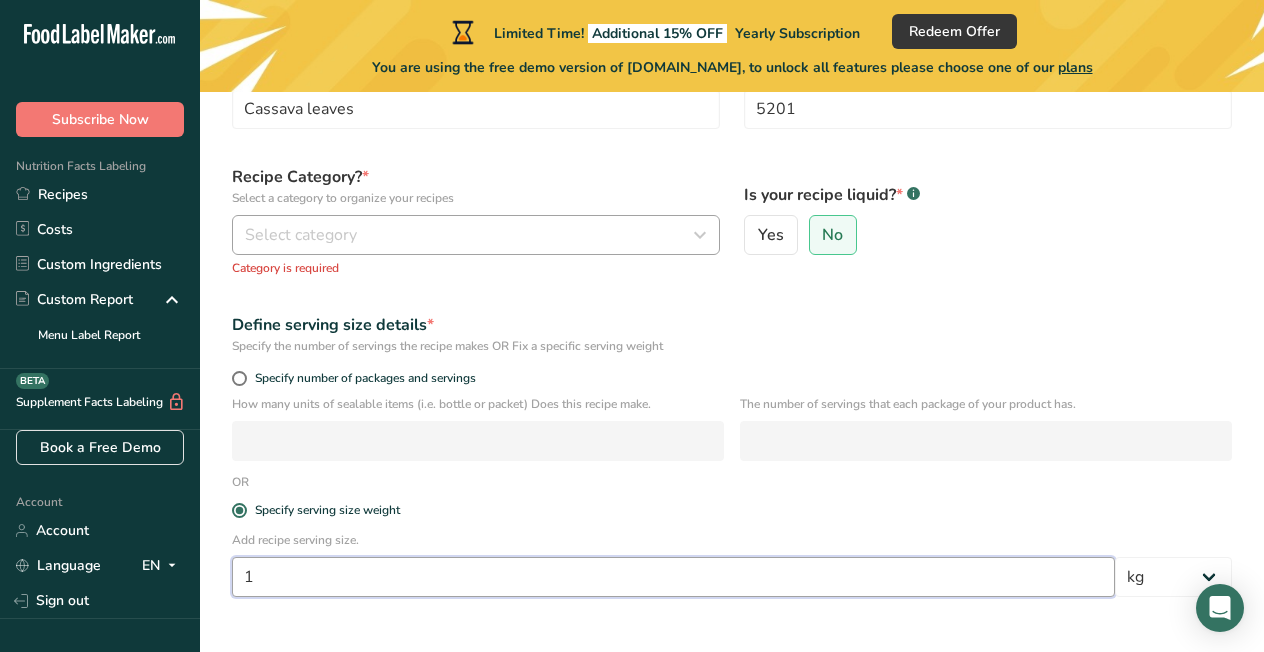 type on "1" 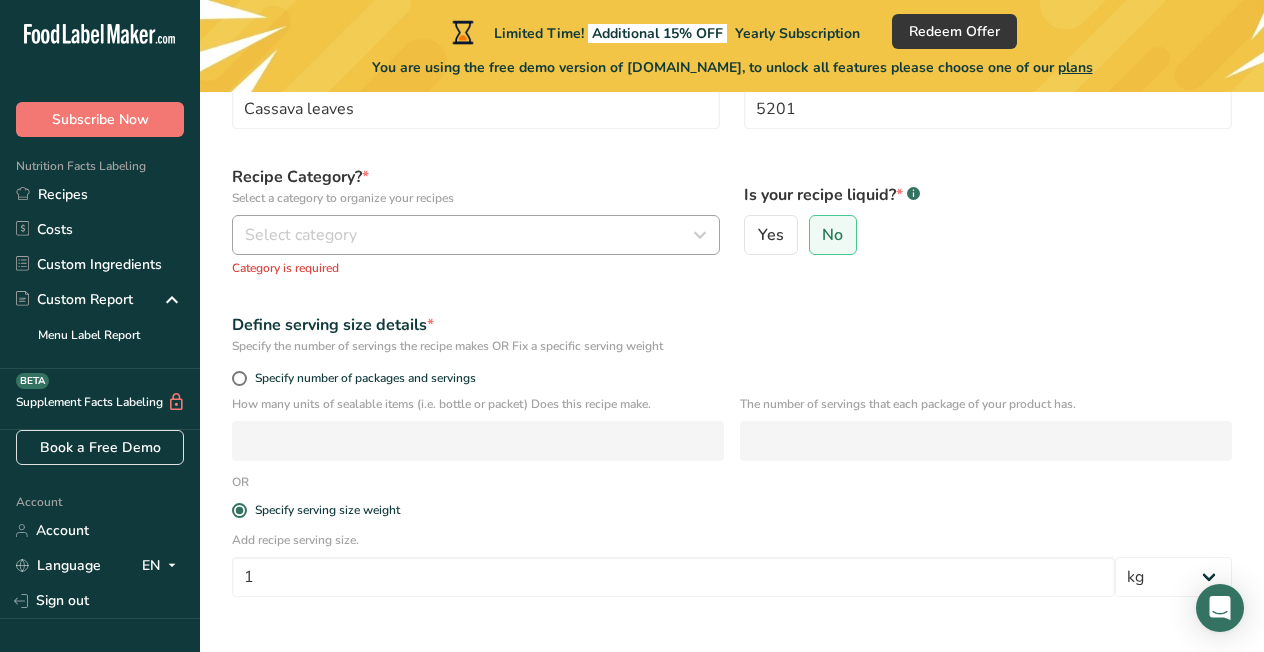 click on "Select category" at bounding box center [301, 235] 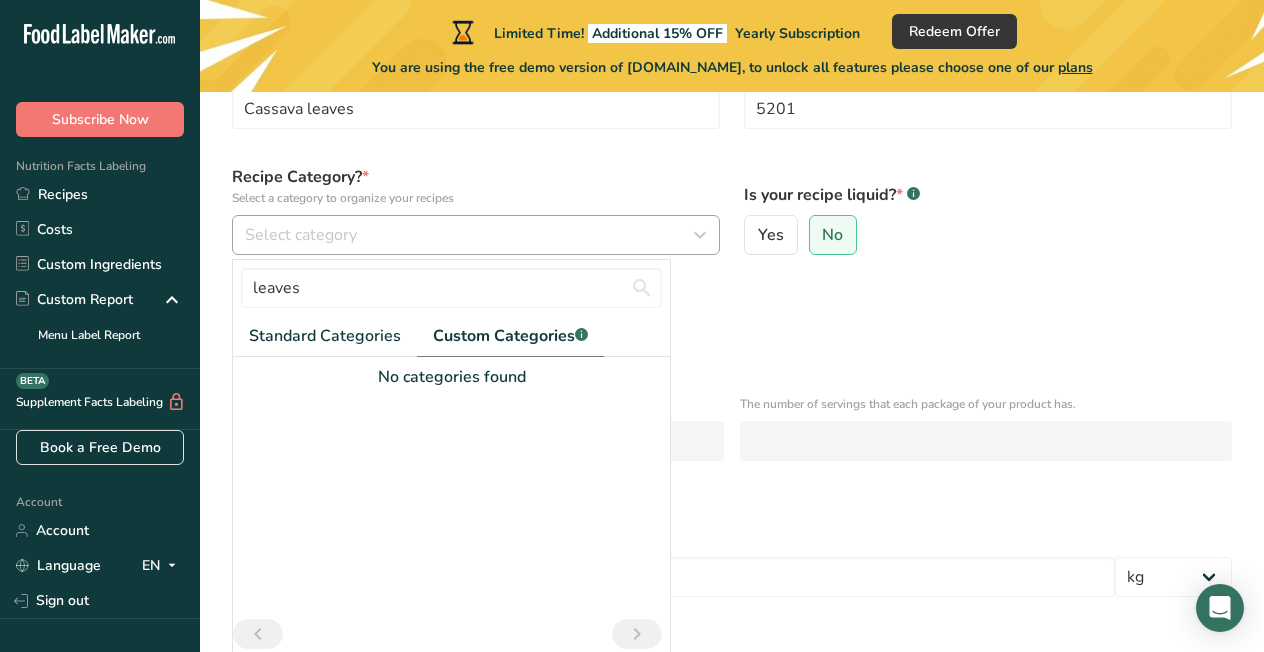 click on "Select category" at bounding box center (301, 235) 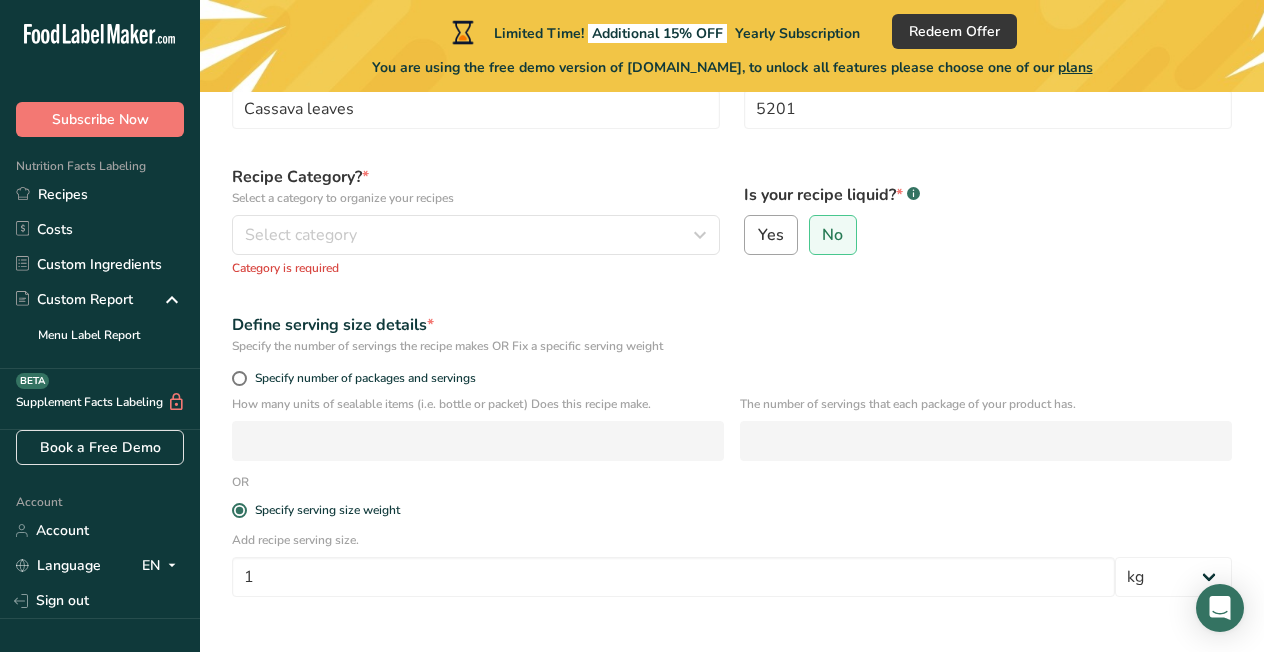 click on "Yes" at bounding box center (771, 235) 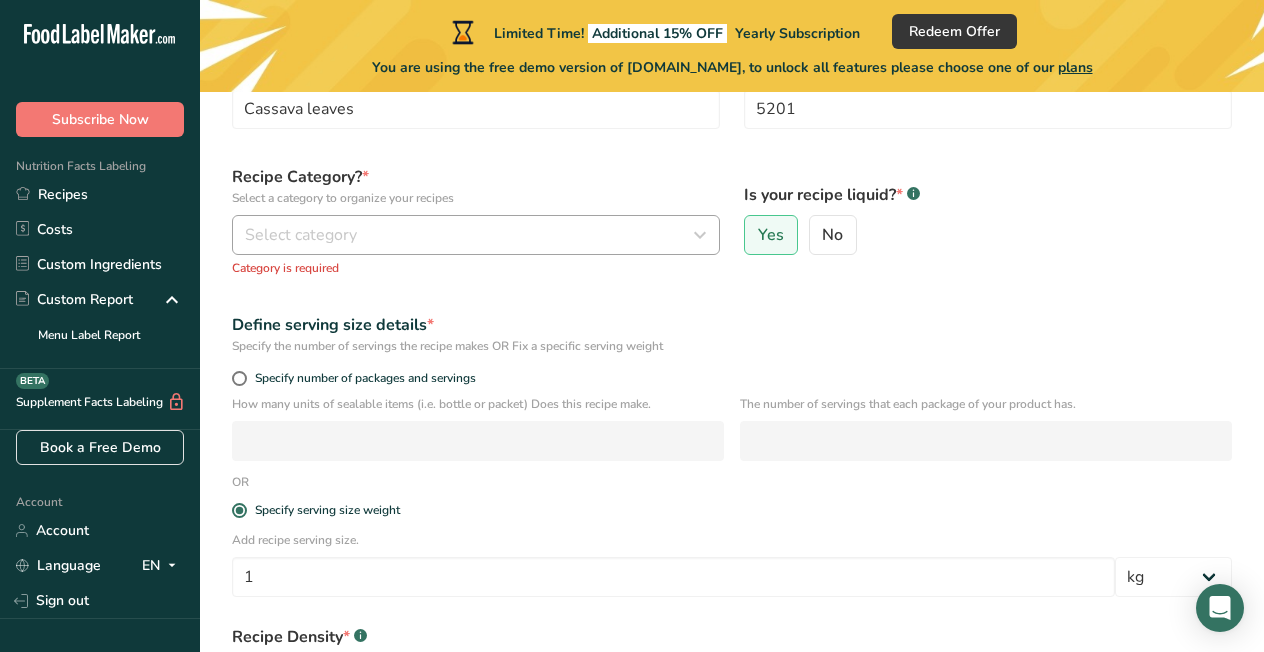 click on "Select category" at bounding box center [301, 235] 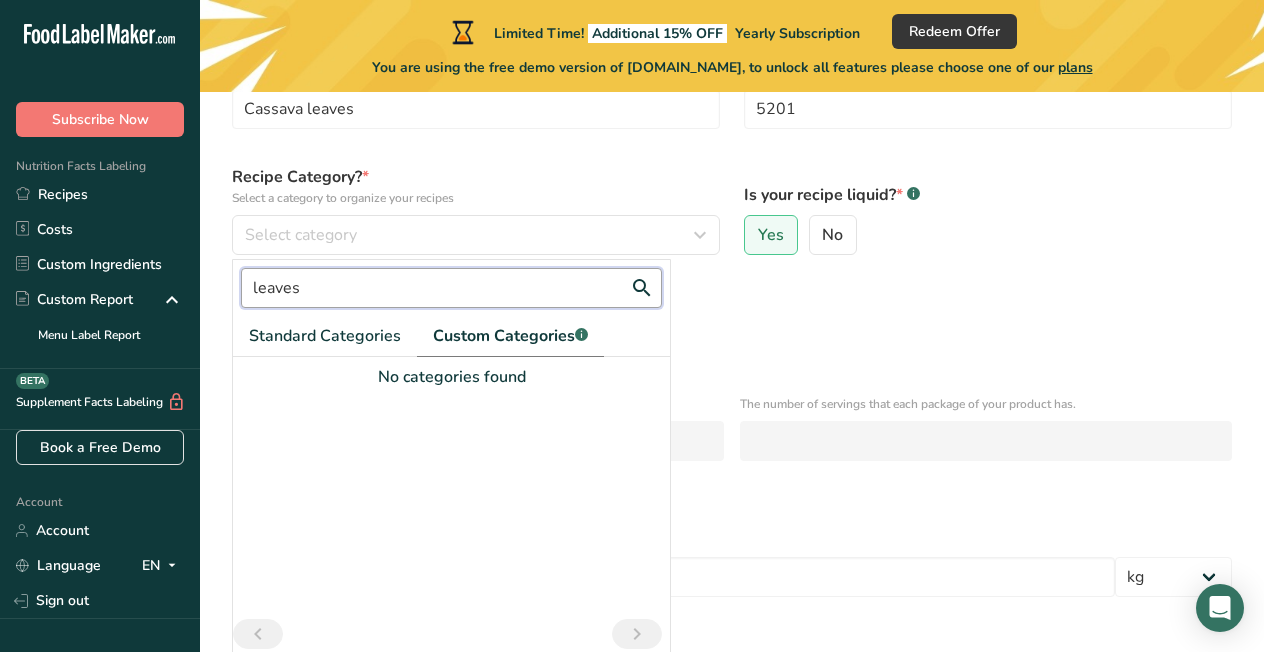 drag, startPoint x: 313, startPoint y: 283, endPoint x: 213, endPoint y: 288, distance: 100.12492 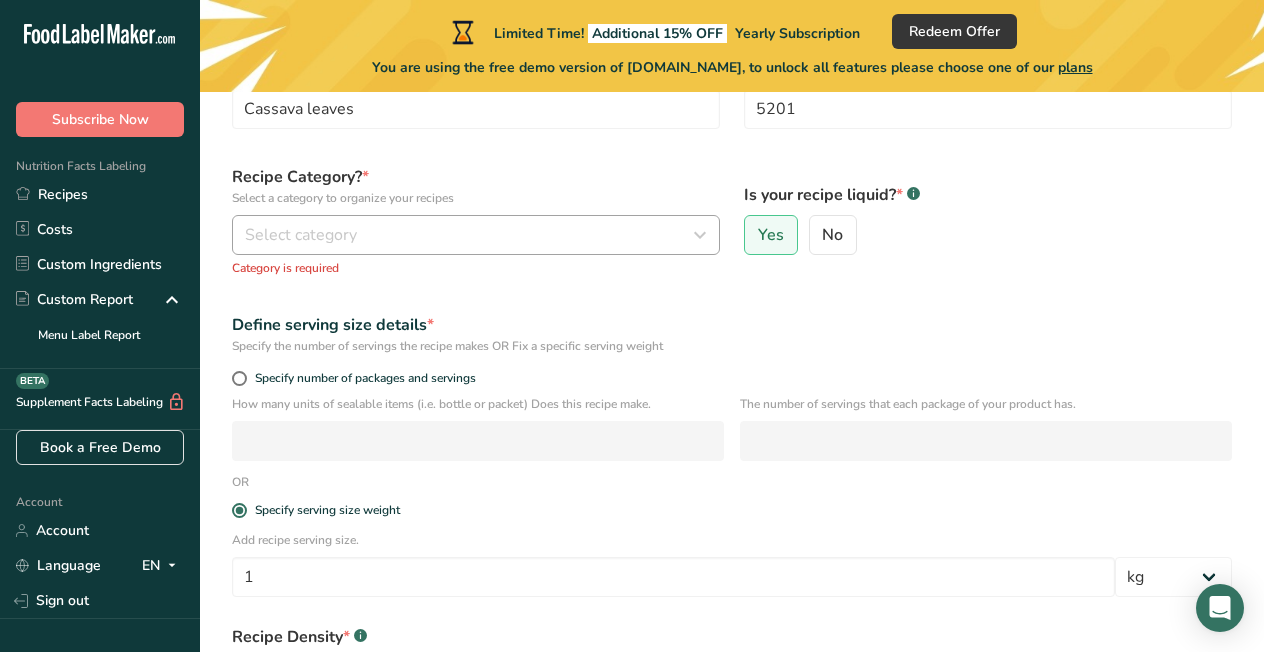 click on "Select category" at bounding box center [301, 235] 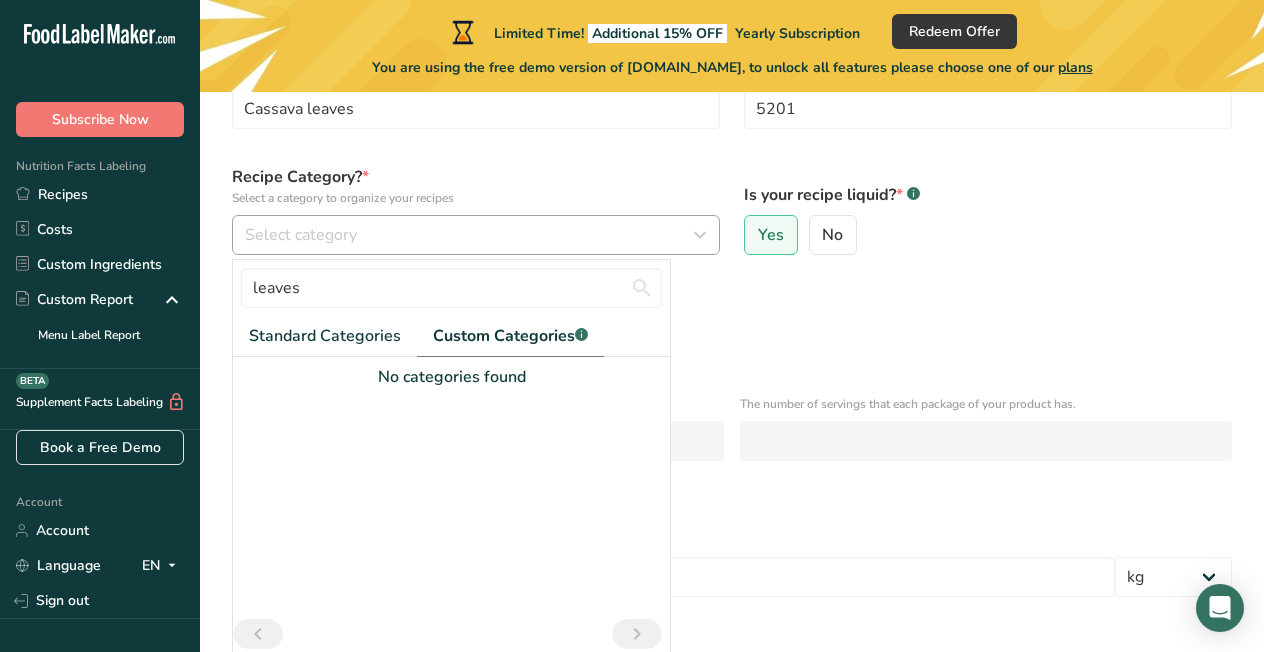click on "Select category" at bounding box center (301, 235) 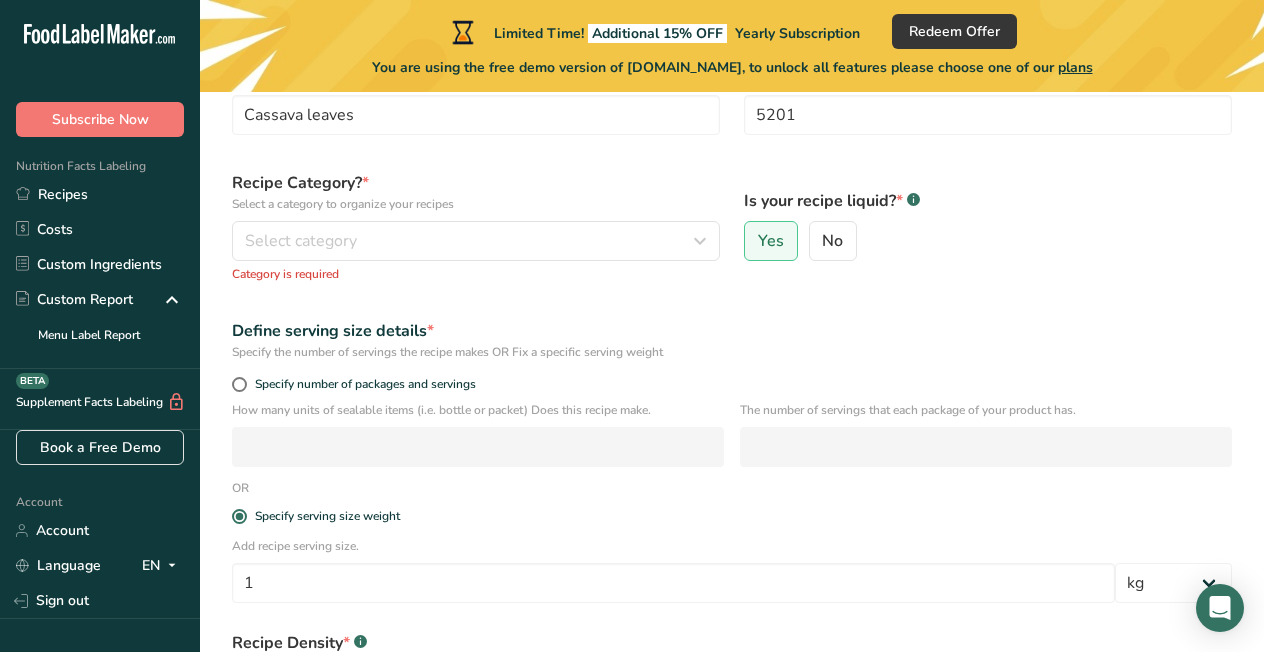 scroll, scrollTop: 130, scrollLeft: 0, axis: vertical 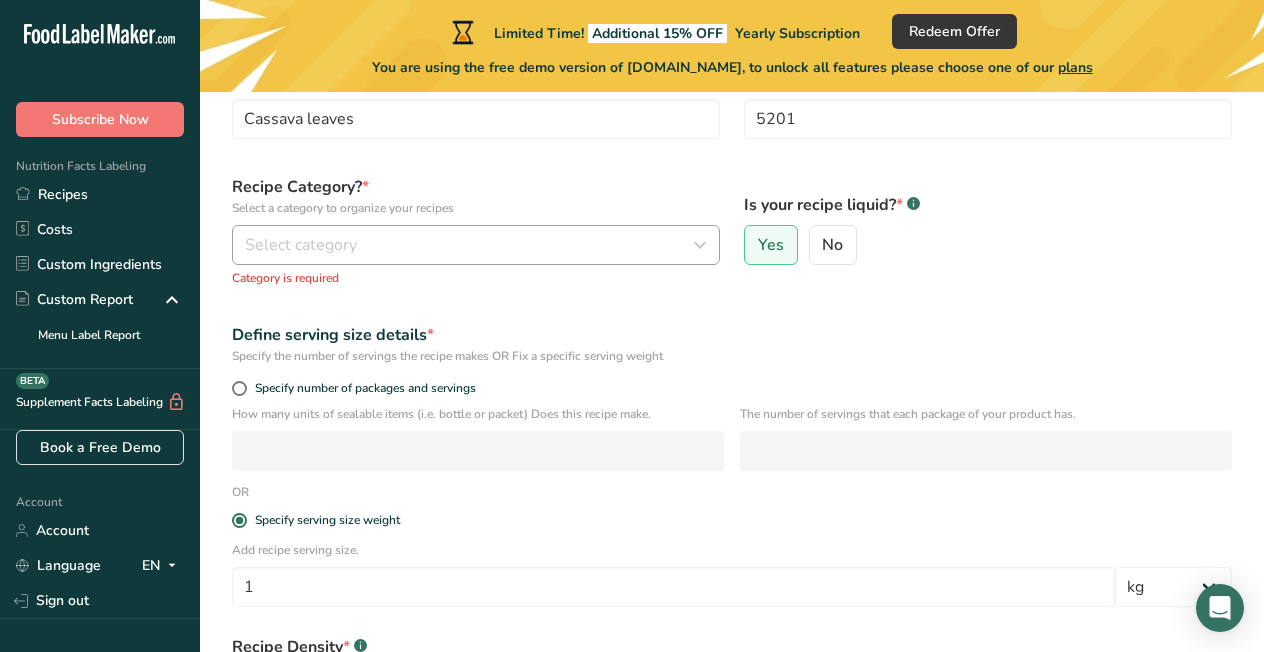 click at bounding box center (700, 245) 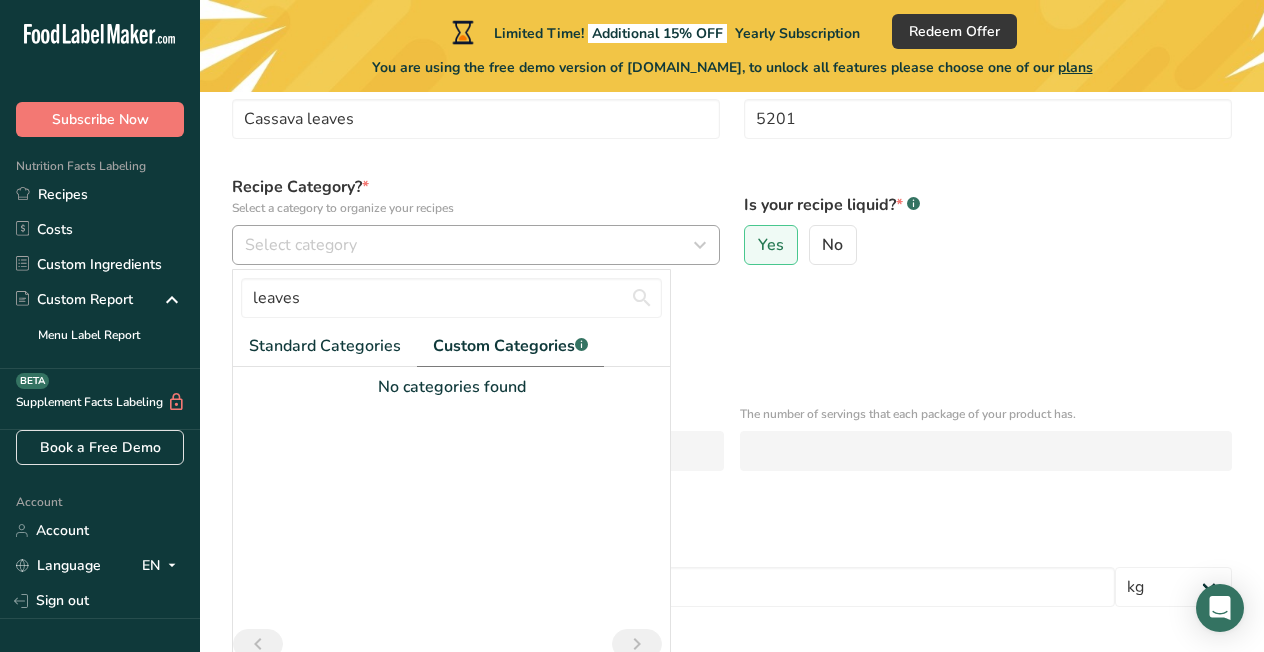 click at bounding box center (700, 245) 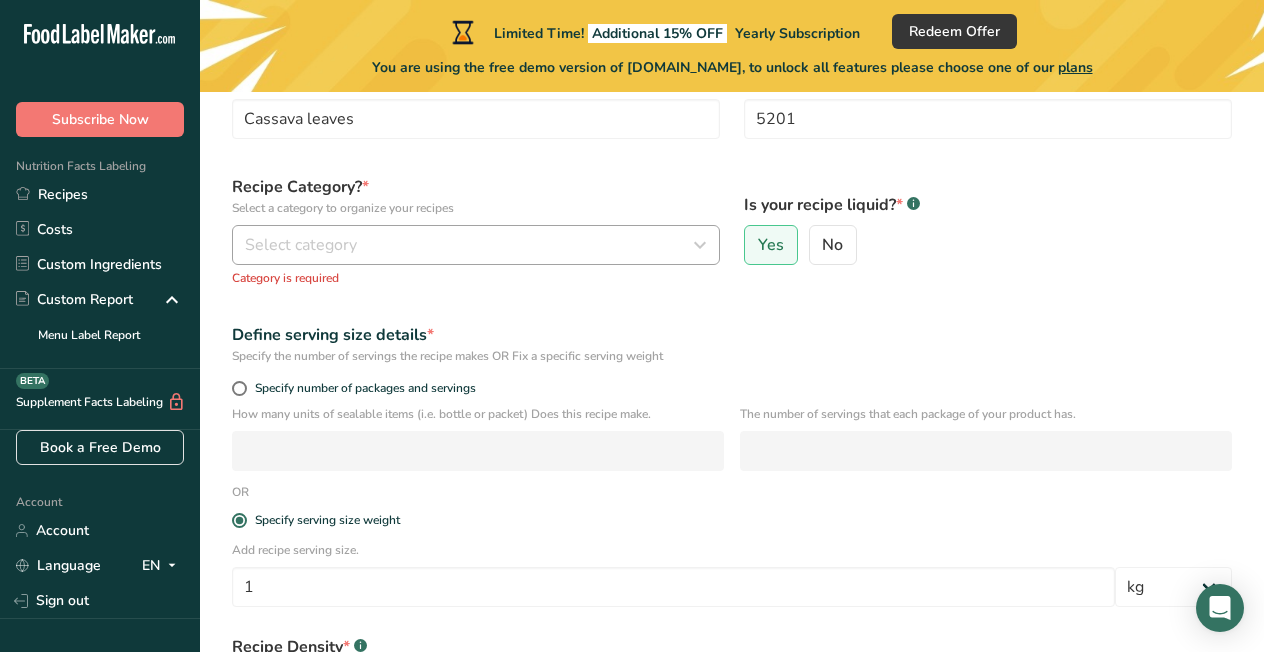 click at bounding box center (700, 245) 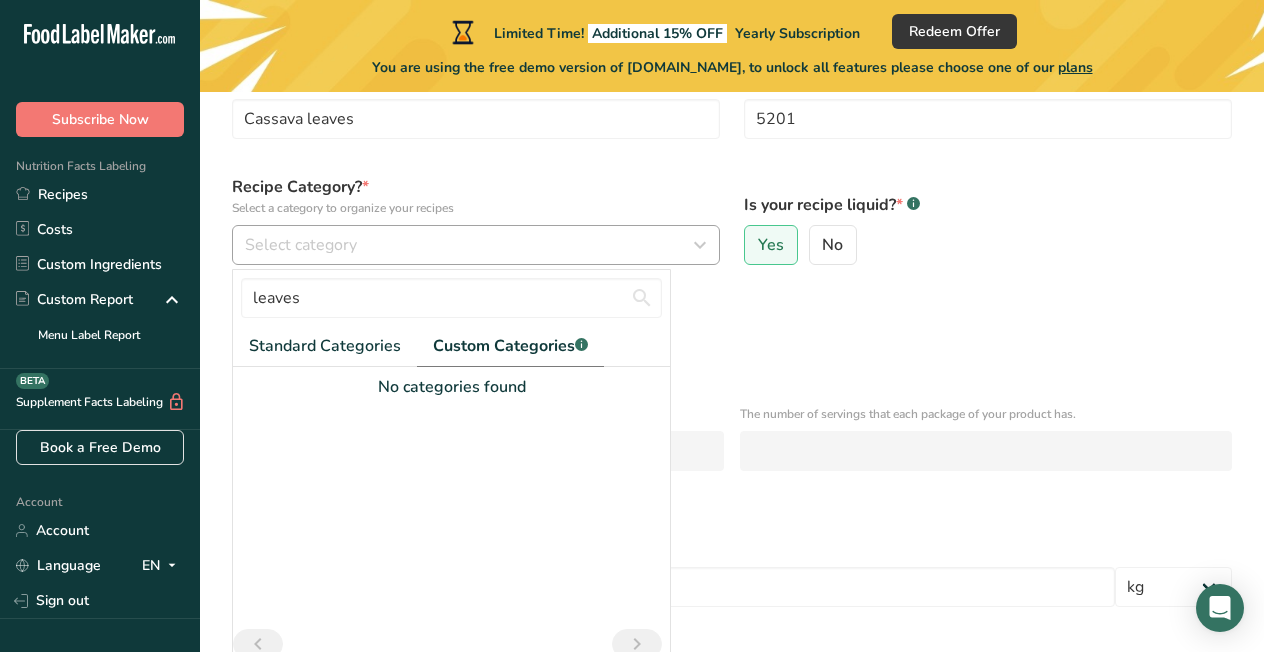 click at bounding box center [700, 245] 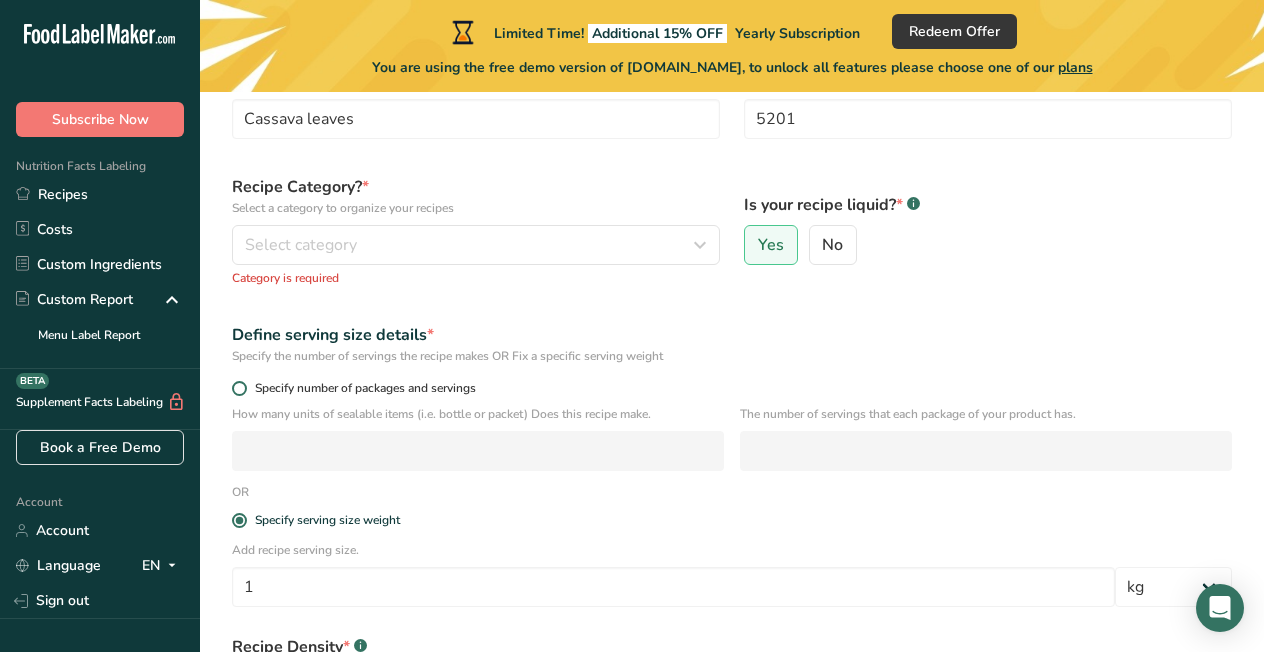 click at bounding box center (239, 388) 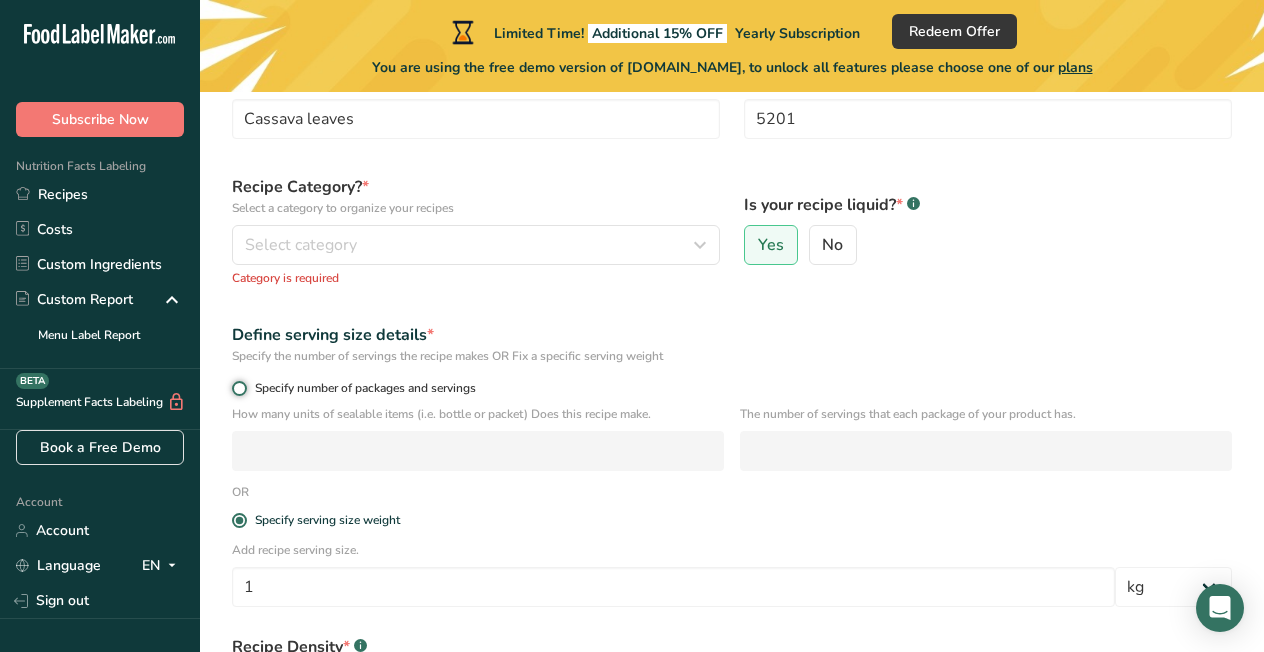 radio on "true" 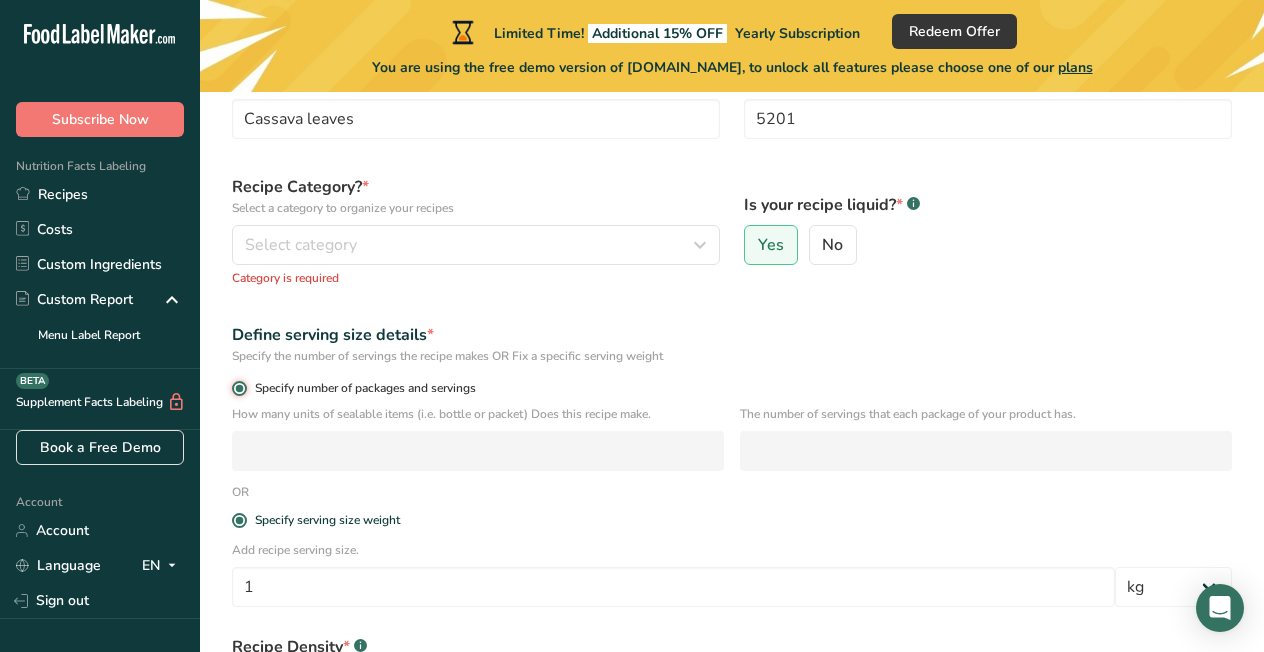 radio on "false" 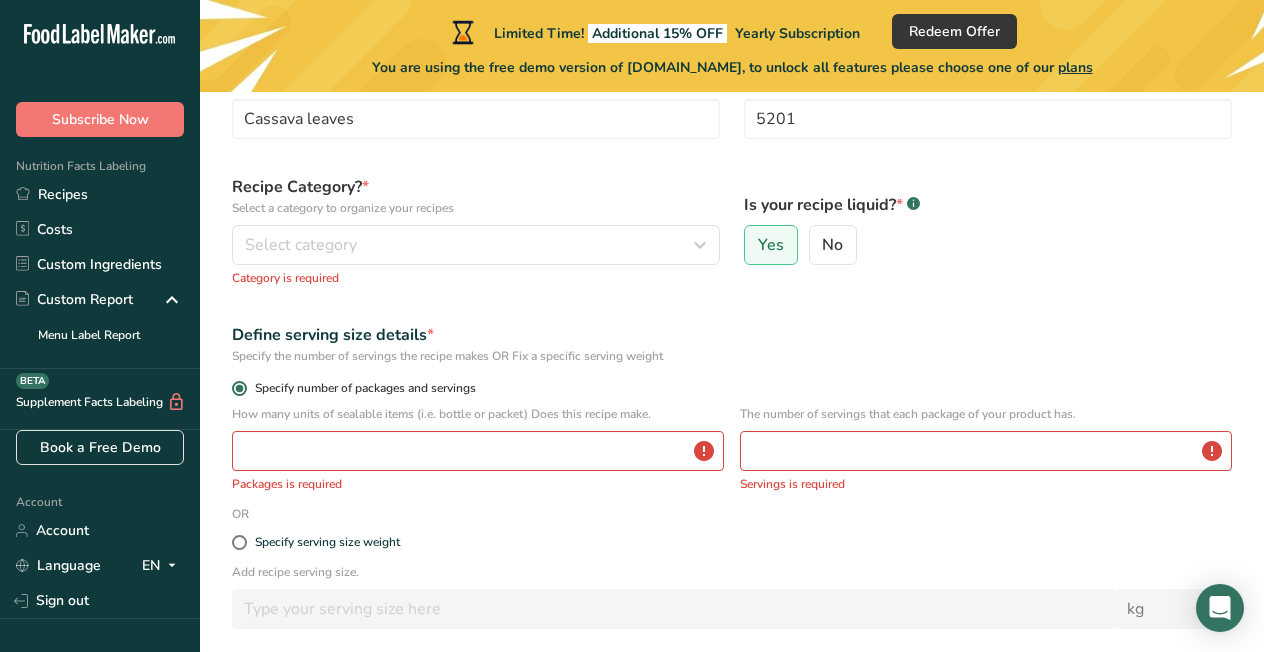 click at bounding box center (239, 388) 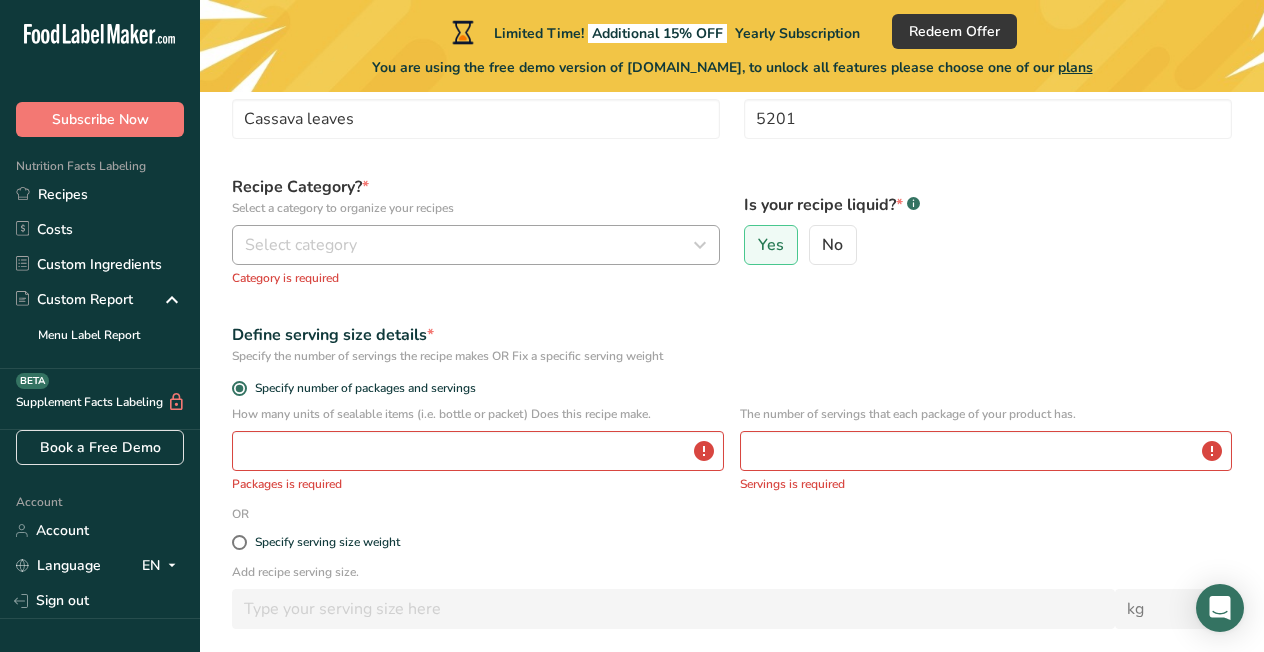 click on "Select category" at bounding box center (301, 245) 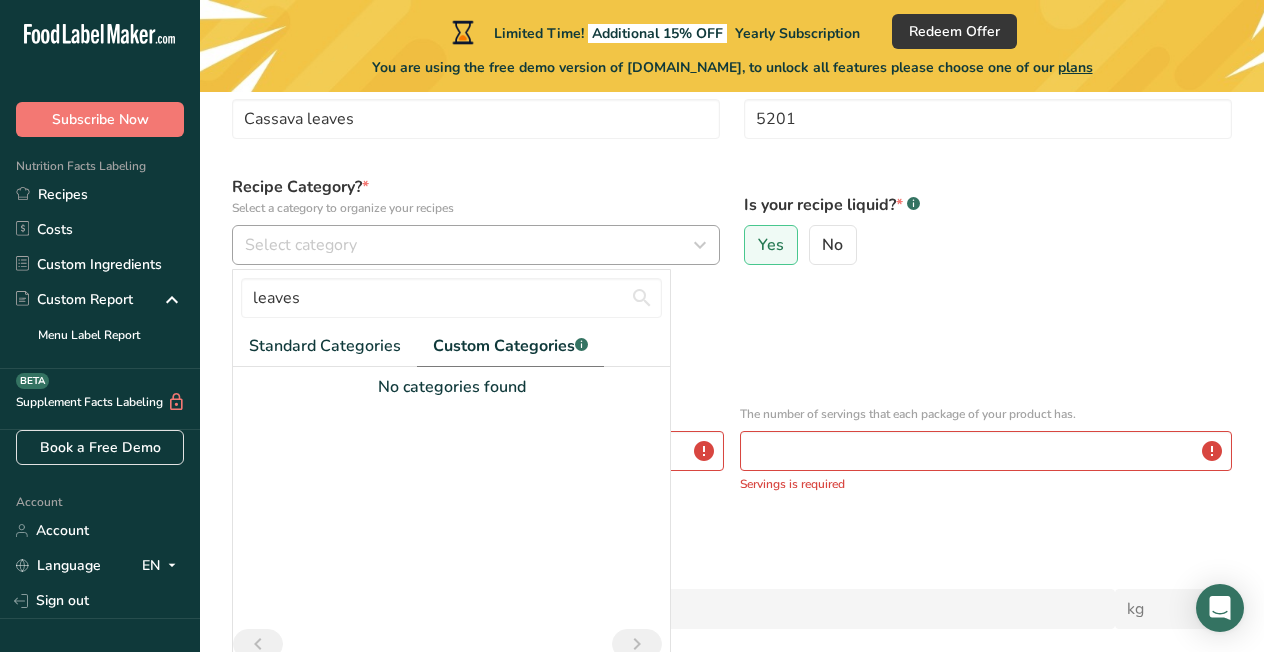 click on "Select category" at bounding box center [301, 245] 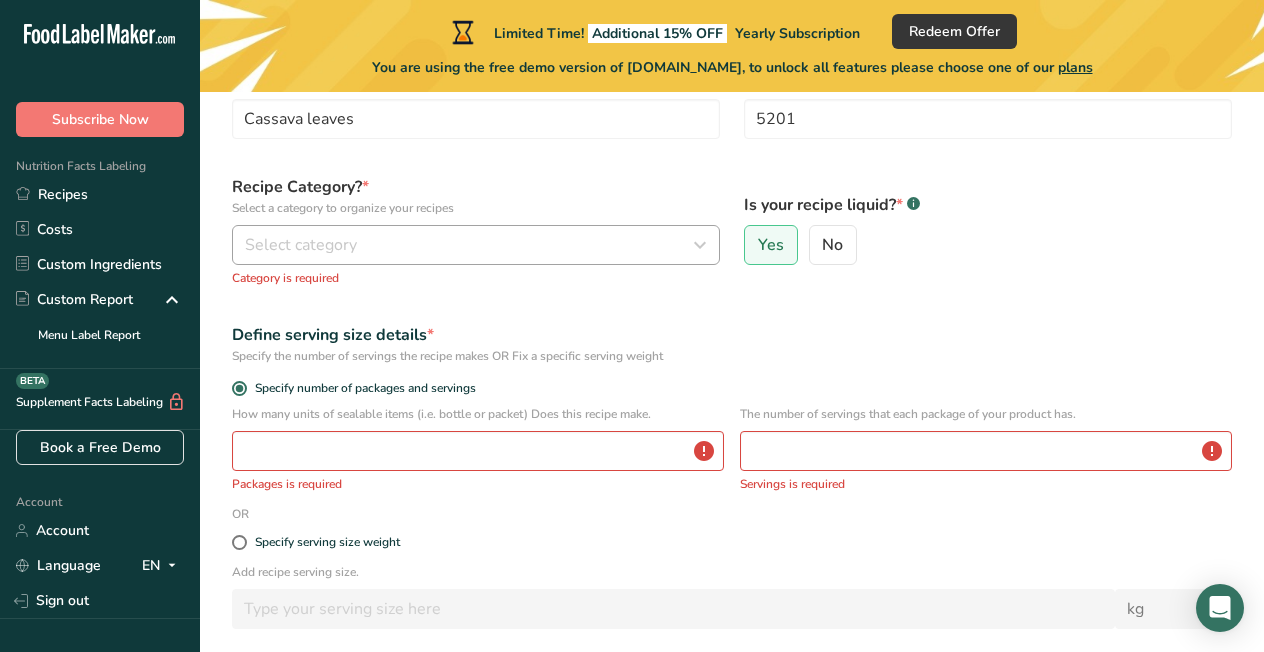 click at bounding box center [700, 245] 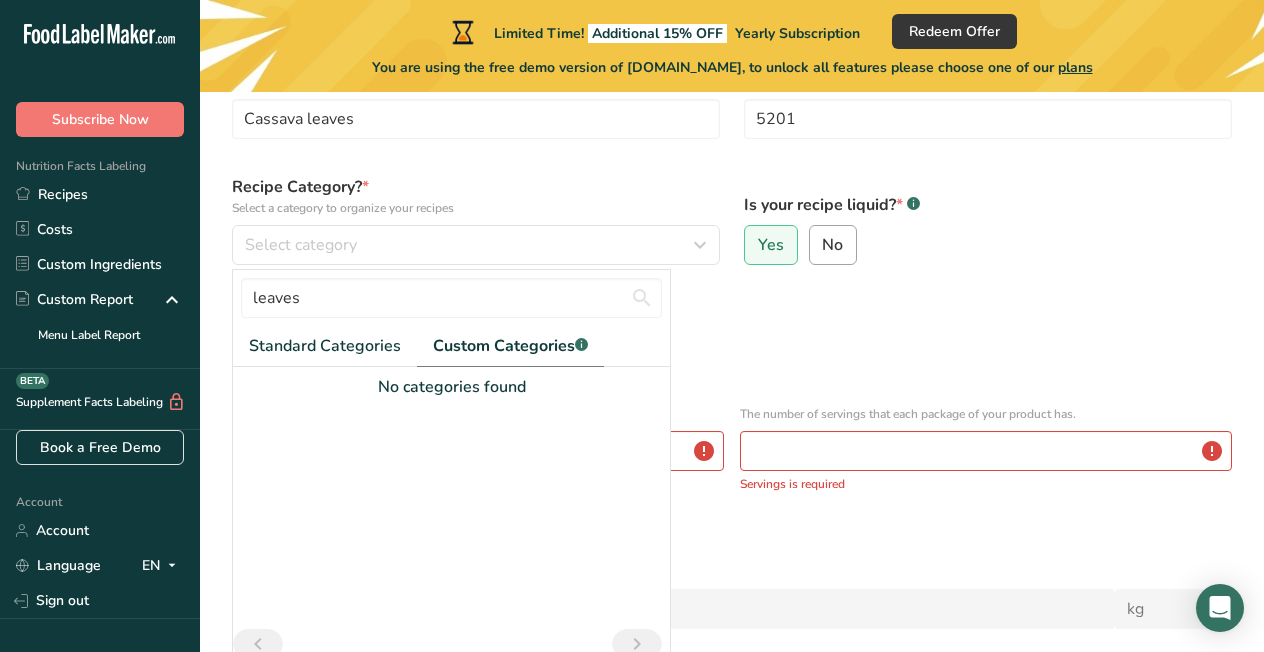 click on "No" at bounding box center [832, 245] 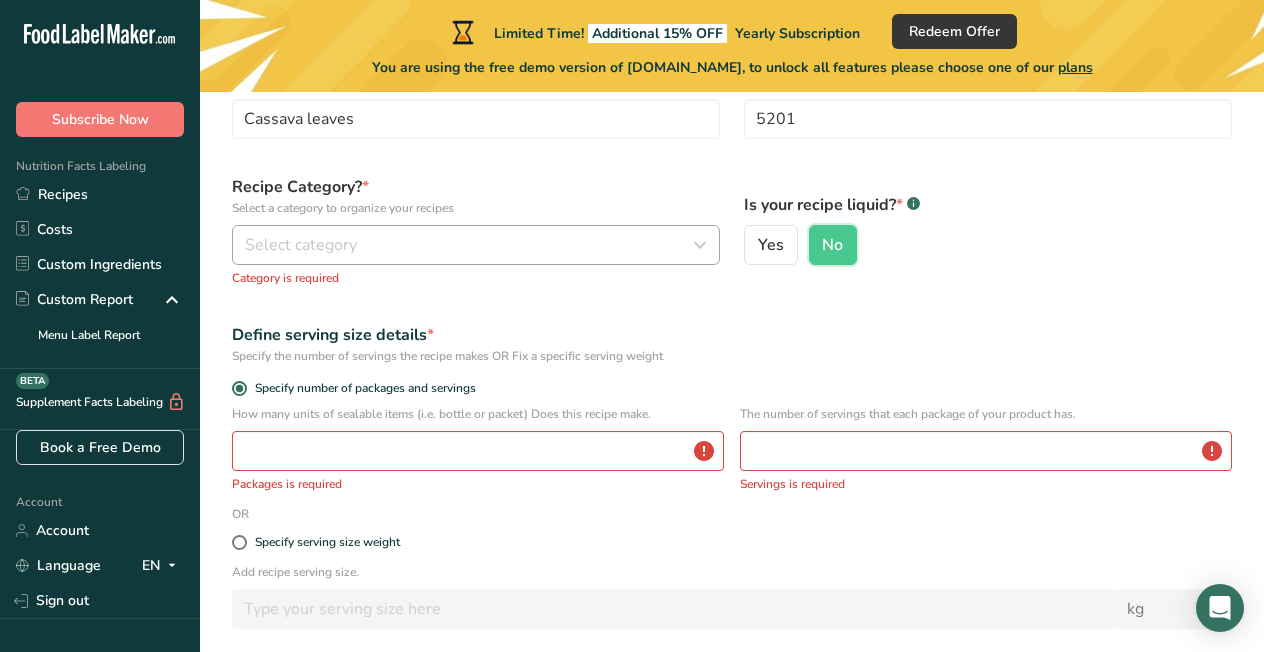 click on "Select category" at bounding box center [470, 245] 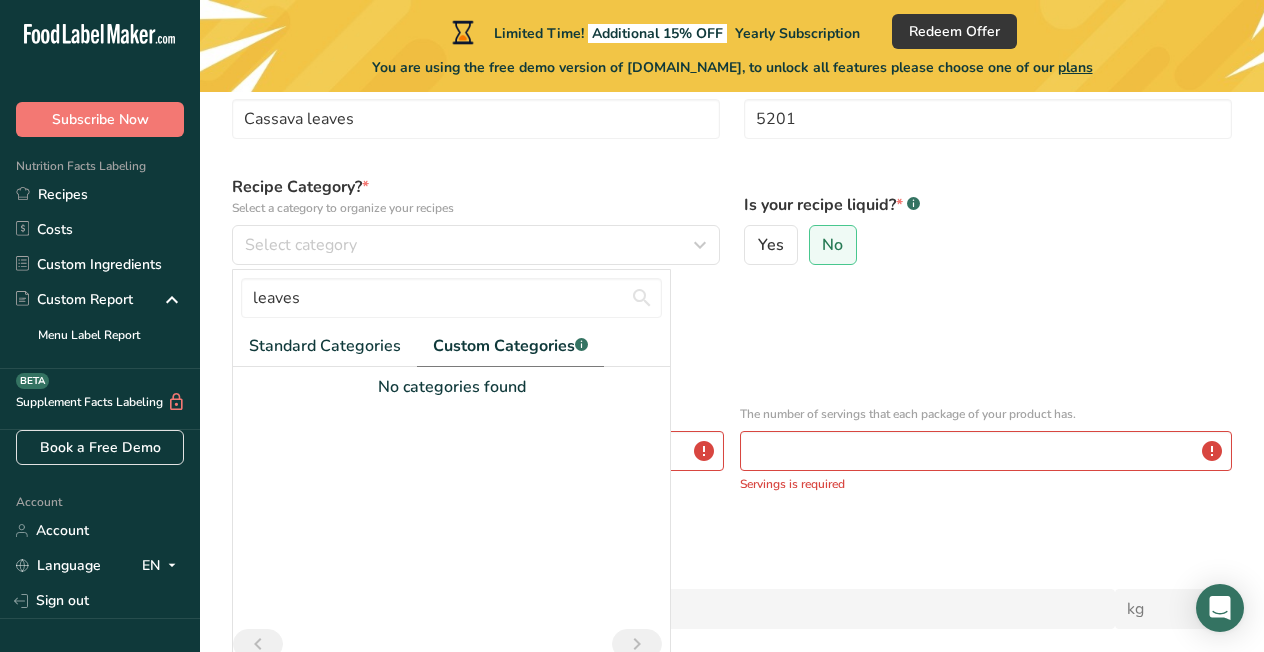 click at bounding box center (451, 514) 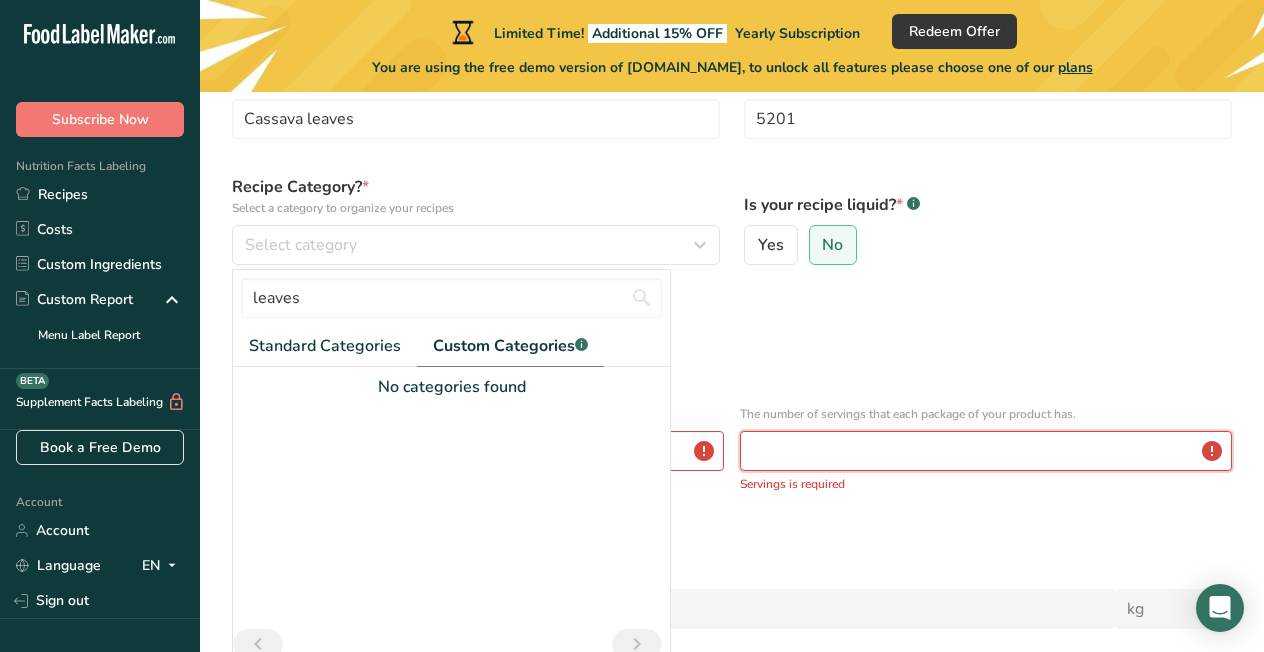click at bounding box center (986, 451) 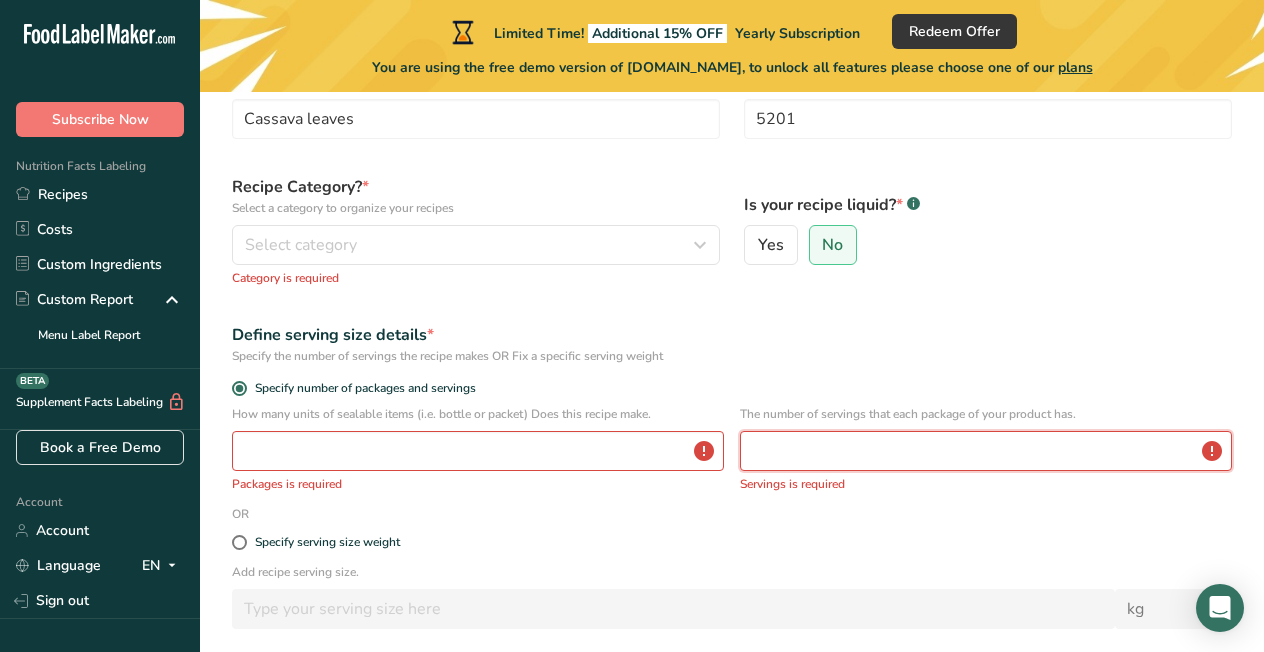 click at bounding box center [986, 451] 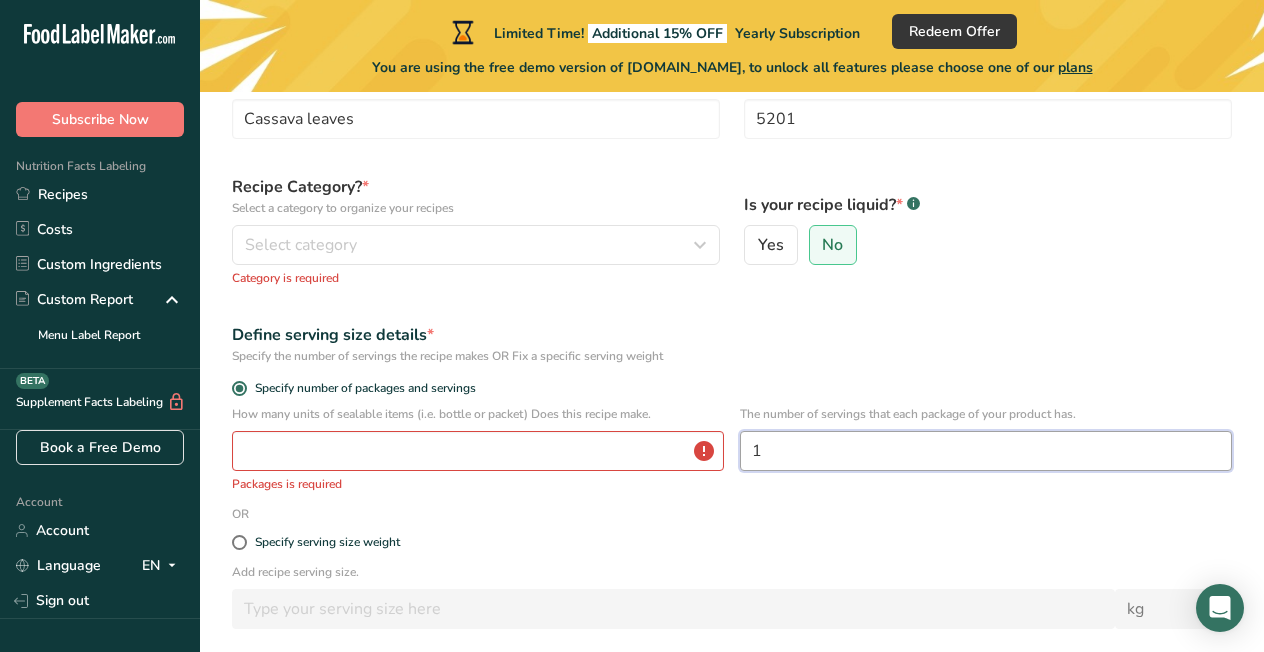 type on "1" 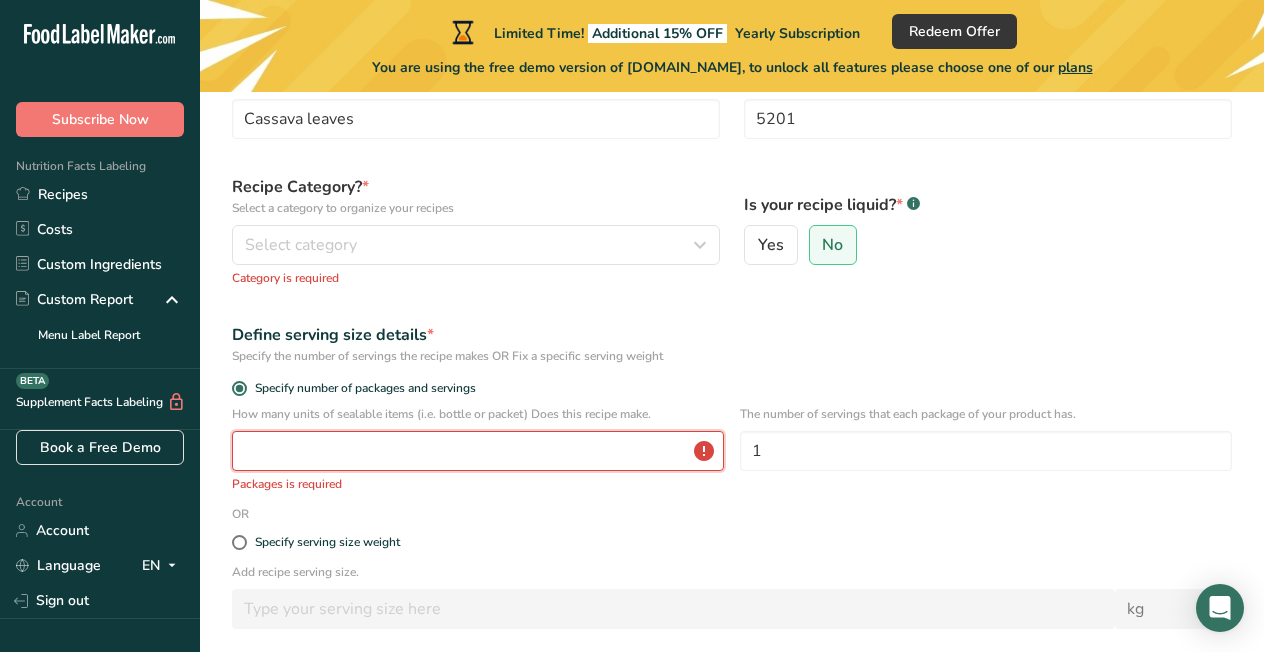click at bounding box center (478, 451) 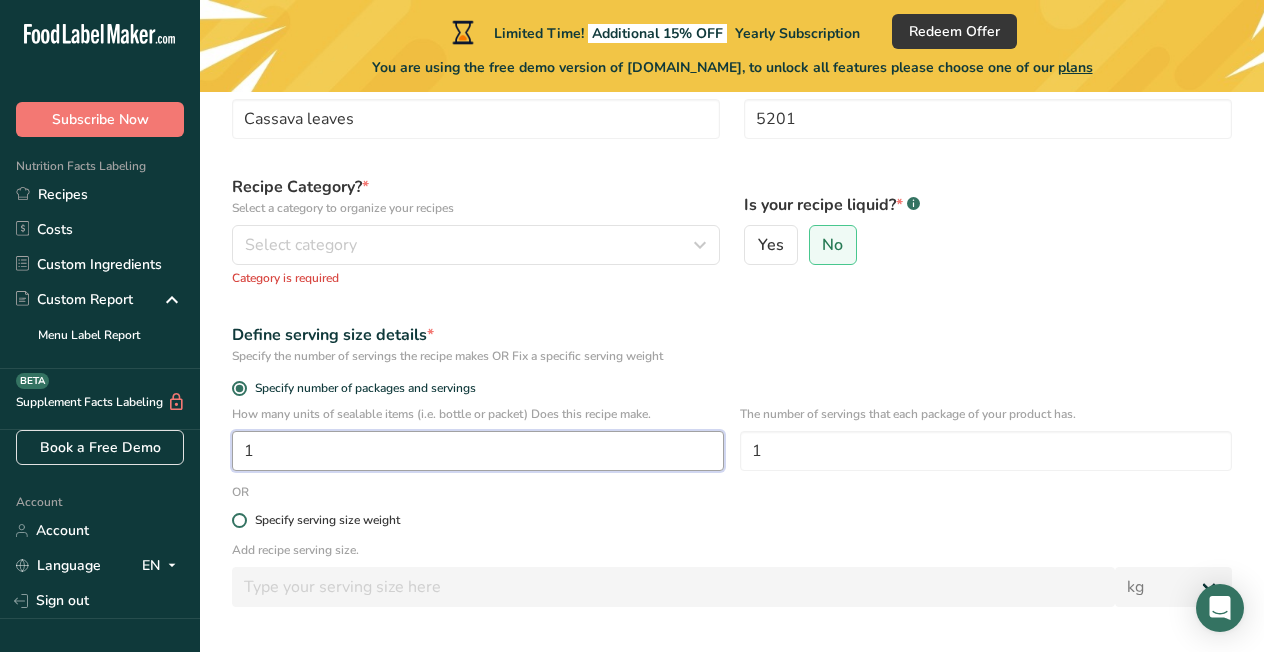 type on "1" 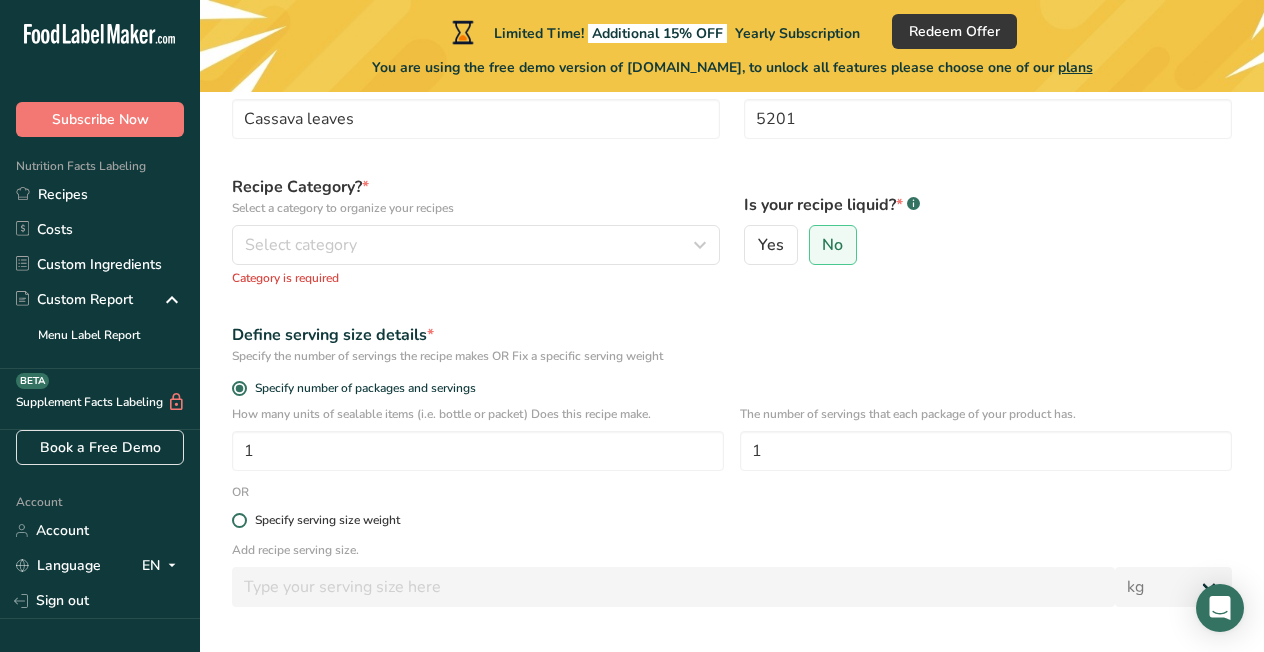 click on "Specify serving size weight" at bounding box center [323, 520] 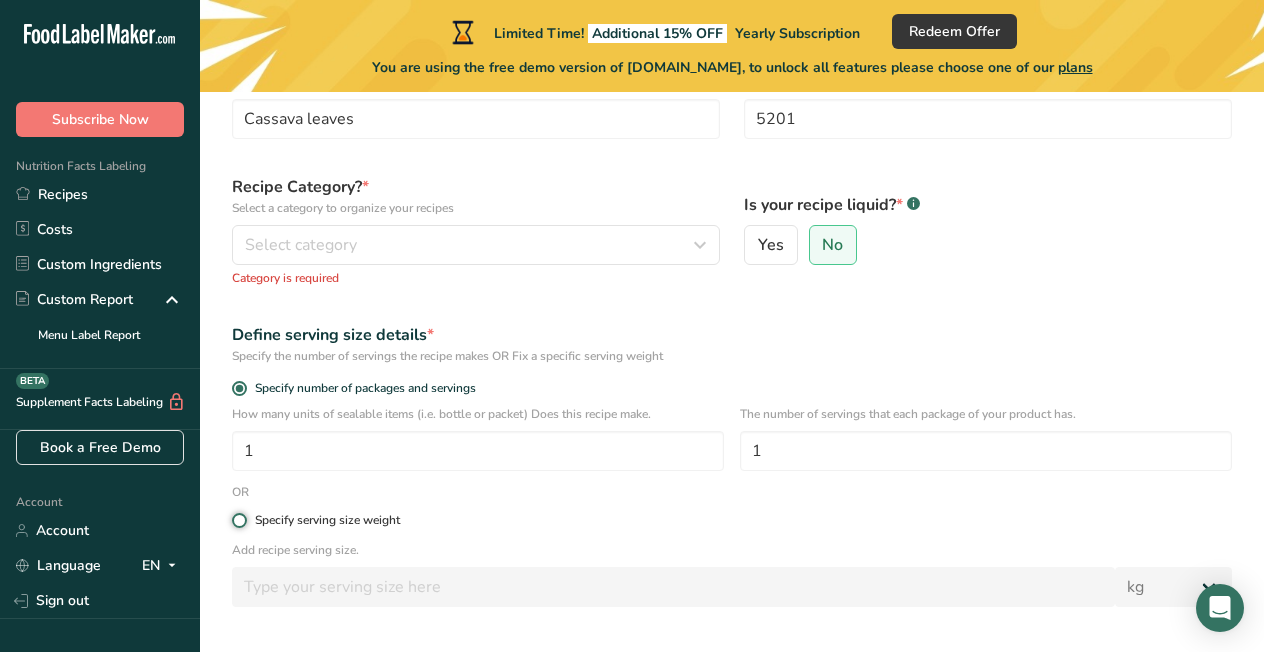 click on "Specify serving size weight" at bounding box center (238, 520) 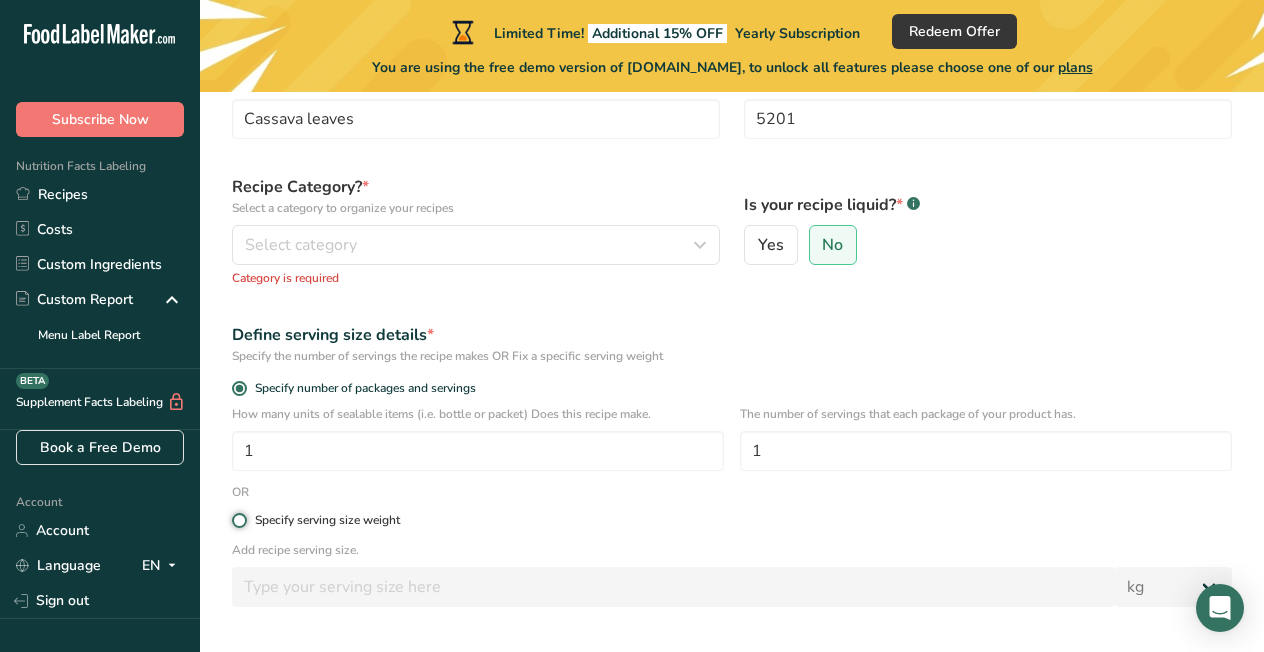 radio on "true" 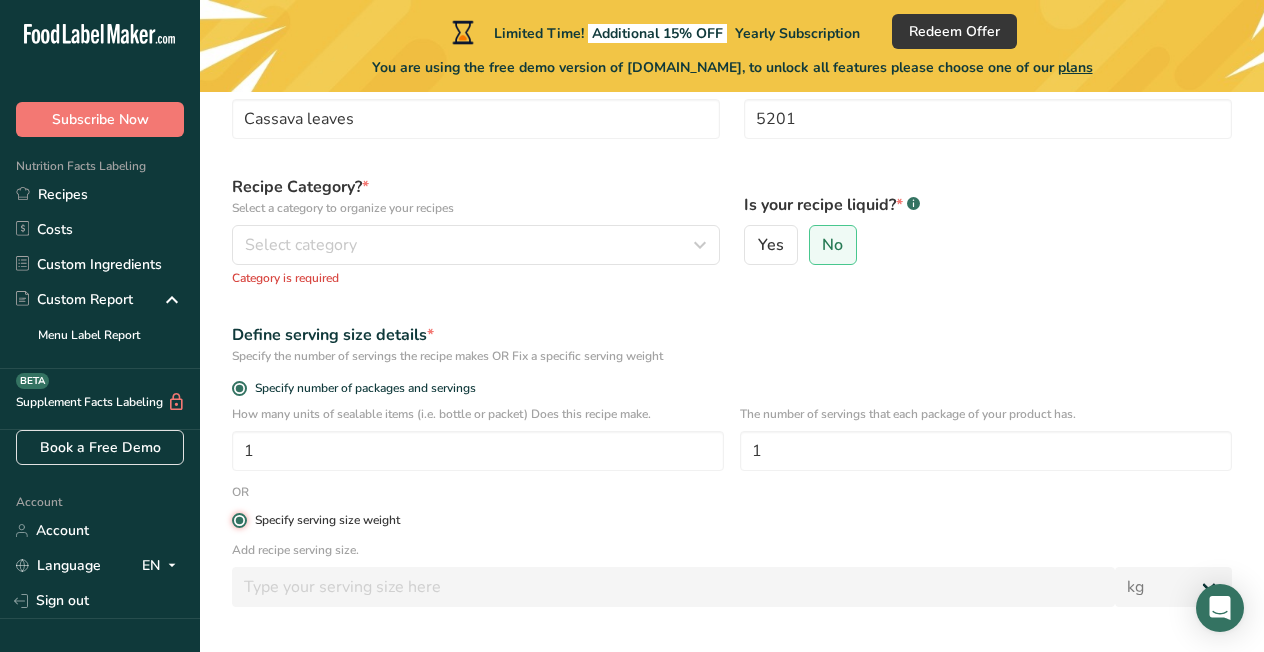 radio on "false" 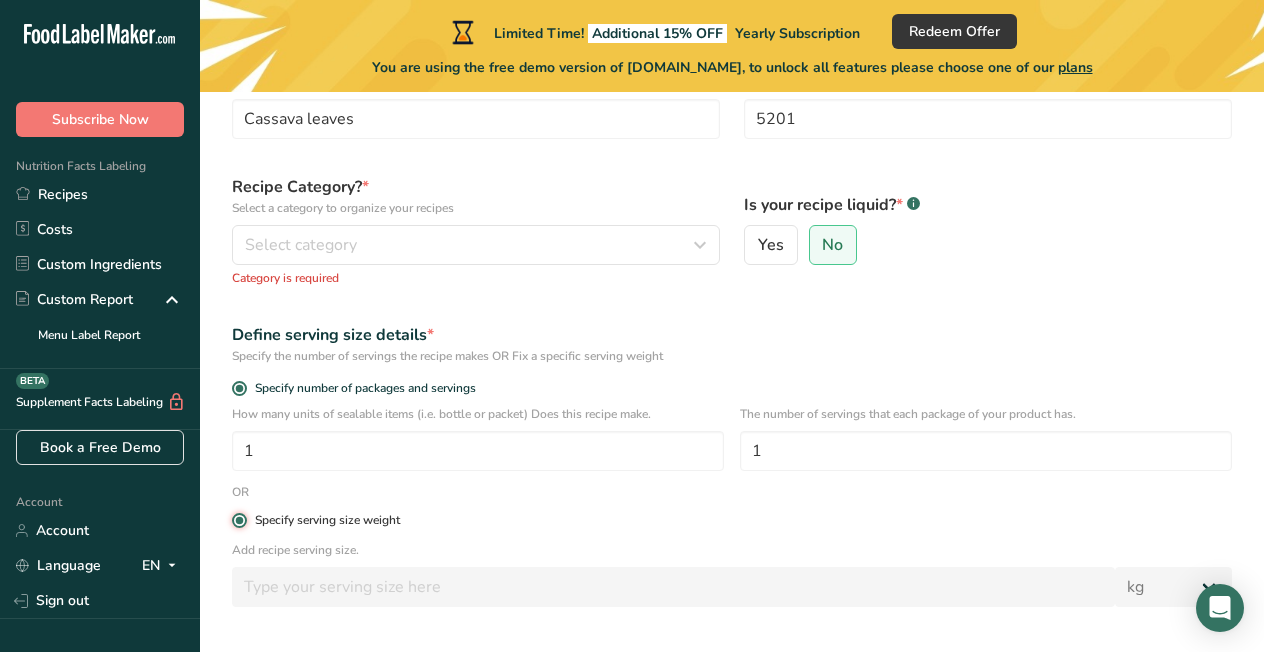 type 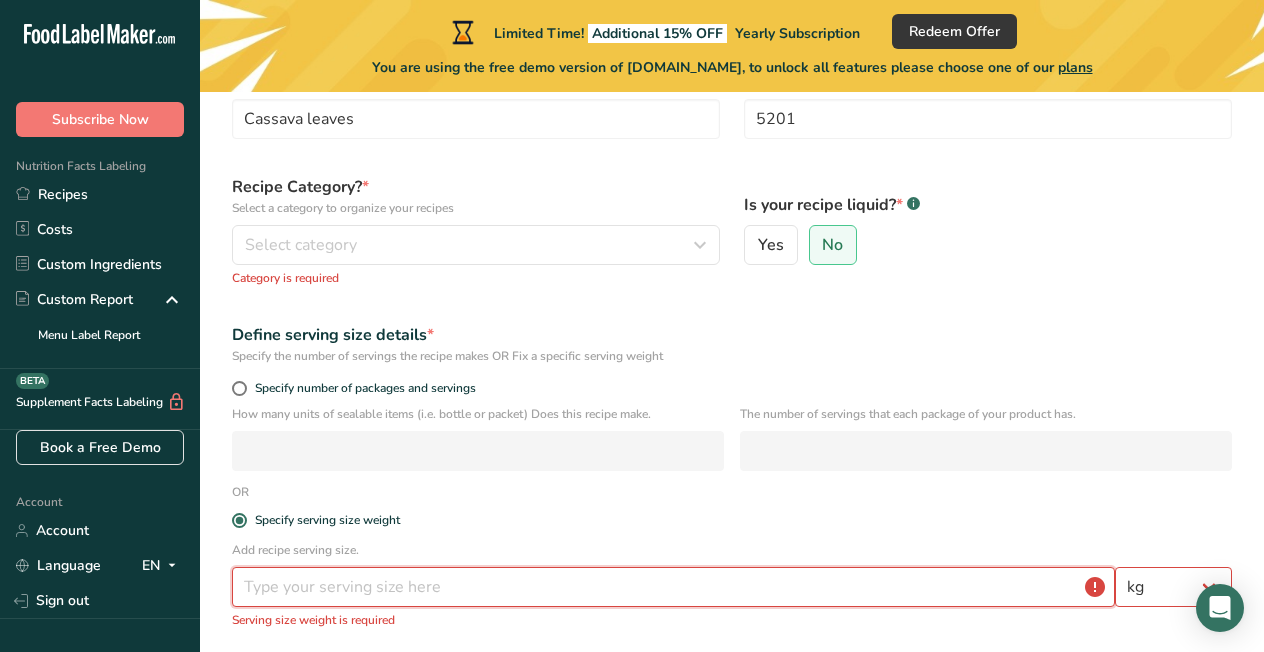 click at bounding box center (673, 587) 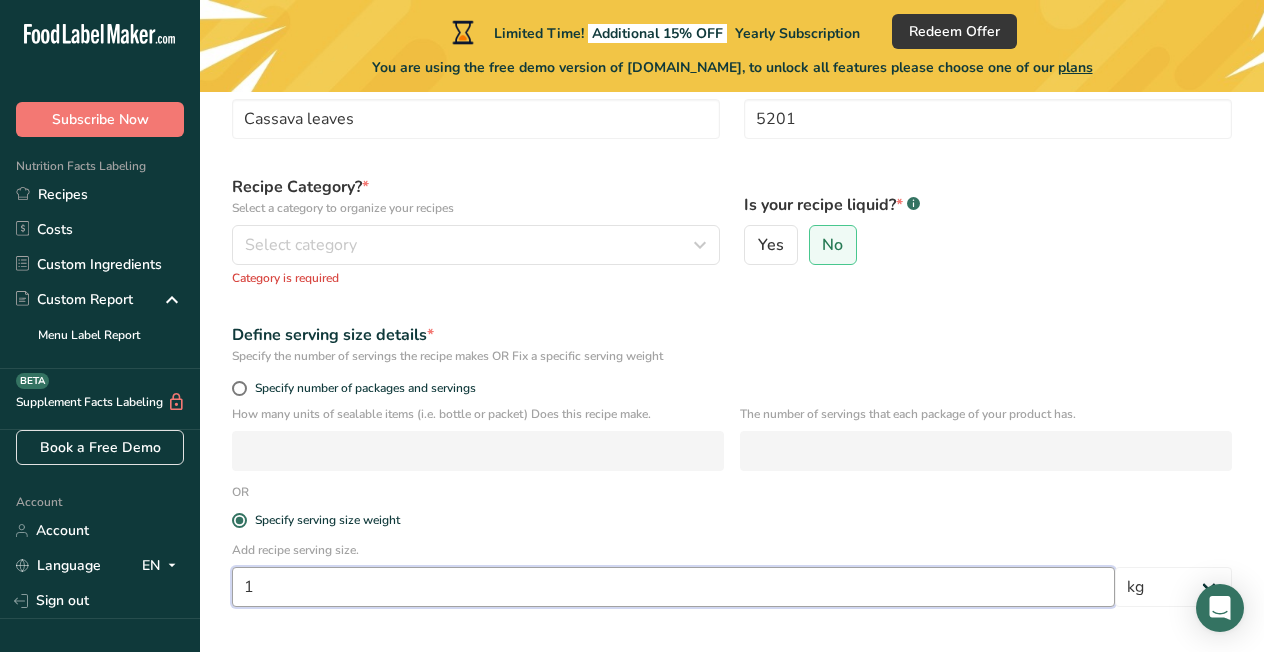 type on "1" 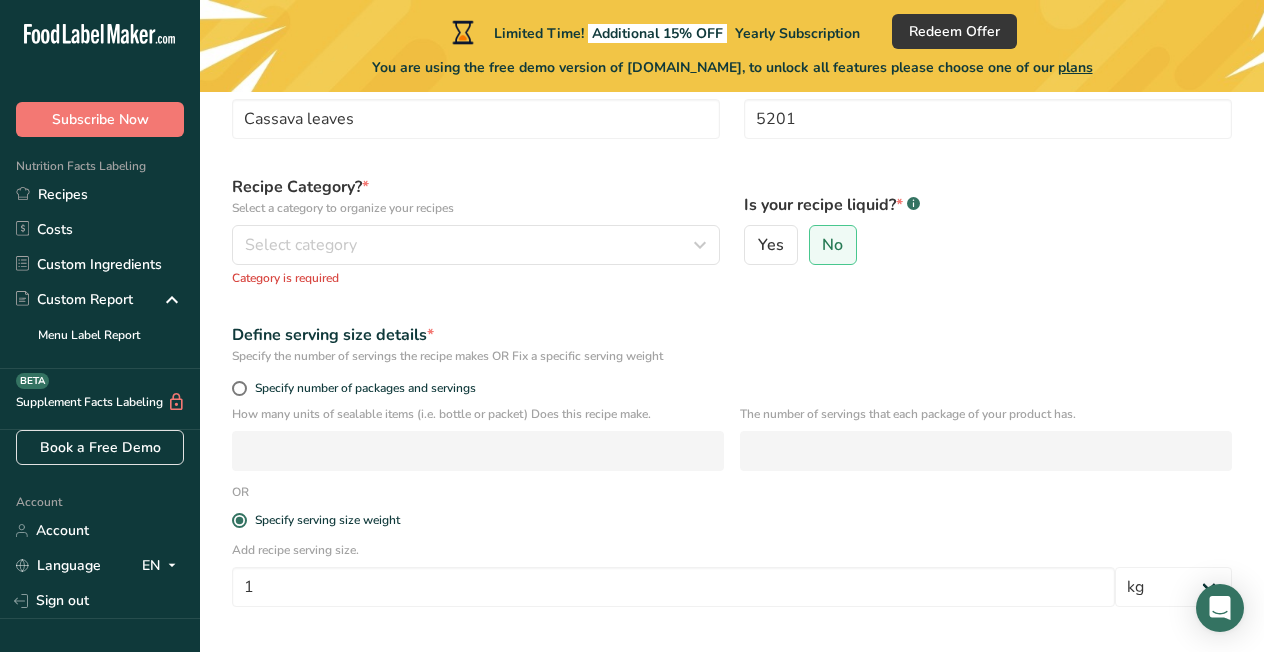 click on "Recipe name *   Cassava leaves
Recipe code
.a-a{fill:#347362;}.b-a{fill:#fff;}           5201
Recipe Category? *
Select a category to organize your recipes
Select category     leaves
Standard Categories
Custom Categories
.a-a{fill:#347362;}.b-a{fill:#fff;}
Baked Goods
Beverages
Confectionery
Cooked Meals, Salads, & Sauces
Dairy
Snacks
1
No categories found
Add New Category
Category is required
Is your recipe liquid? *   .a-a{fill:#347362;}.b-a{fill:#fff;}           Yes   No
Define serving size details *
Specify the number of servings the recipe makes OR Fix a specific serving weight
OR
1" at bounding box center (732, 399) 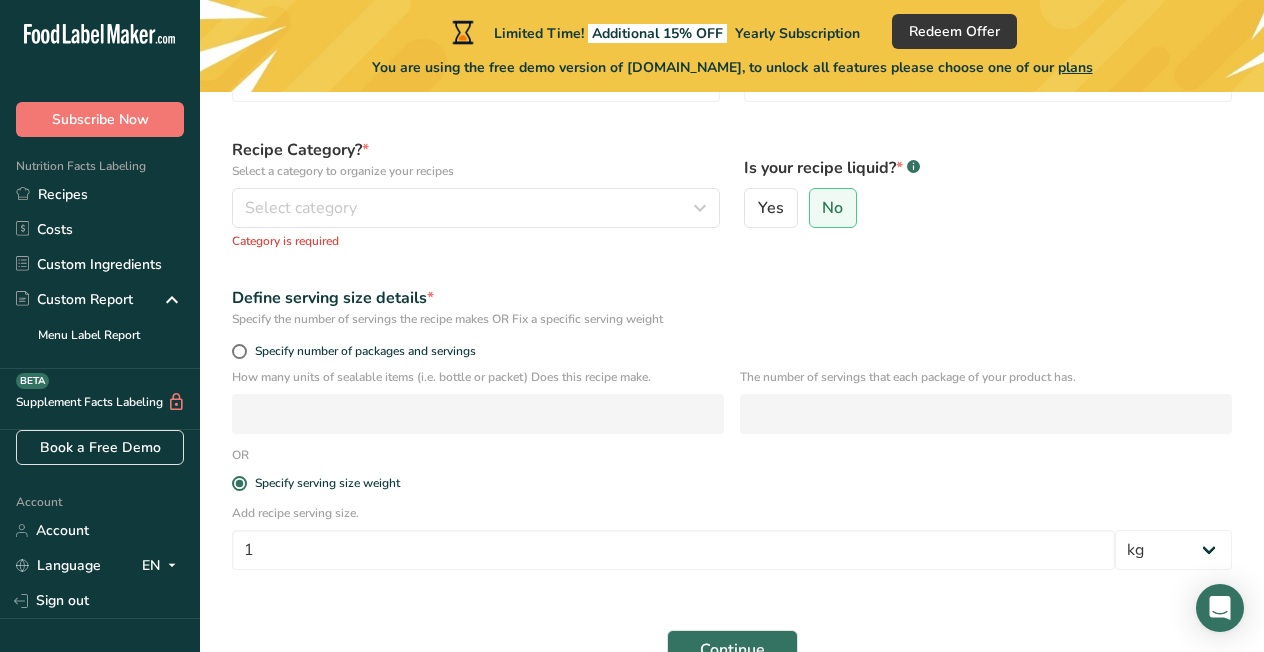 scroll, scrollTop: 161, scrollLeft: 0, axis: vertical 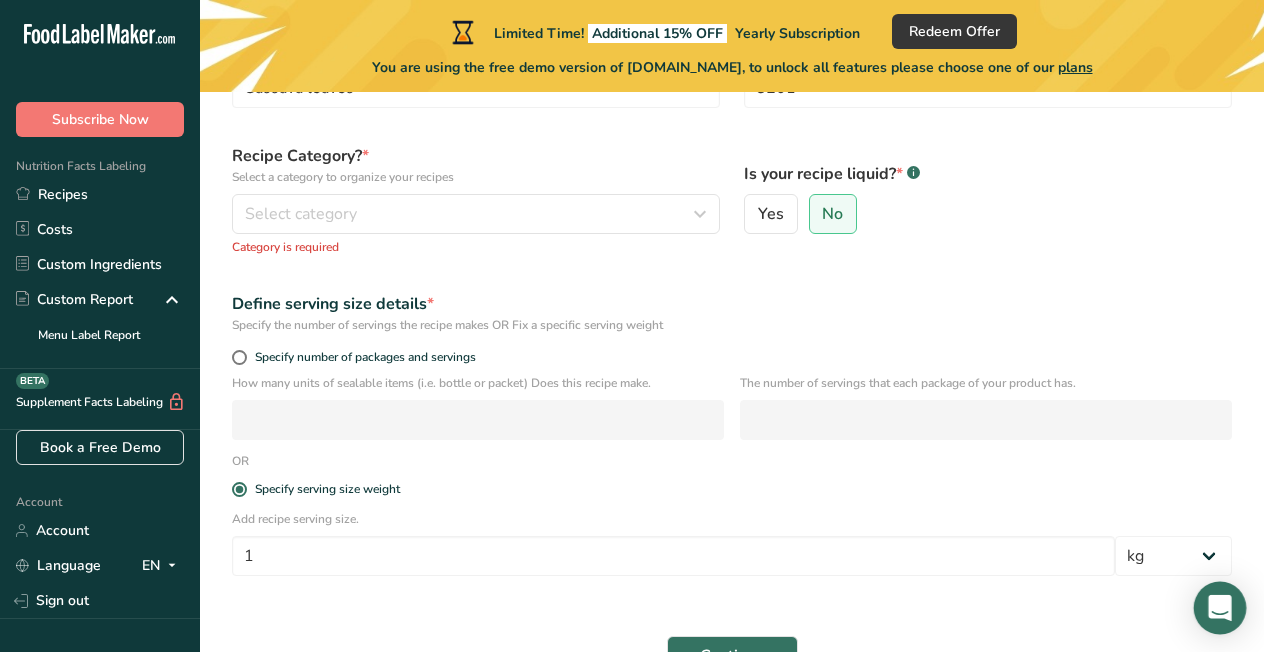 click 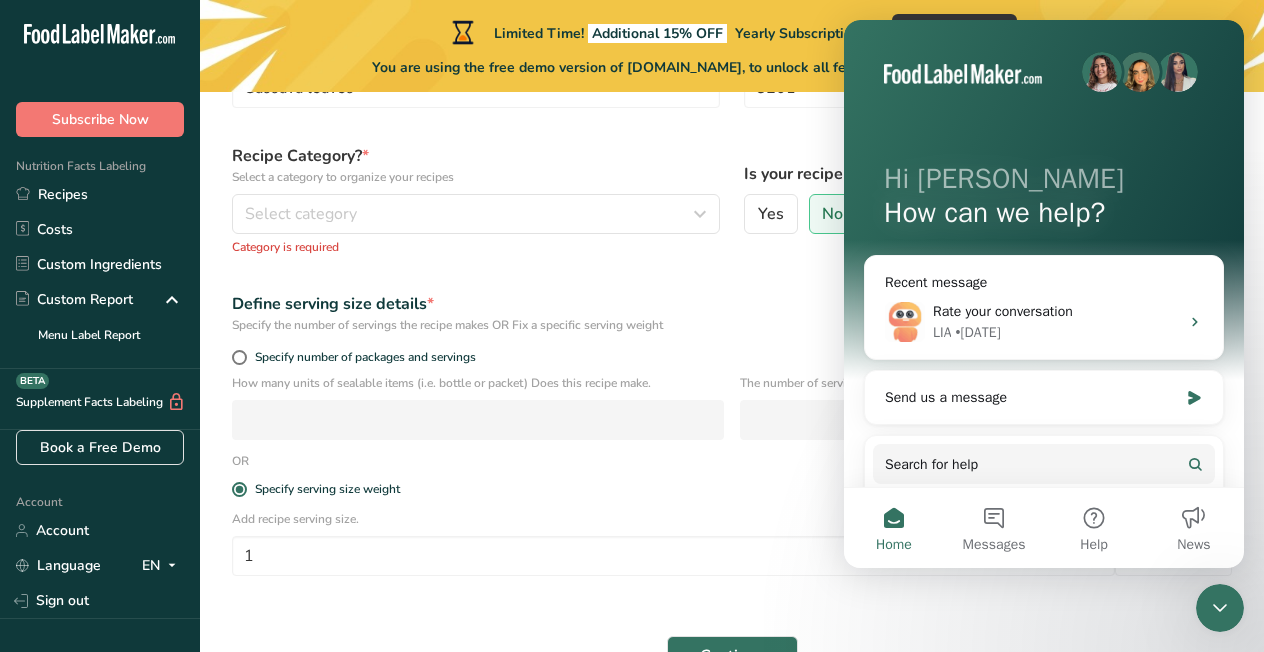 scroll, scrollTop: 0, scrollLeft: 0, axis: both 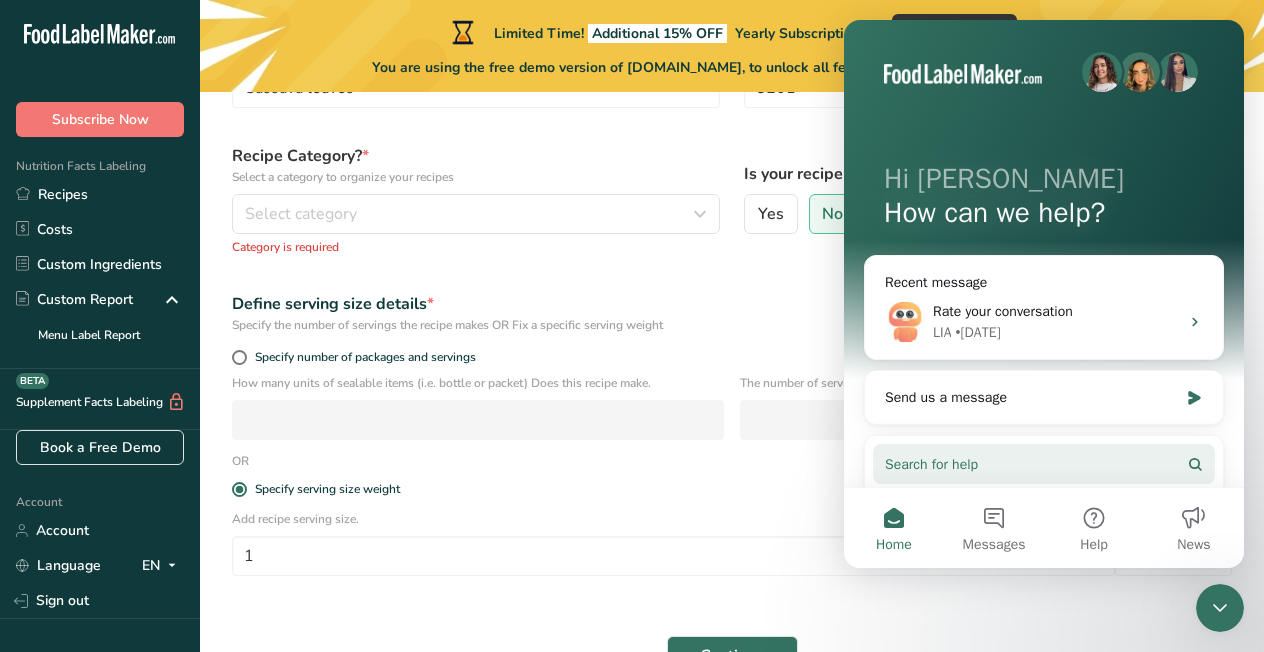 click on "Search for help" at bounding box center (931, 464) 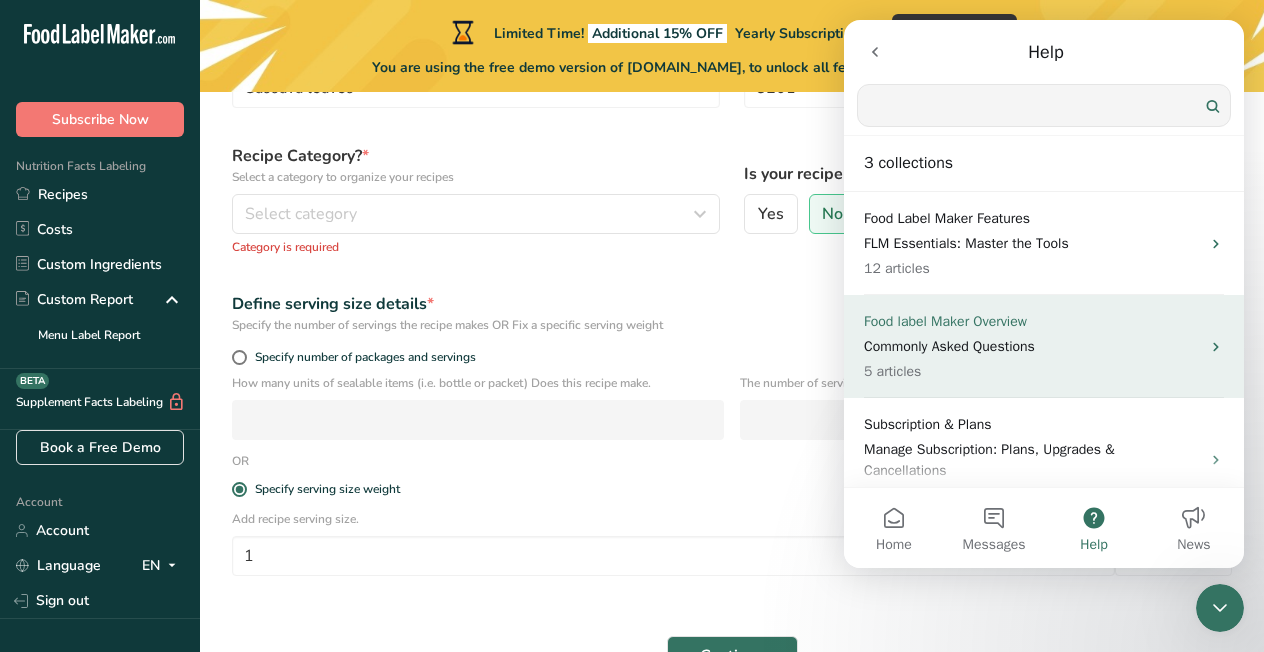 click on "Food label Maker Overview Commonly Asked Questions  5 articles" at bounding box center [1044, 346] 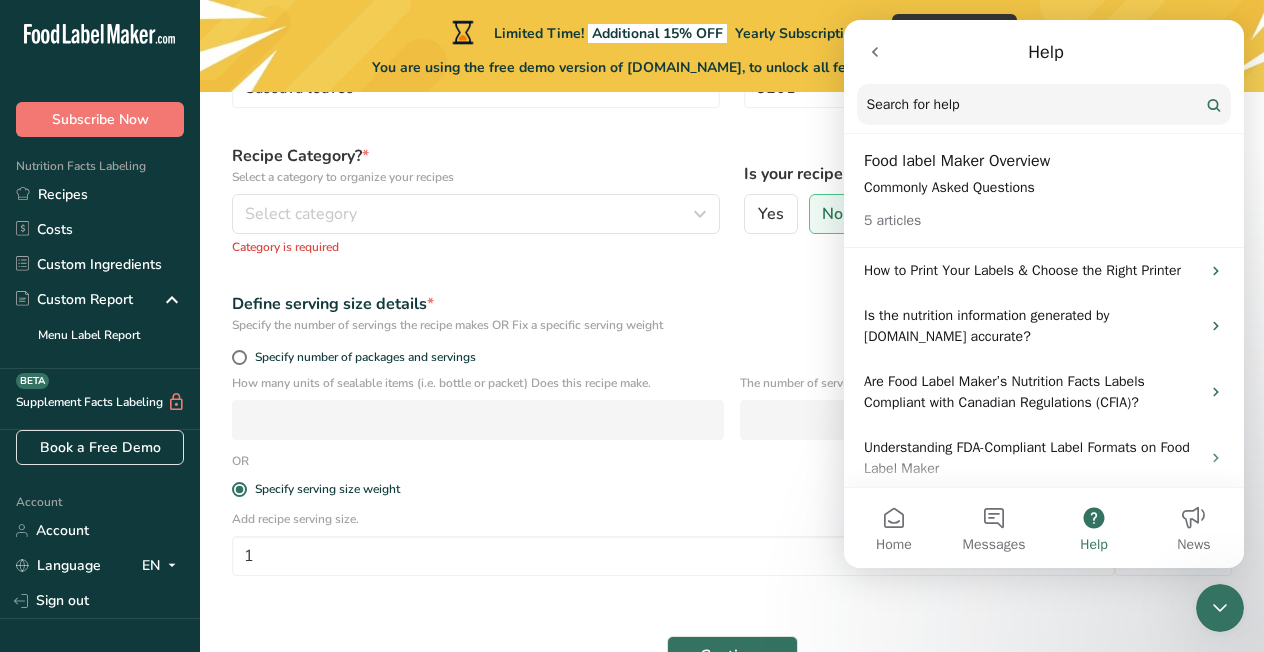 scroll, scrollTop: 0, scrollLeft: 0, axis: both 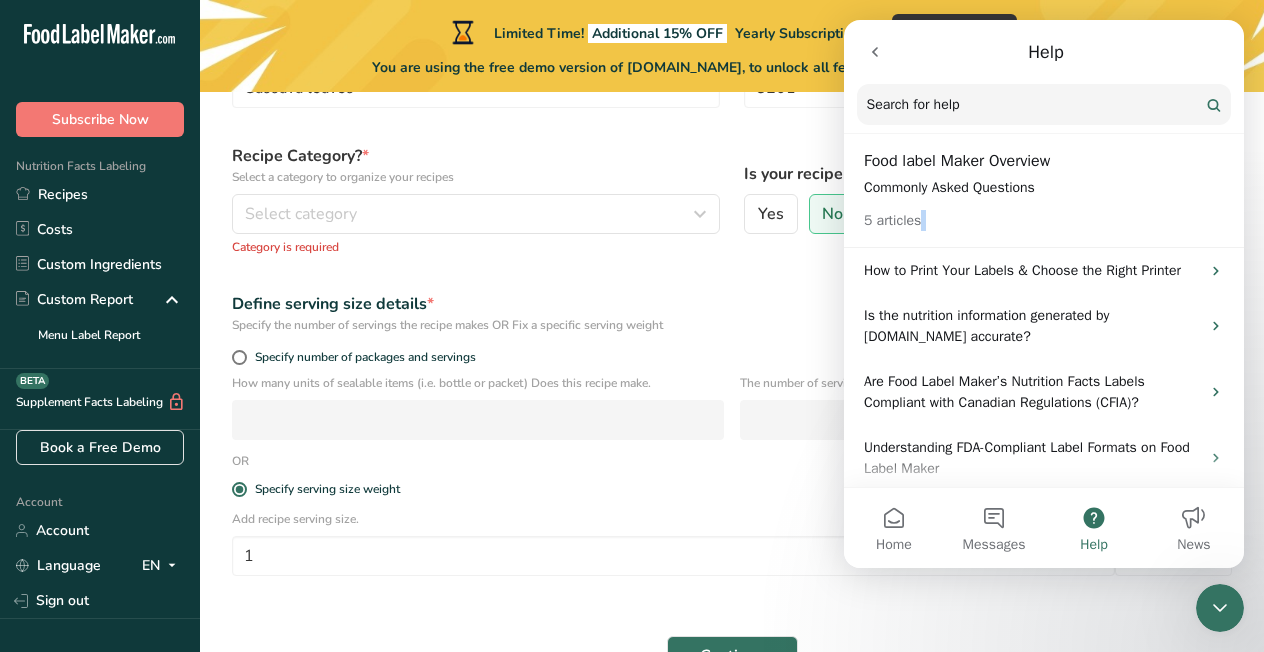 click on "5 articles" at bounding box center (1044, 214) 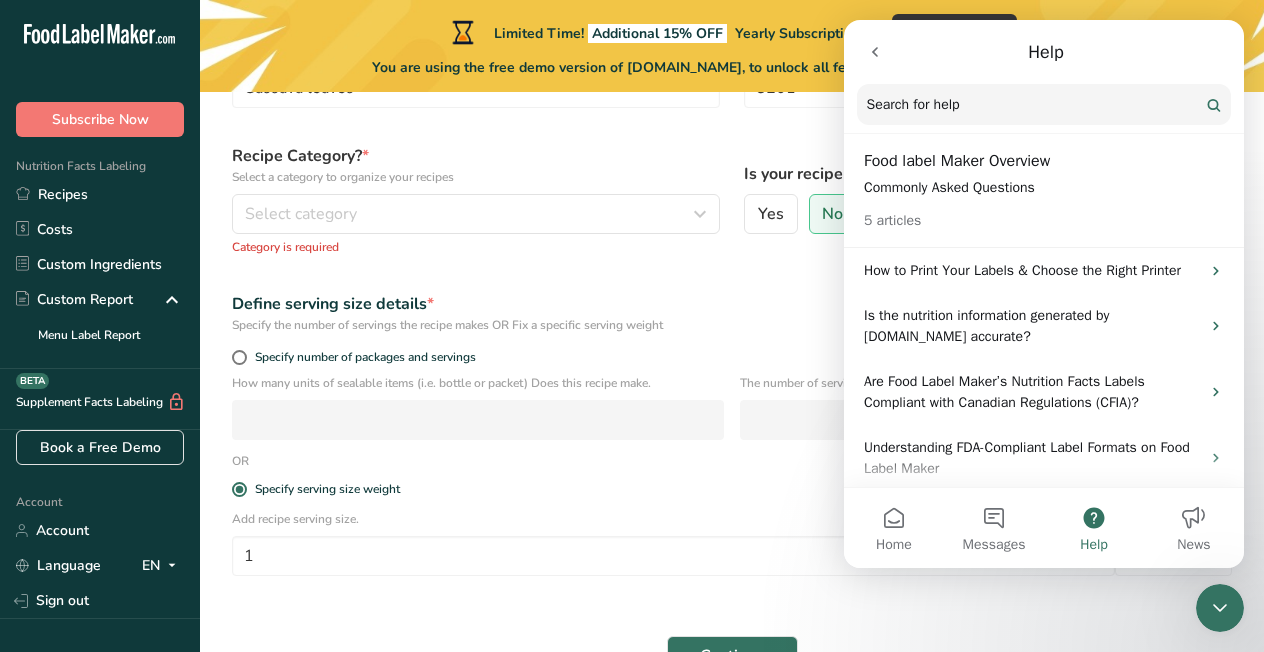 click on "Search for help" at bounding box center [1044, 105] 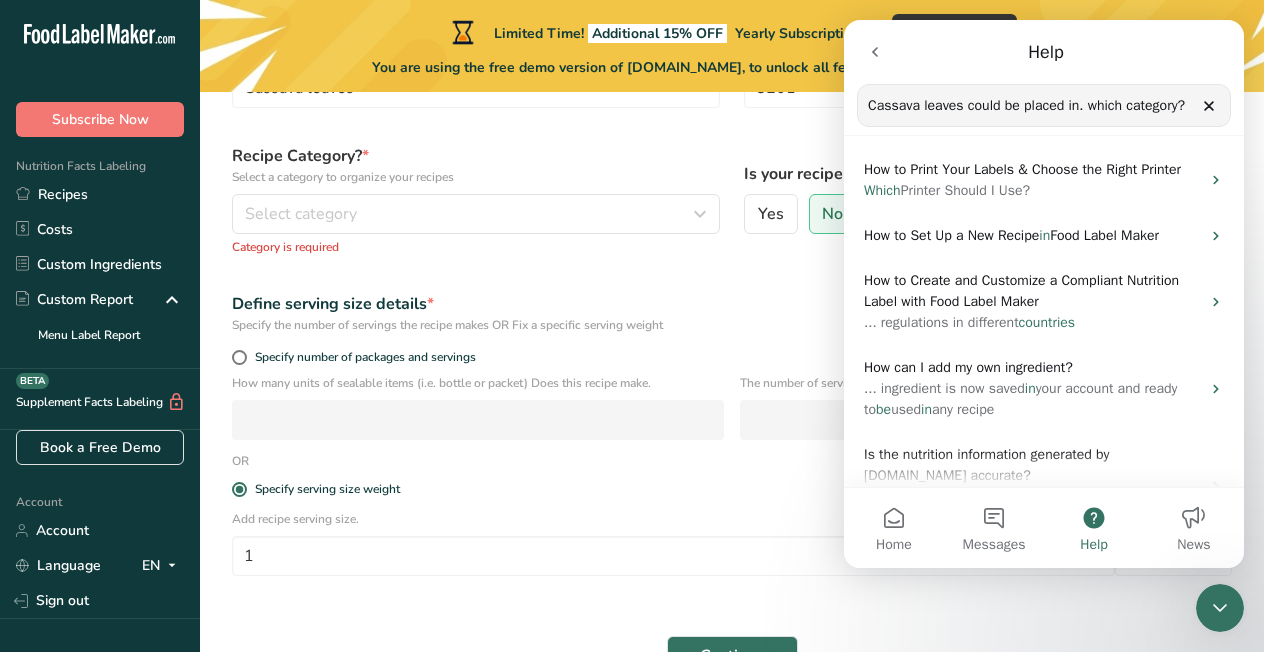 type on "Cassava leaves could be placed in. which category?" 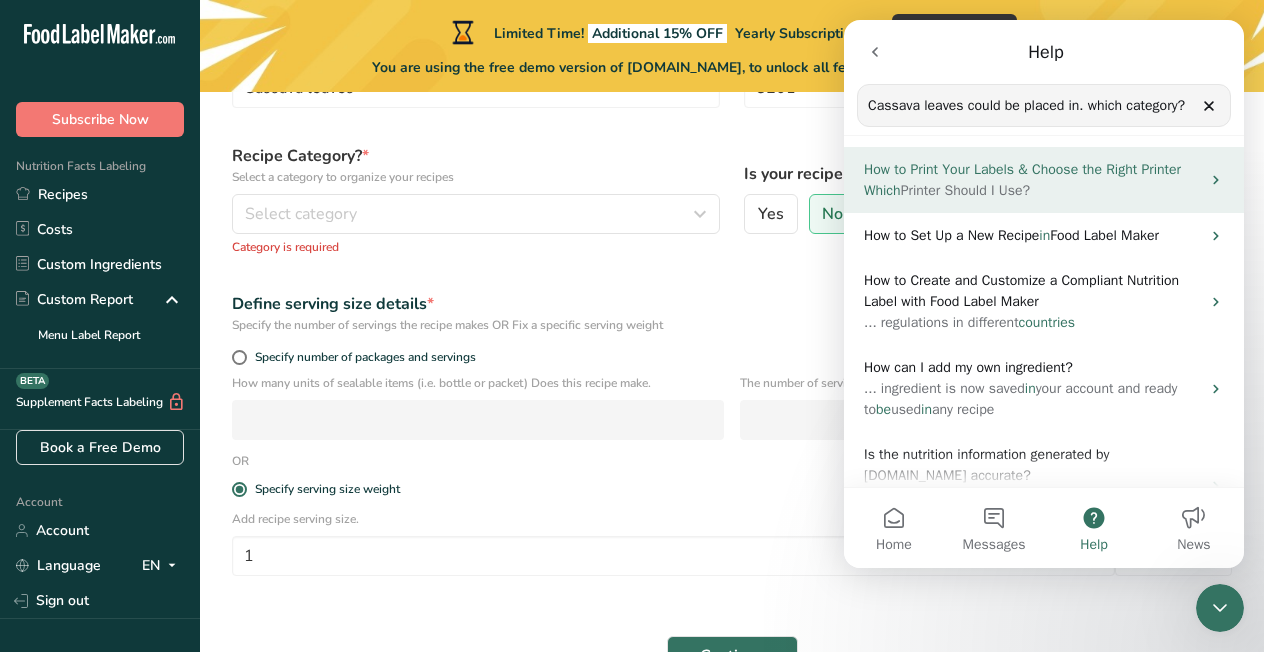click on "Which  Printer Should I Use?" at bounding box center [1032, 190] 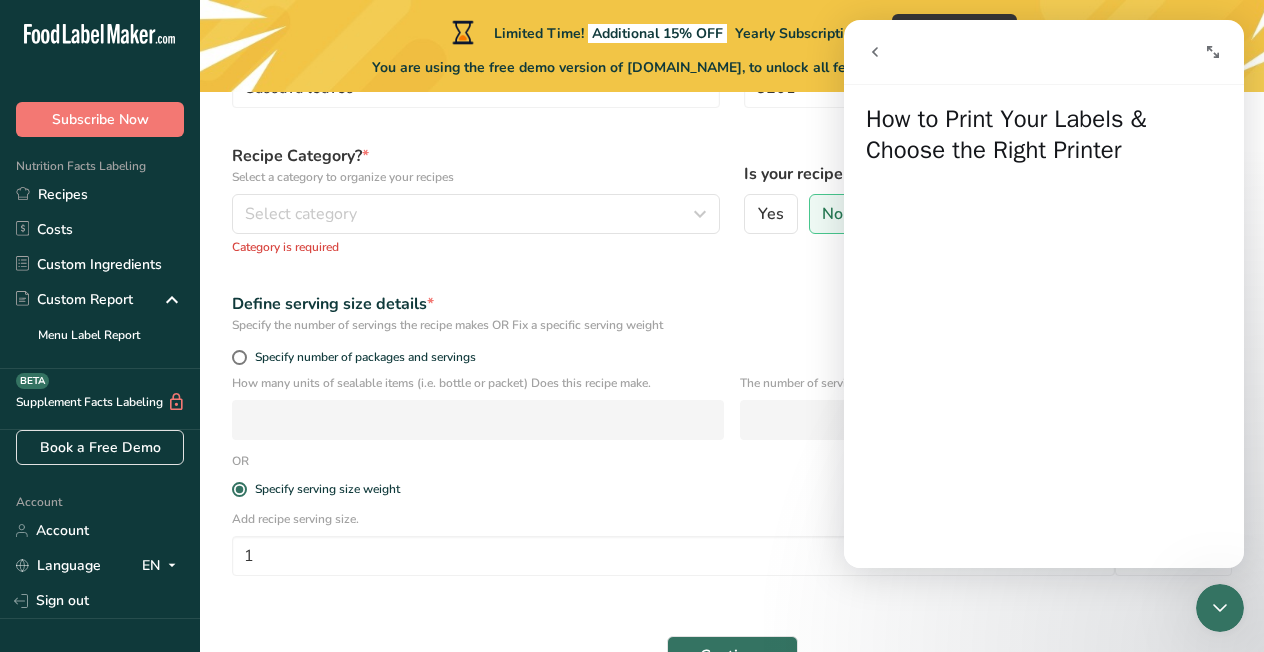 click 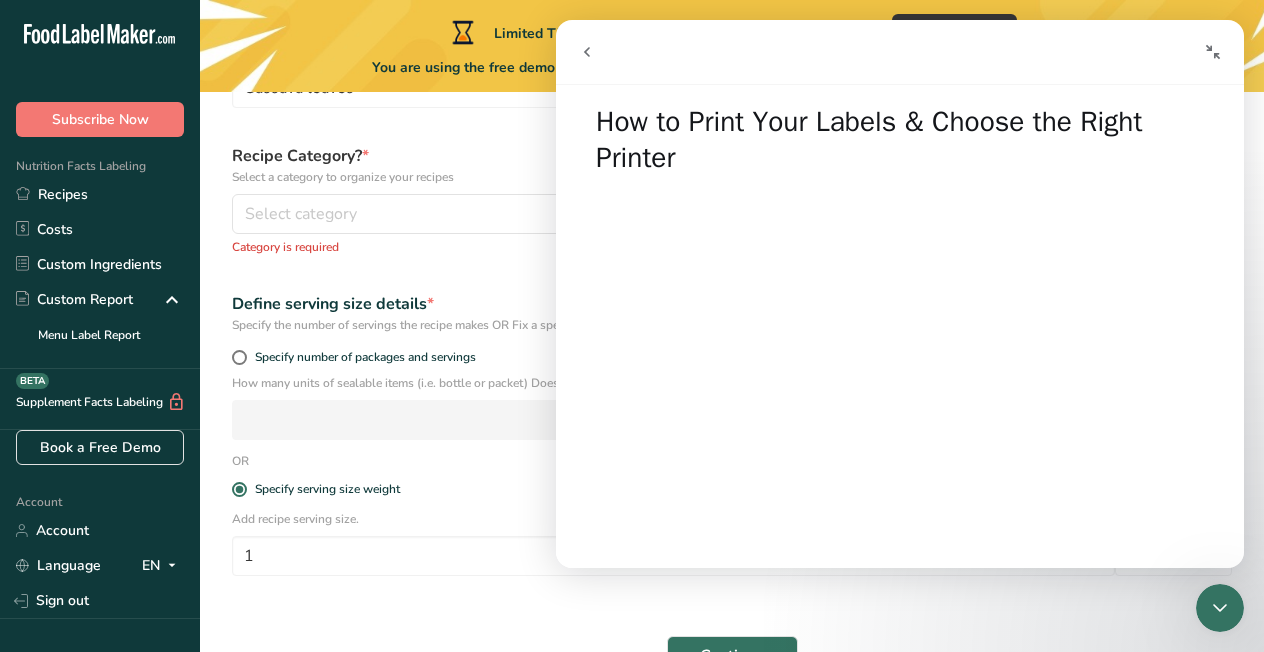 click 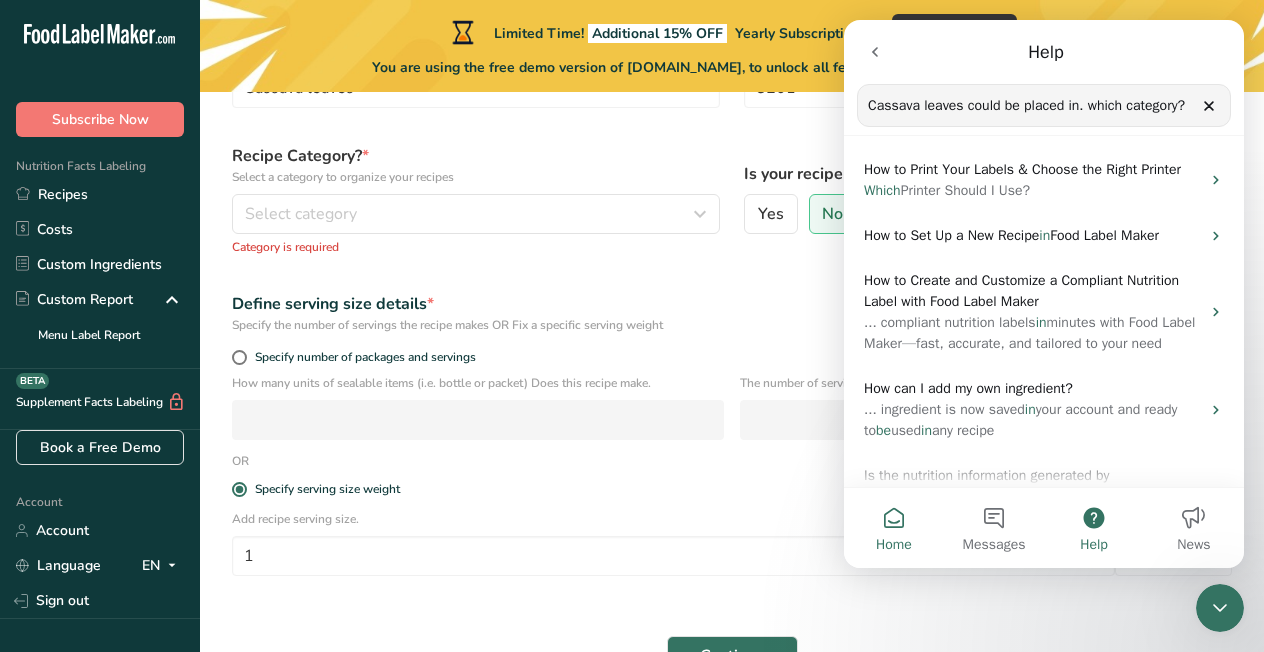 click on "Home" at bounding box center [894, 528] 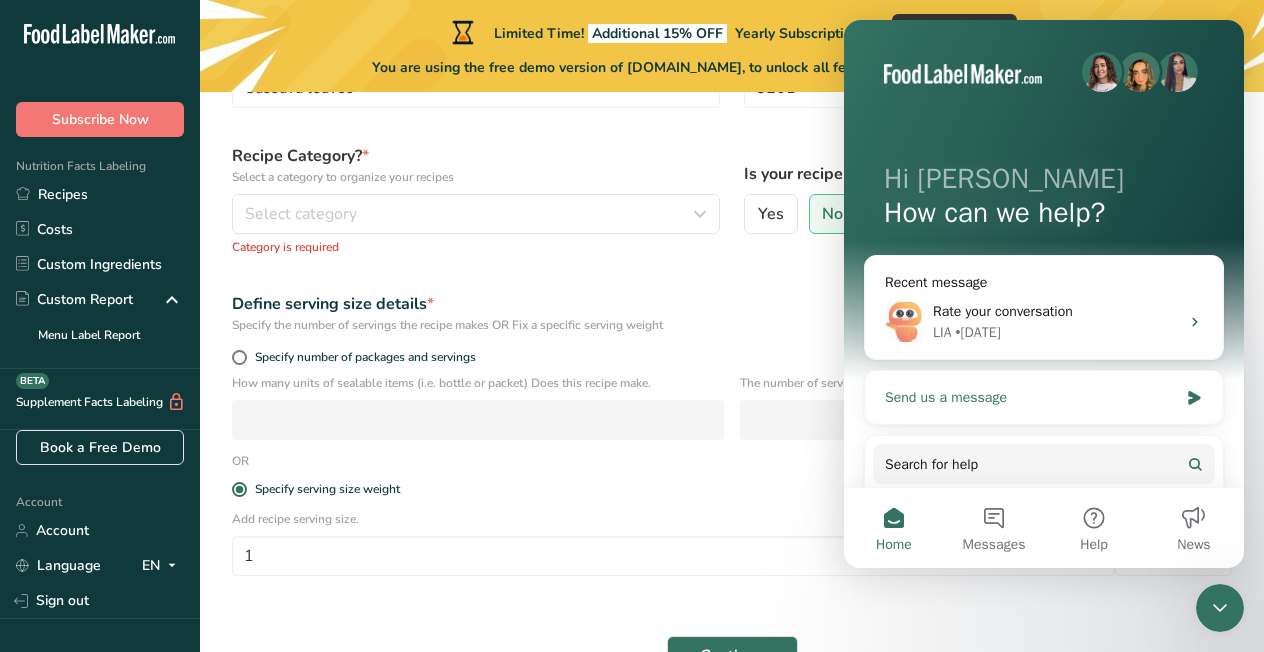click 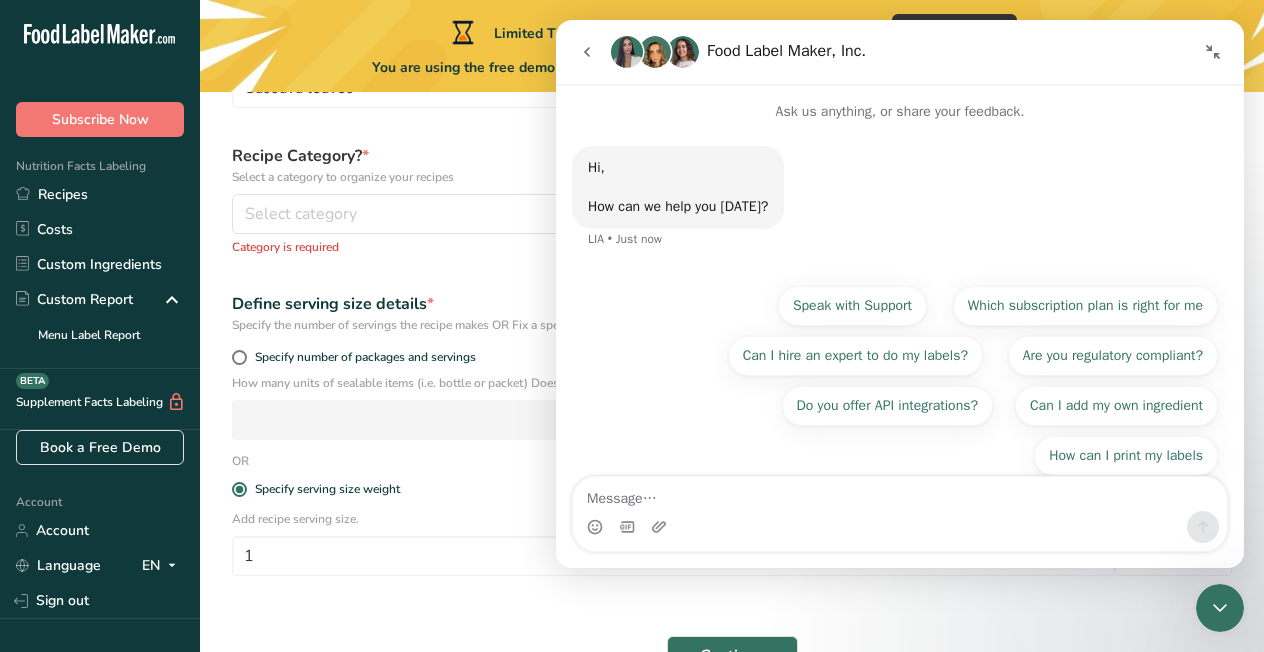 click at bounding box center [900, 527] 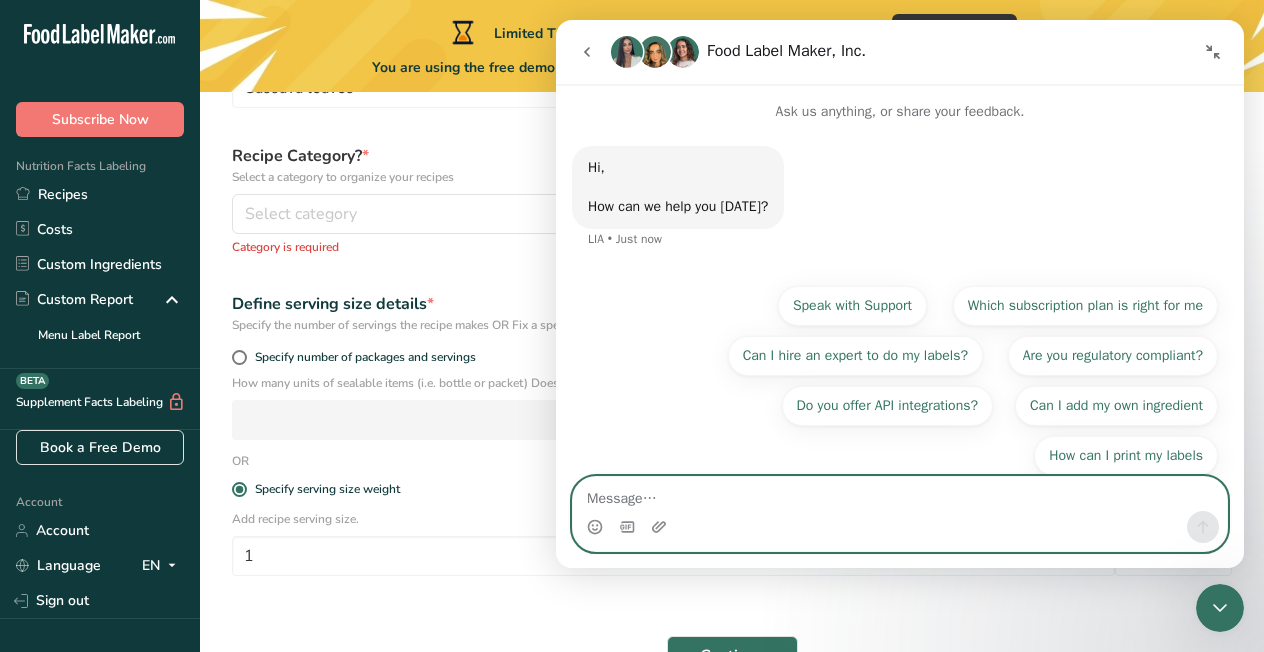 click at bounding box center (900, 494) 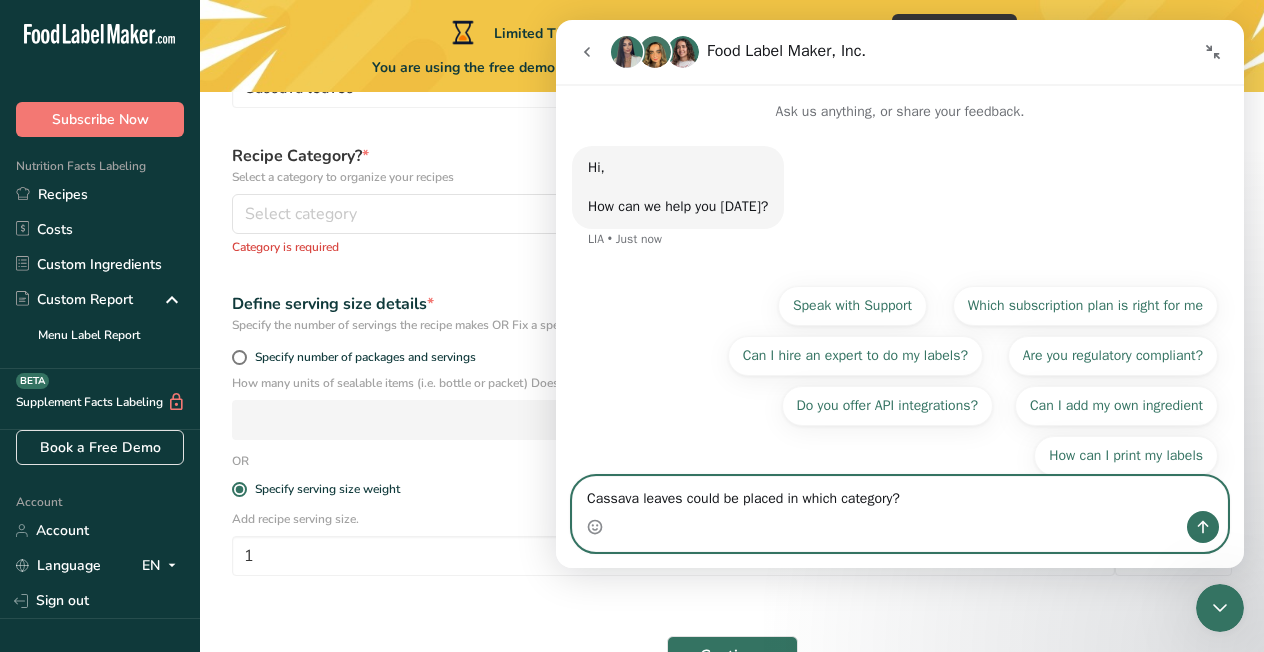 type on "Cassava leaves could be placed in which category?" 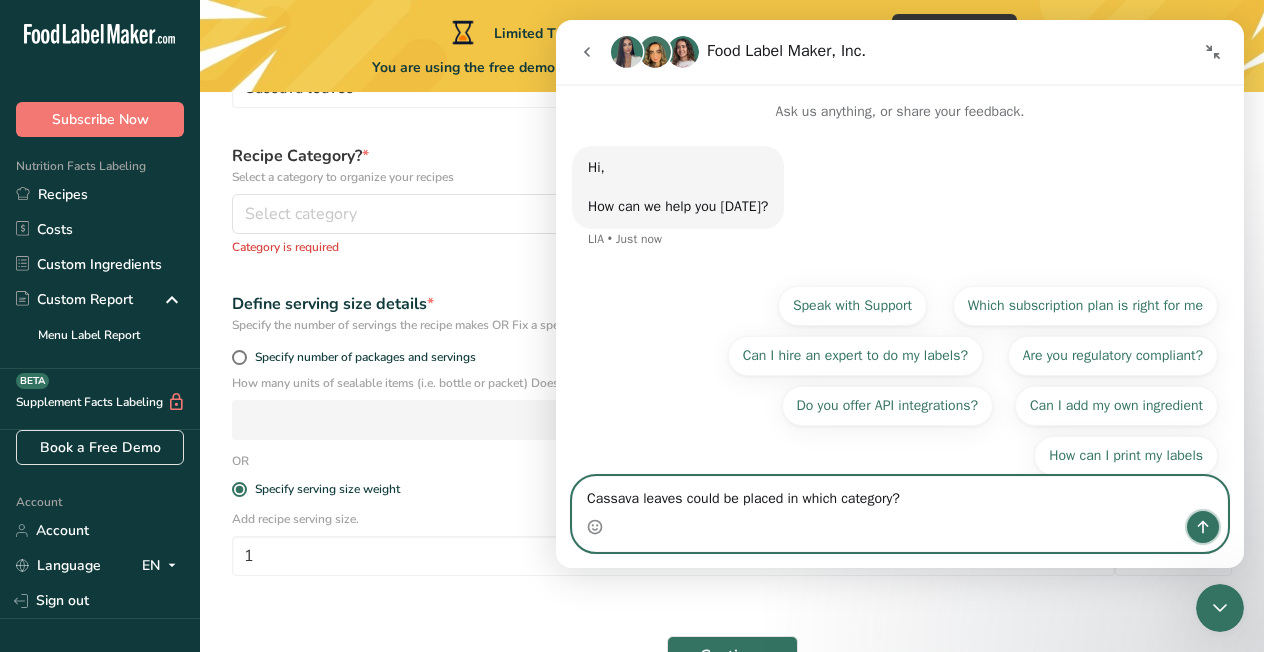 click at bounding box center [1203, 527] 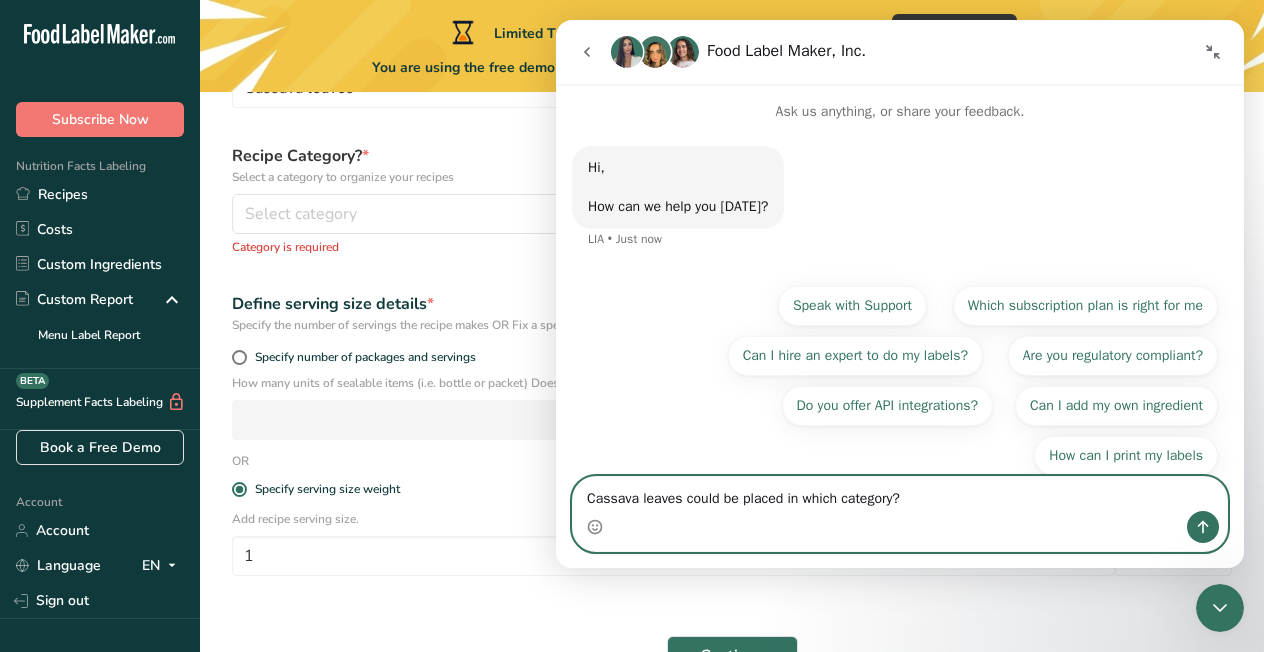 type 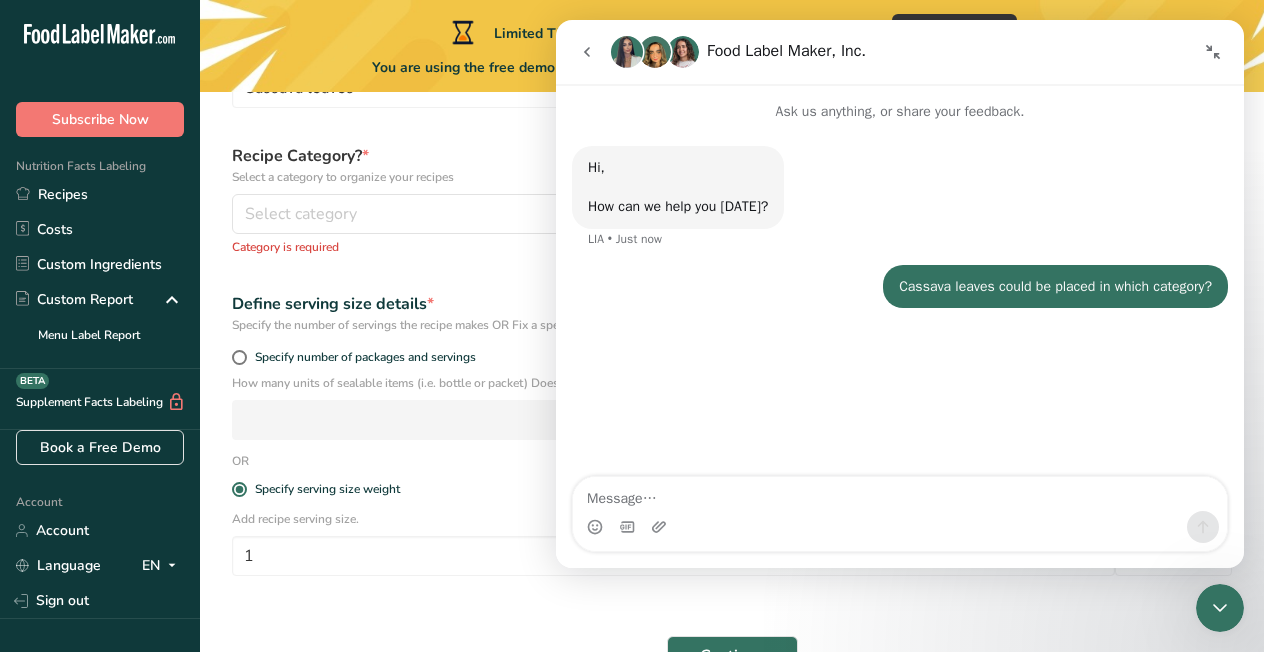 scroll, scrollTop: 5, scrollLeft: 0, axis: vertical 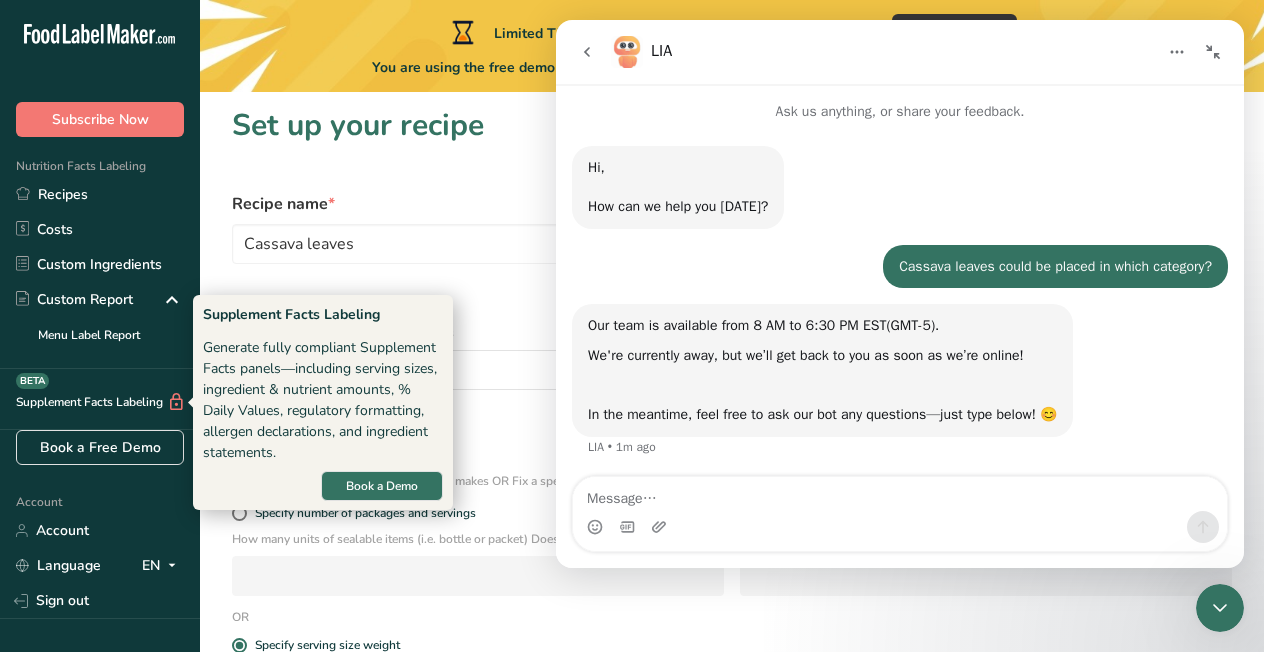 click on "Supplement Facts Labeling
BETA" at bounding box center (93, 402) 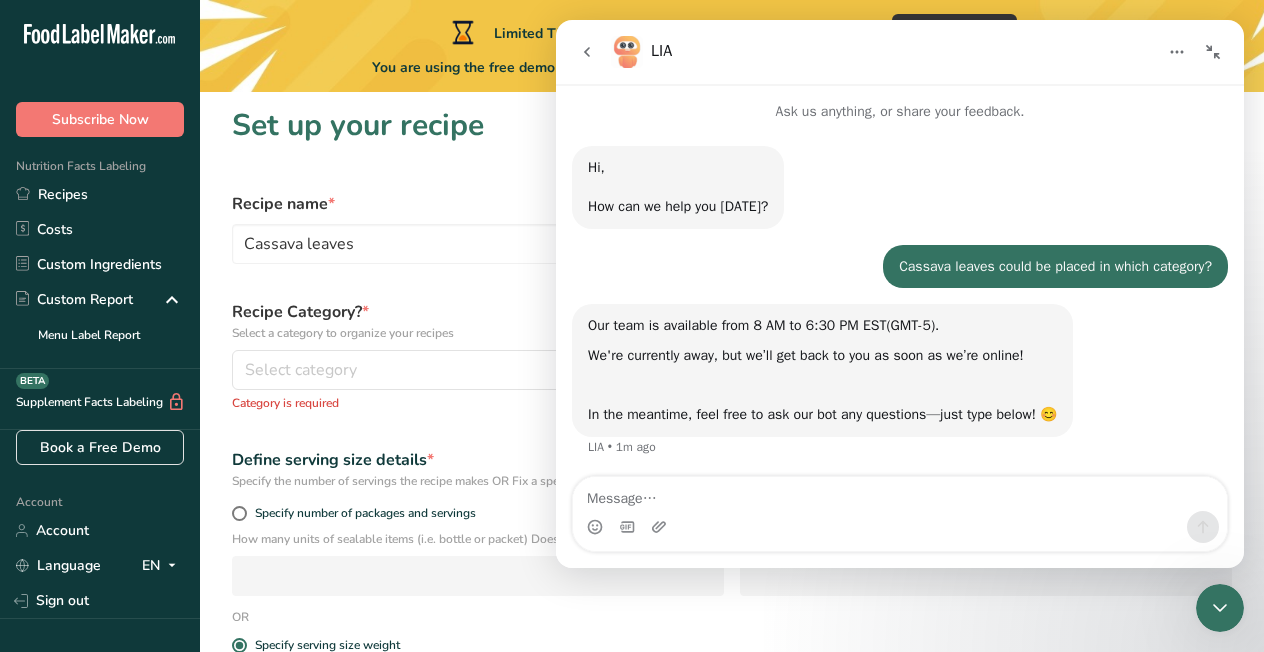 click on "Supplement Facts Labeling
BETA" at bounding box center (93, 402) 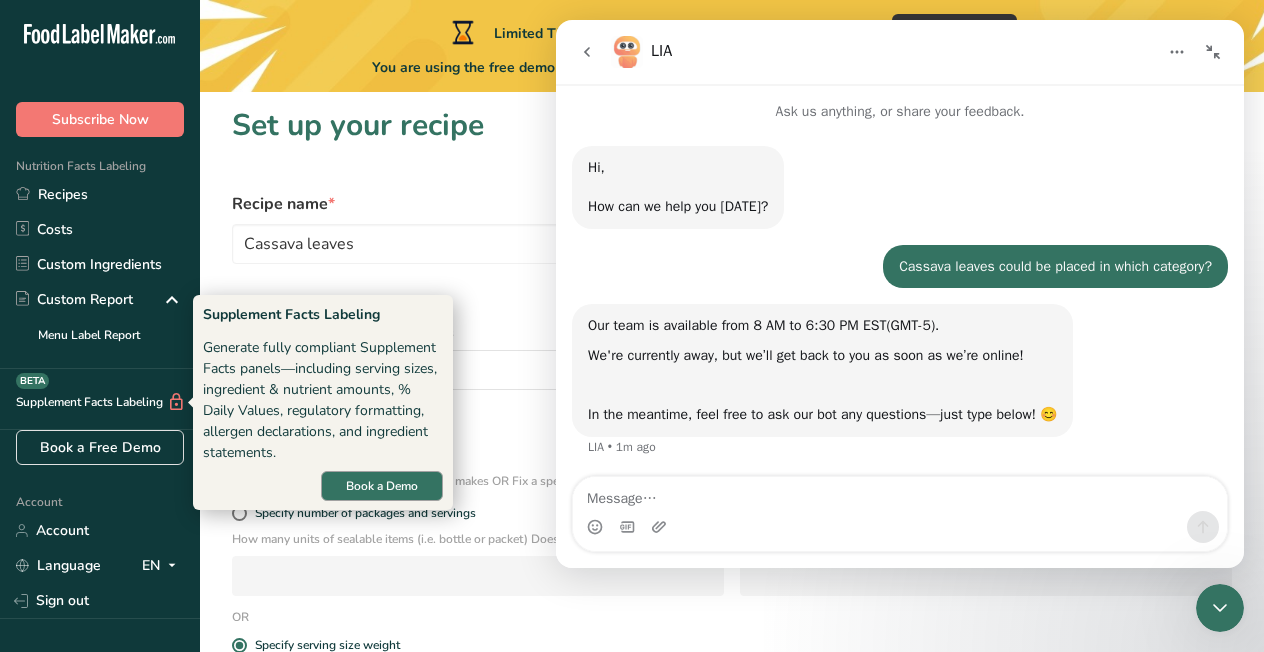 click on "Book a Demo" at bounding box center (382, 486) 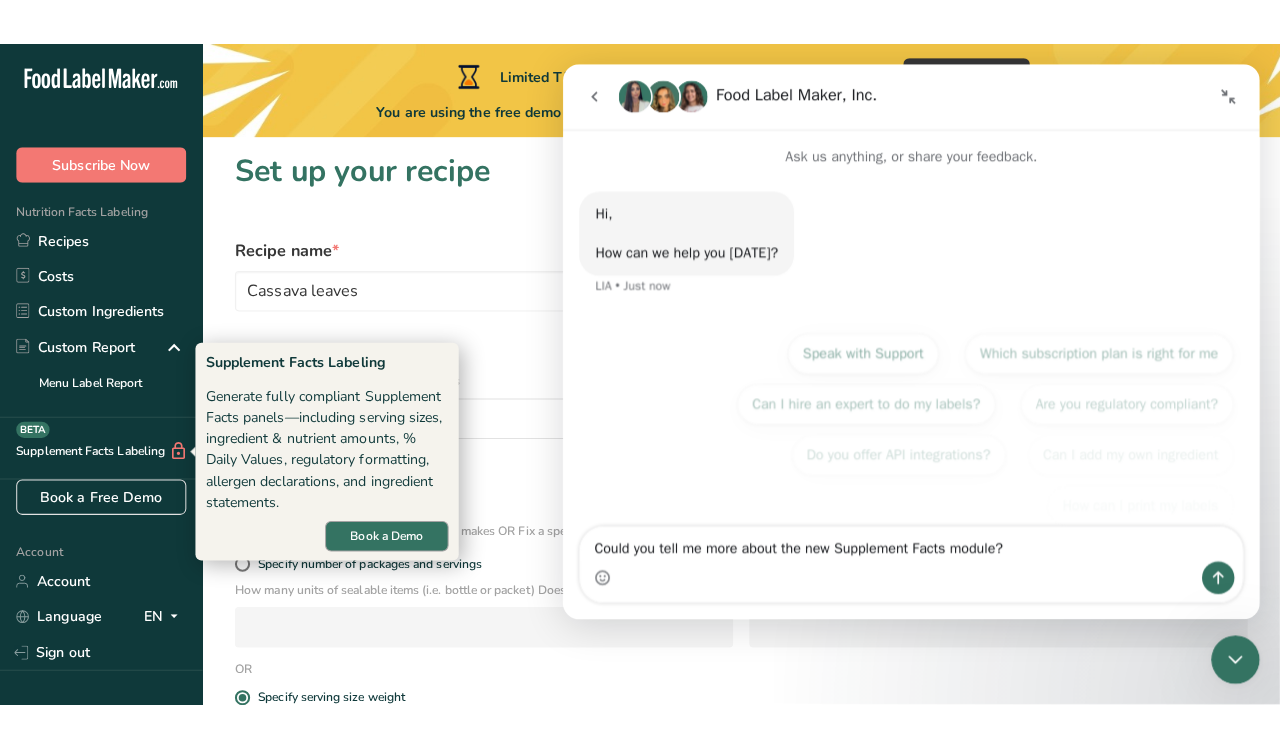 scroll, scrollTop: 11, scrollLeft: 0, axis: vertical 